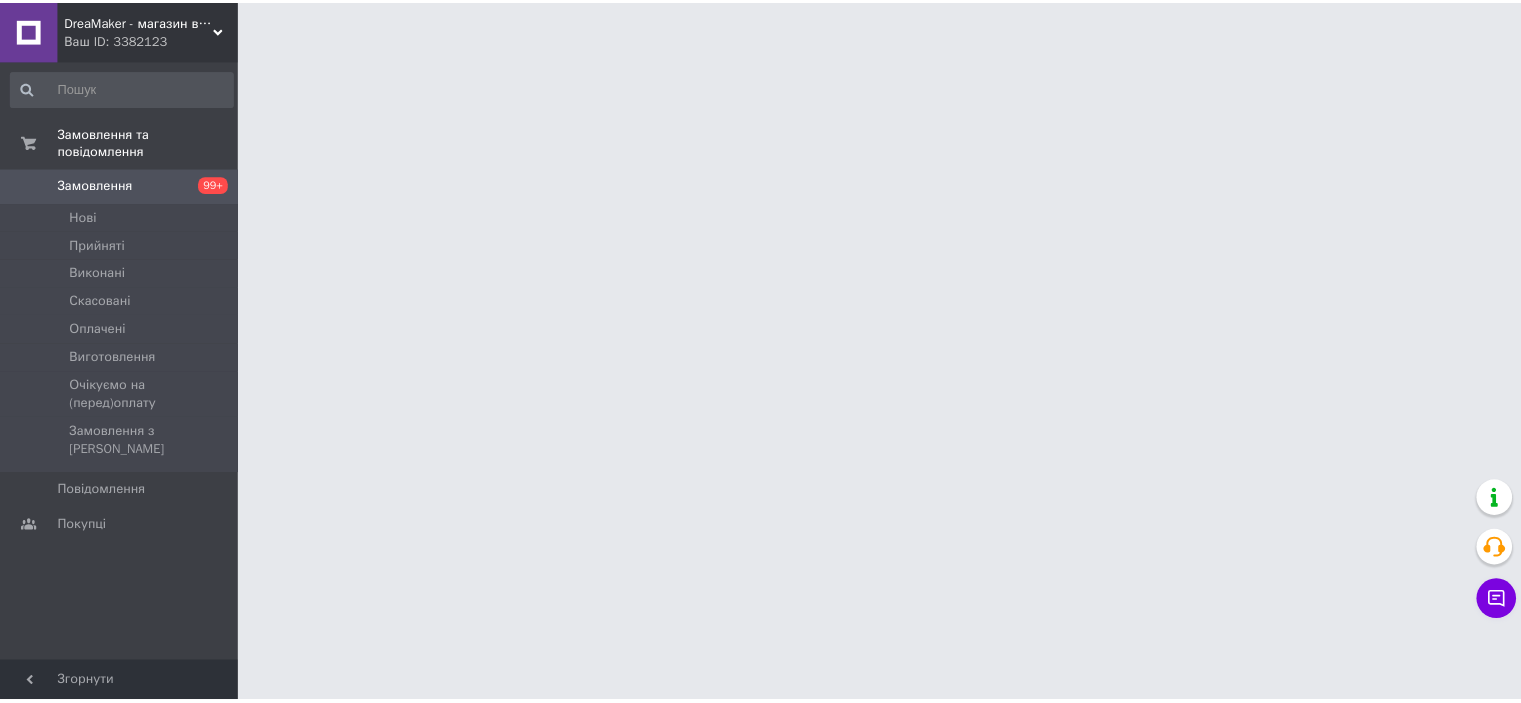 scroll, scrollTop: 0, scrollLeft: 0, axis: both 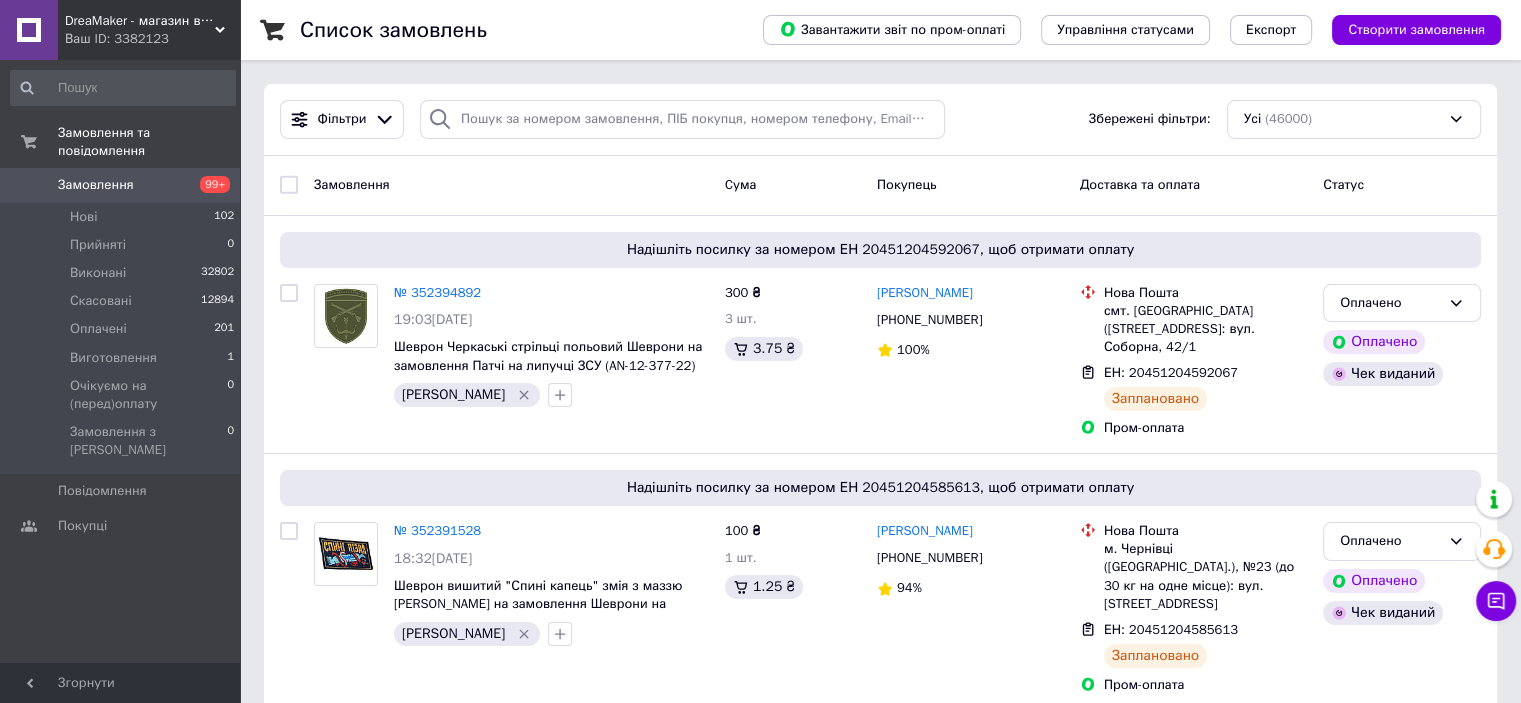 click on "Усі (46000)" at bounding box center (1354, 119) 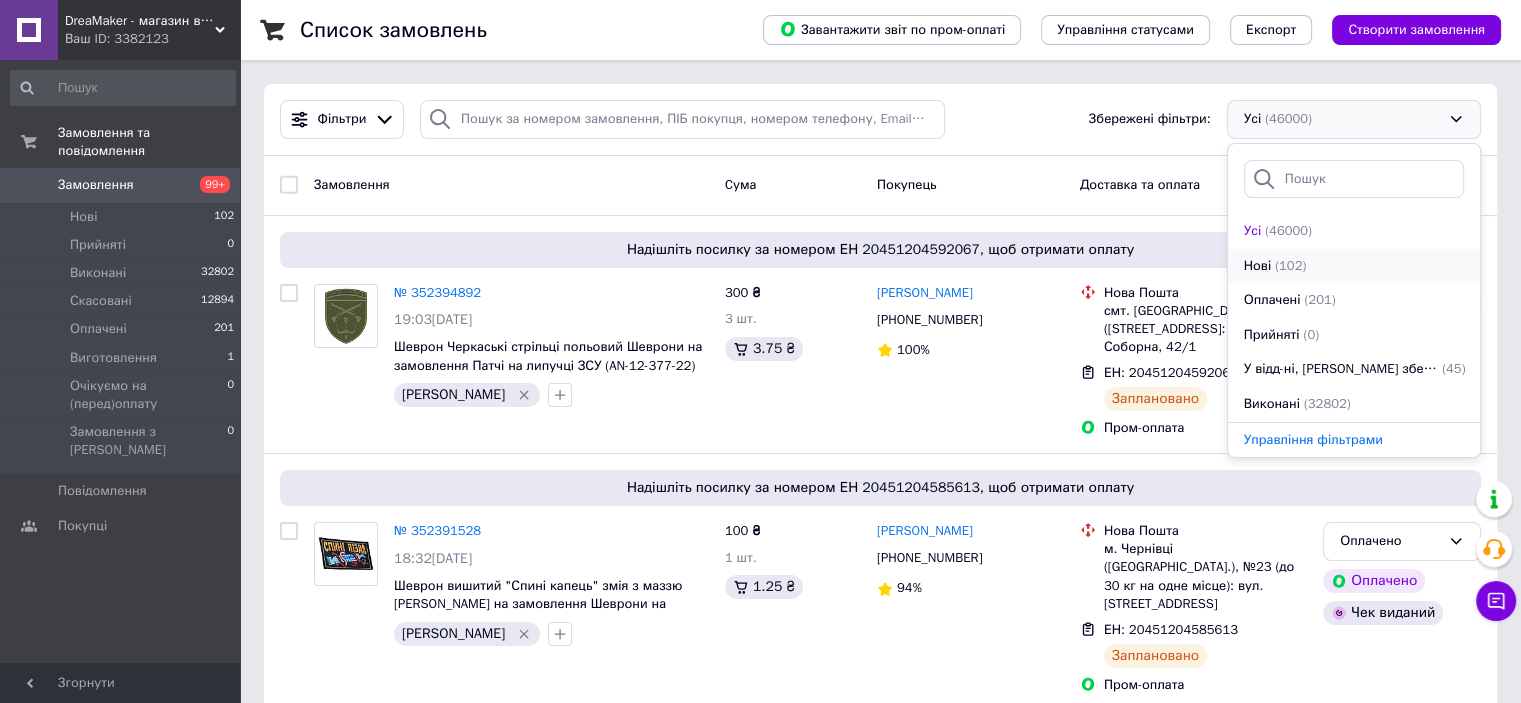 click on "Нові (102)" at bounding box center (1354, 266) 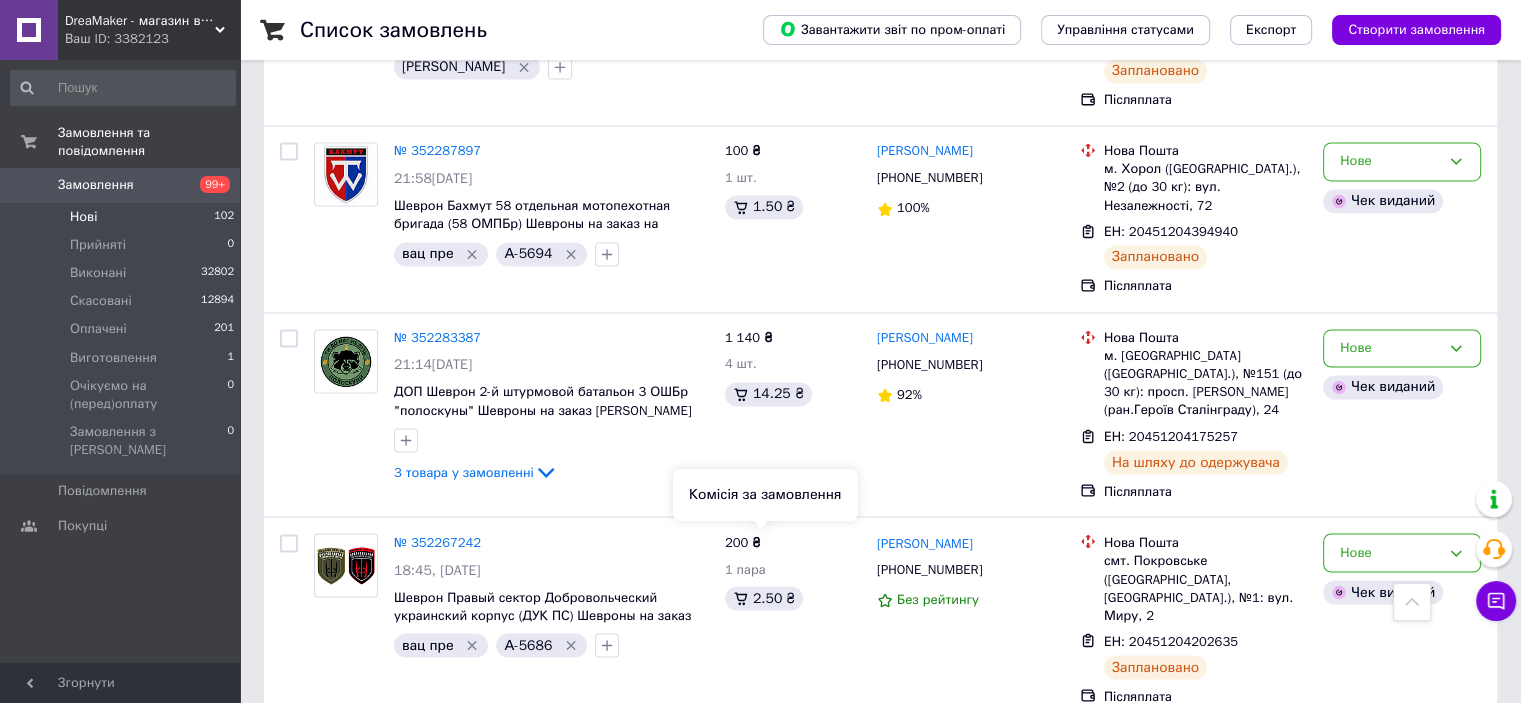 scroll, scrollTop: 3372, scrollLeft: 0, axis: vertical 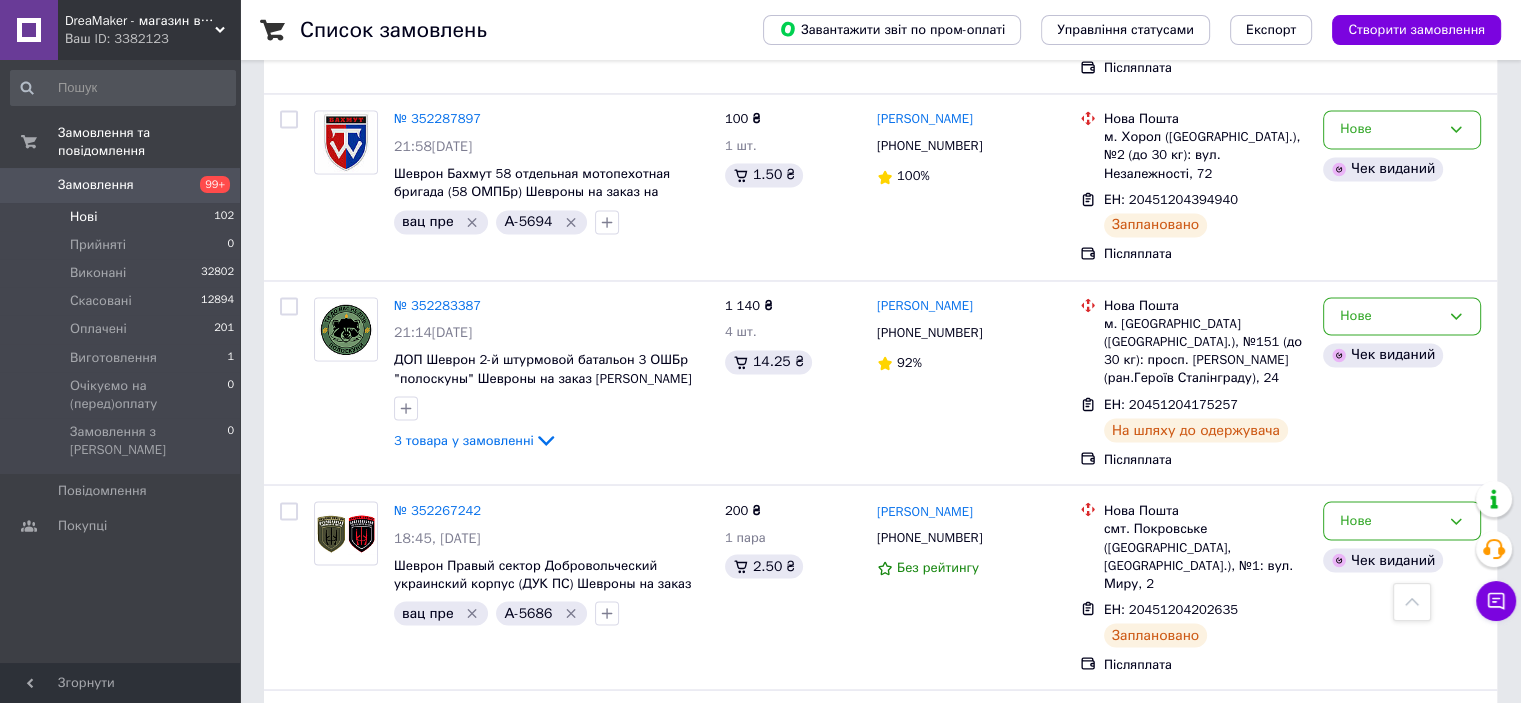 click on "6" at bounding box center [461, 921] 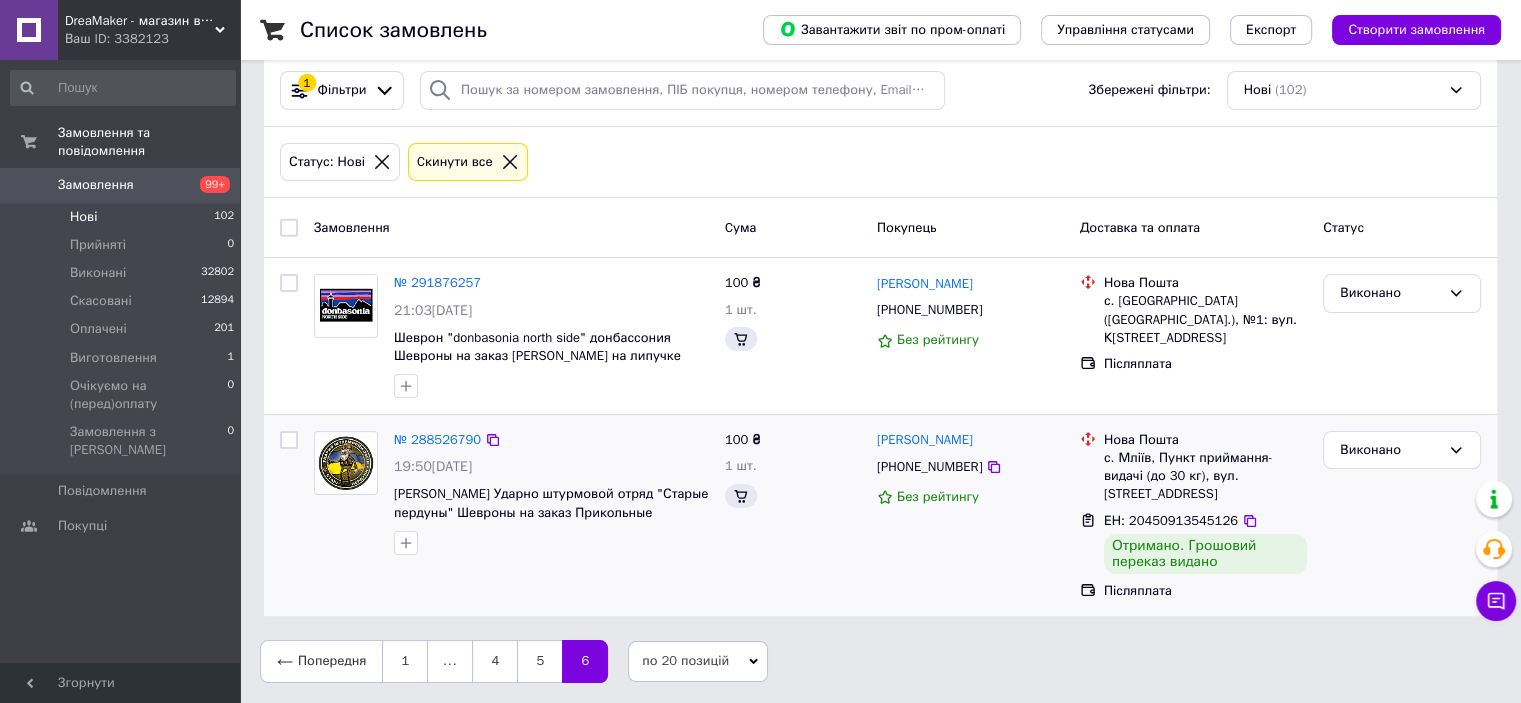 scroll, scrollTop: 0, scrollLeft: 0, axis: both 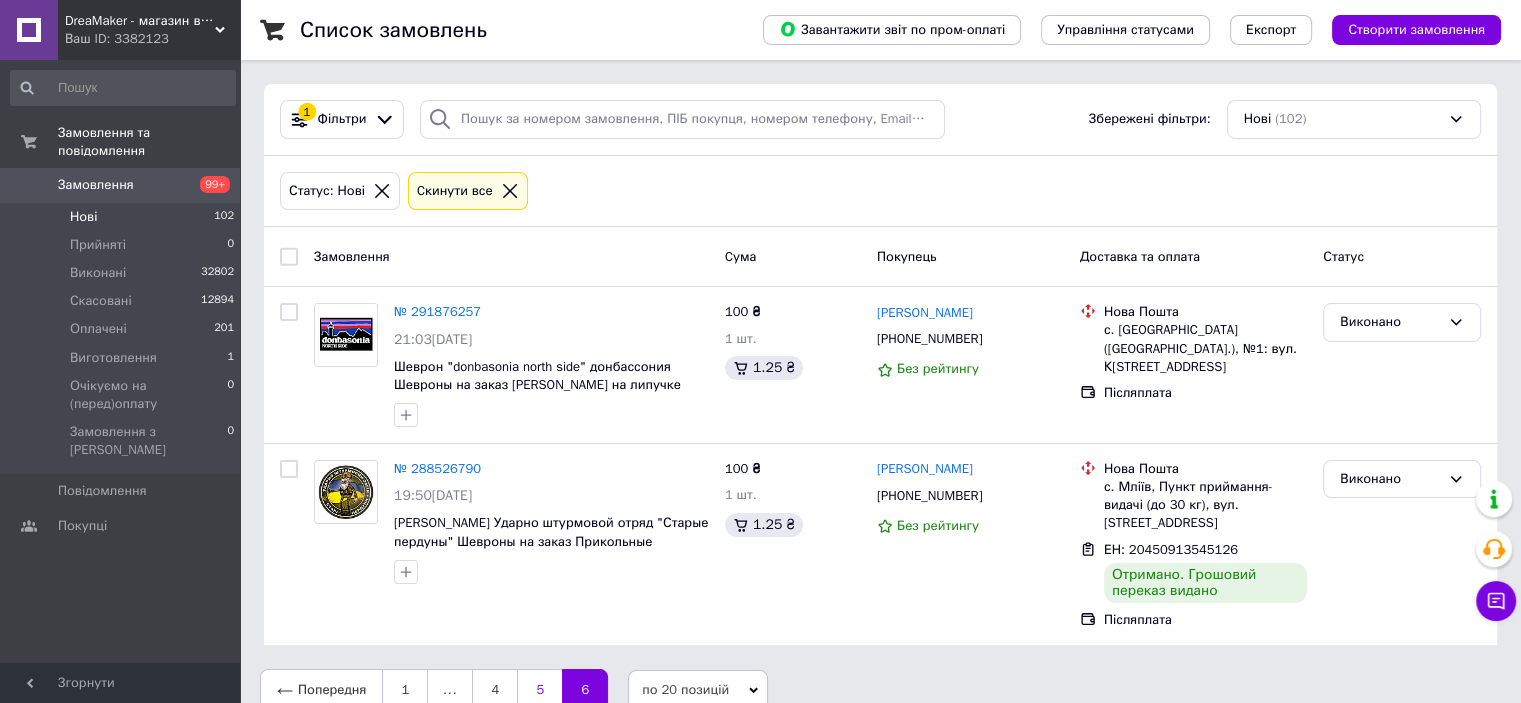 click on "5" at bounding box center [539, 690] 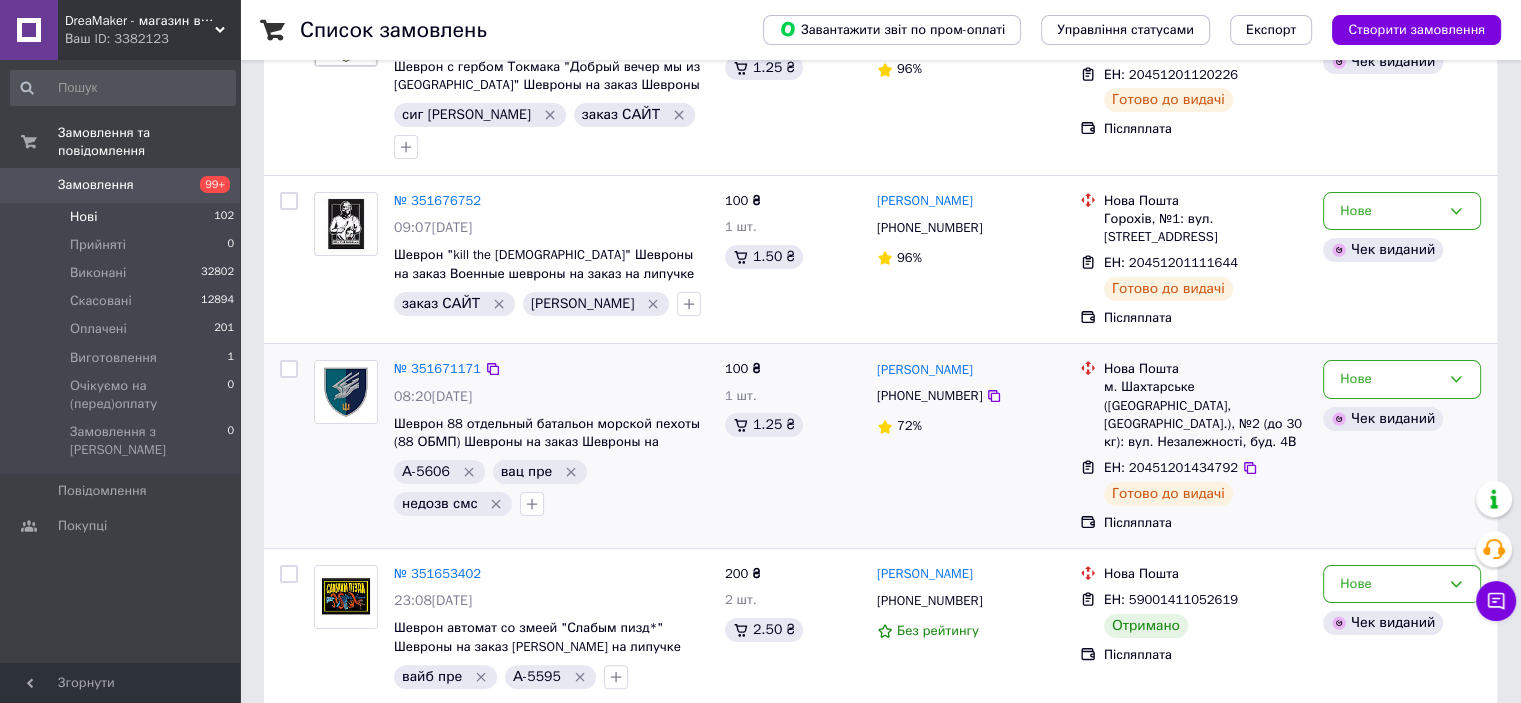 scroll, scrollTop: 600, scrollLeft: 0, axis: vertical 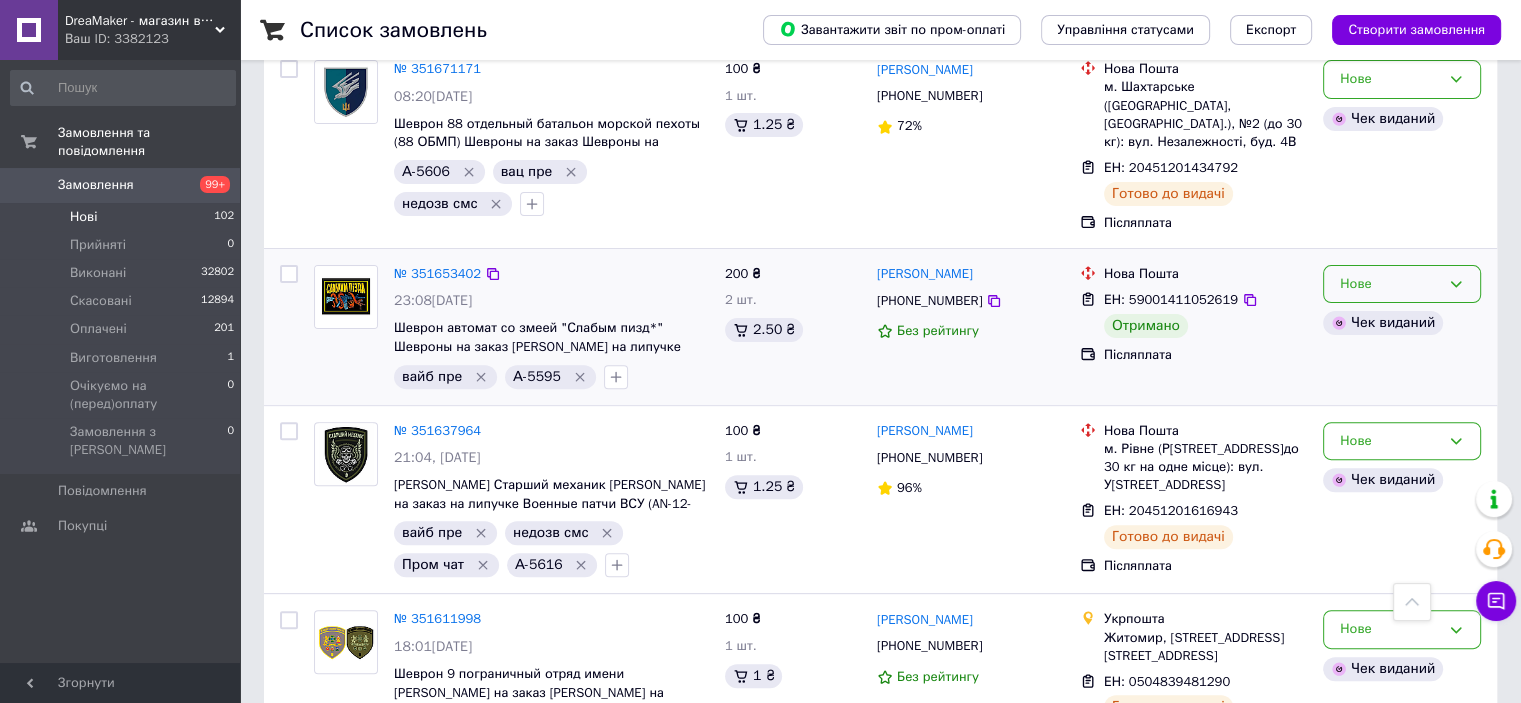 click on "Нове" at bounding box center (1390, 284) 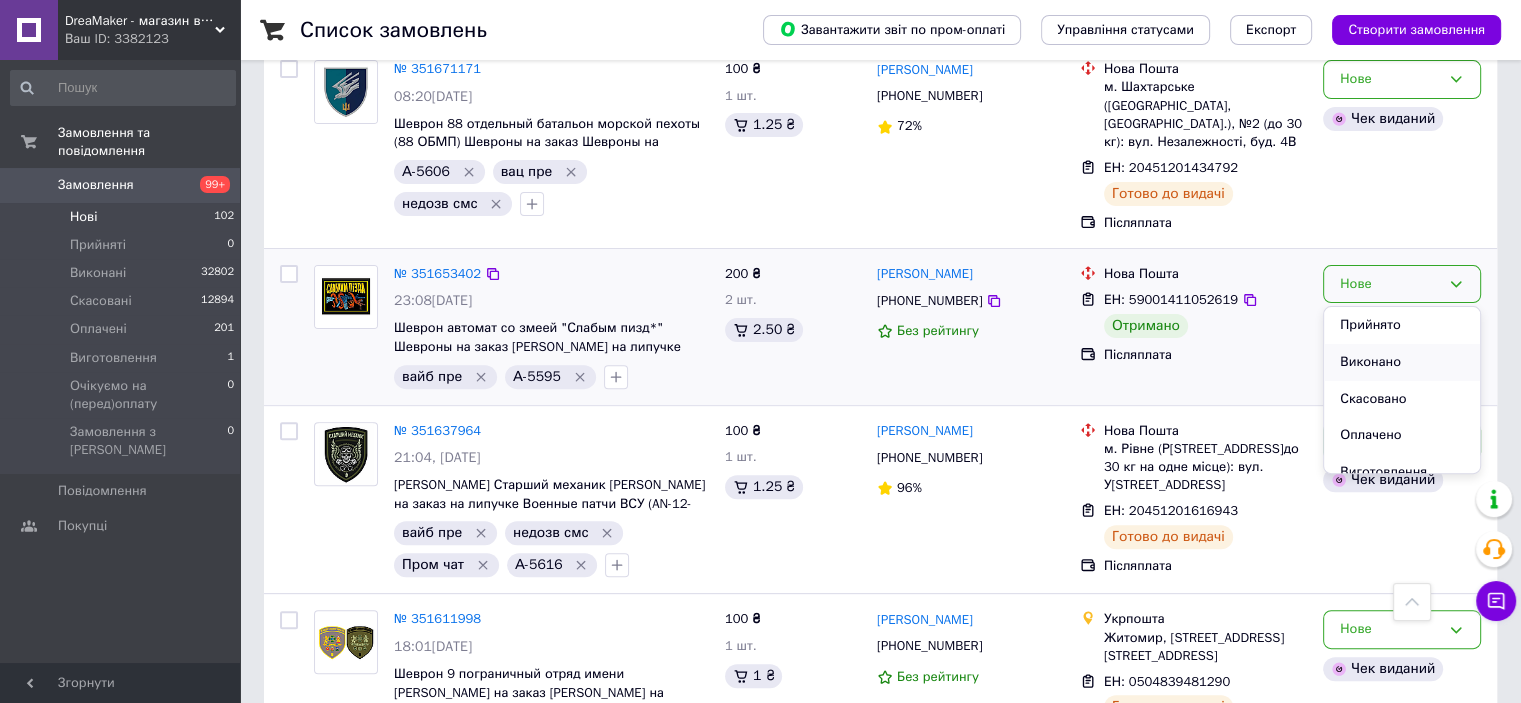 click on "Виконано" at bounding box center [1402, 362] 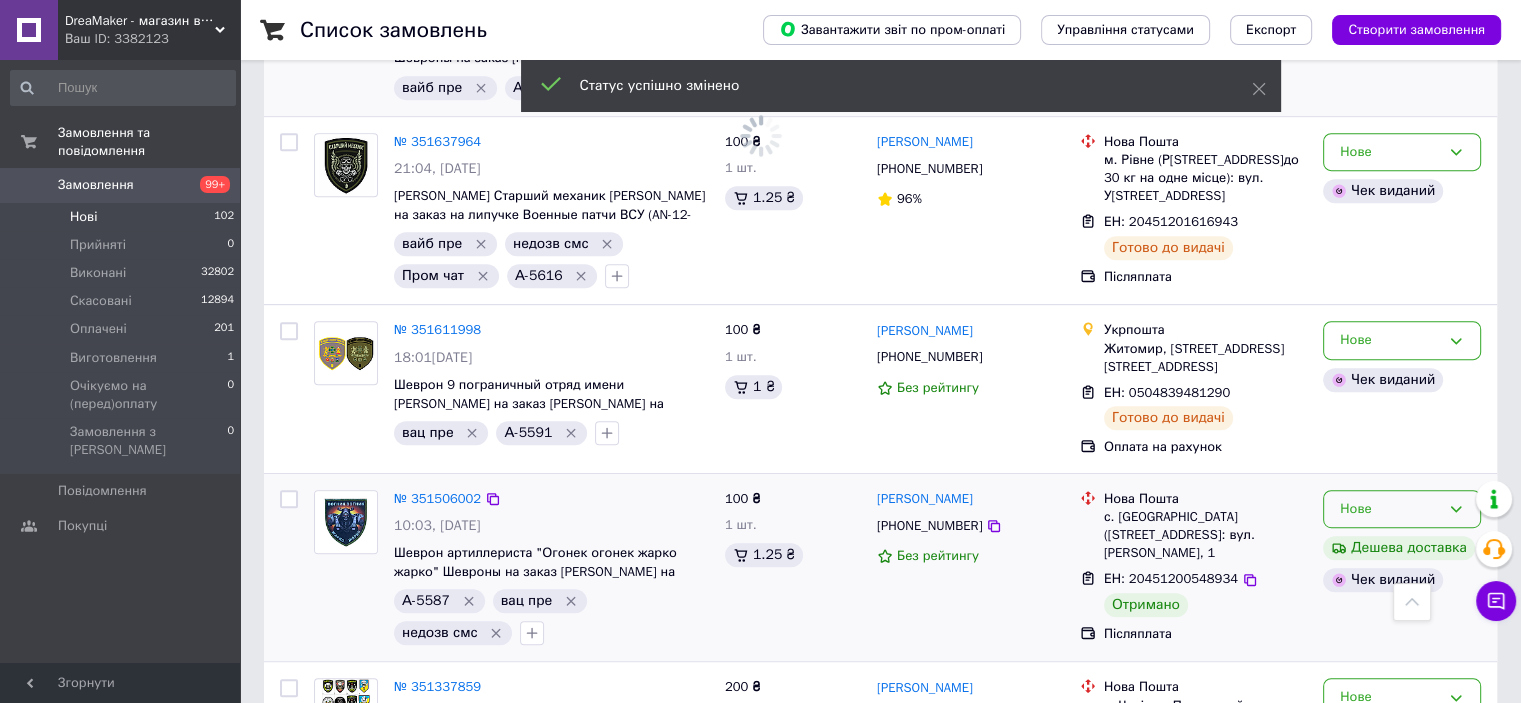 scroll, scrollTop: 1000, scrollLeft: 0, axis: vertical 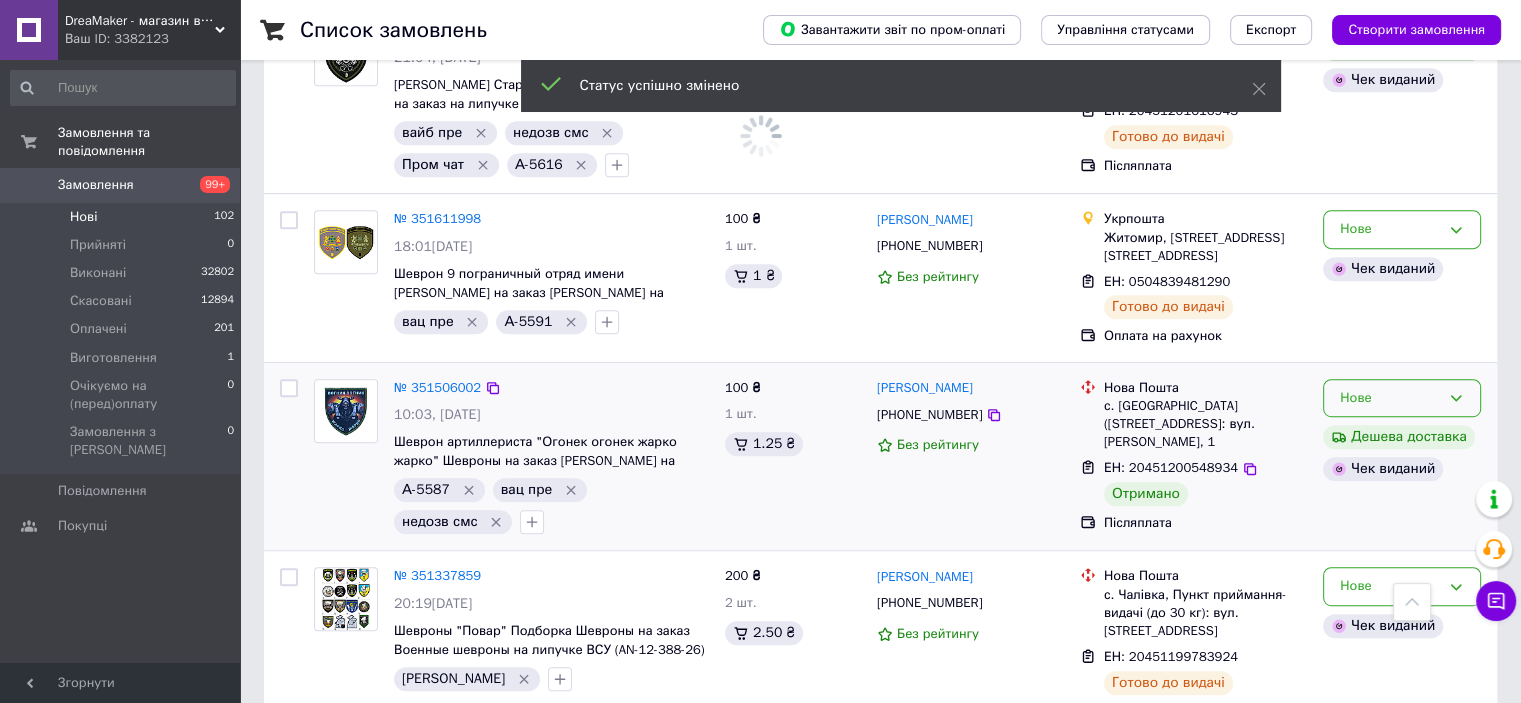 click on "Нове" at bounding box center [1390, 398] 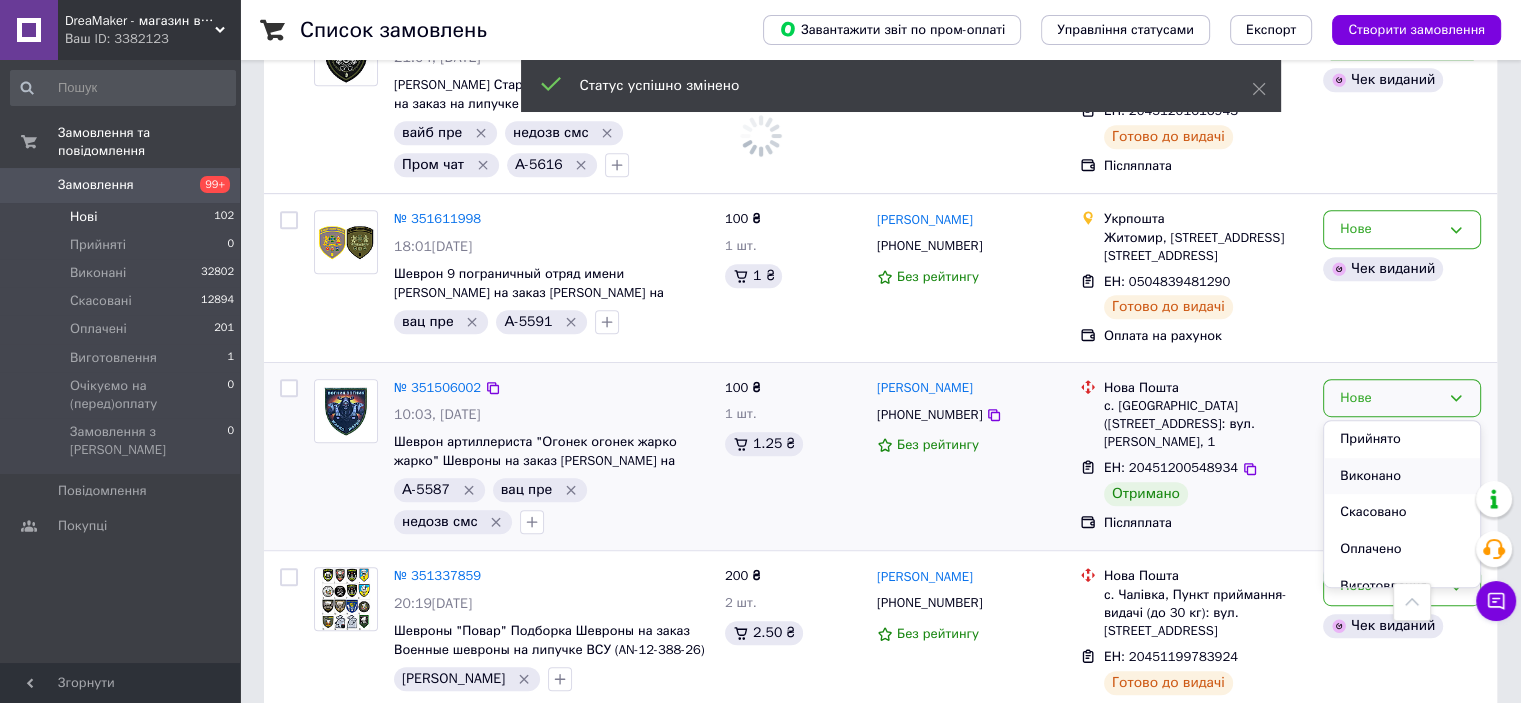 click on "Виконано" at bounding box center [1402, 476] 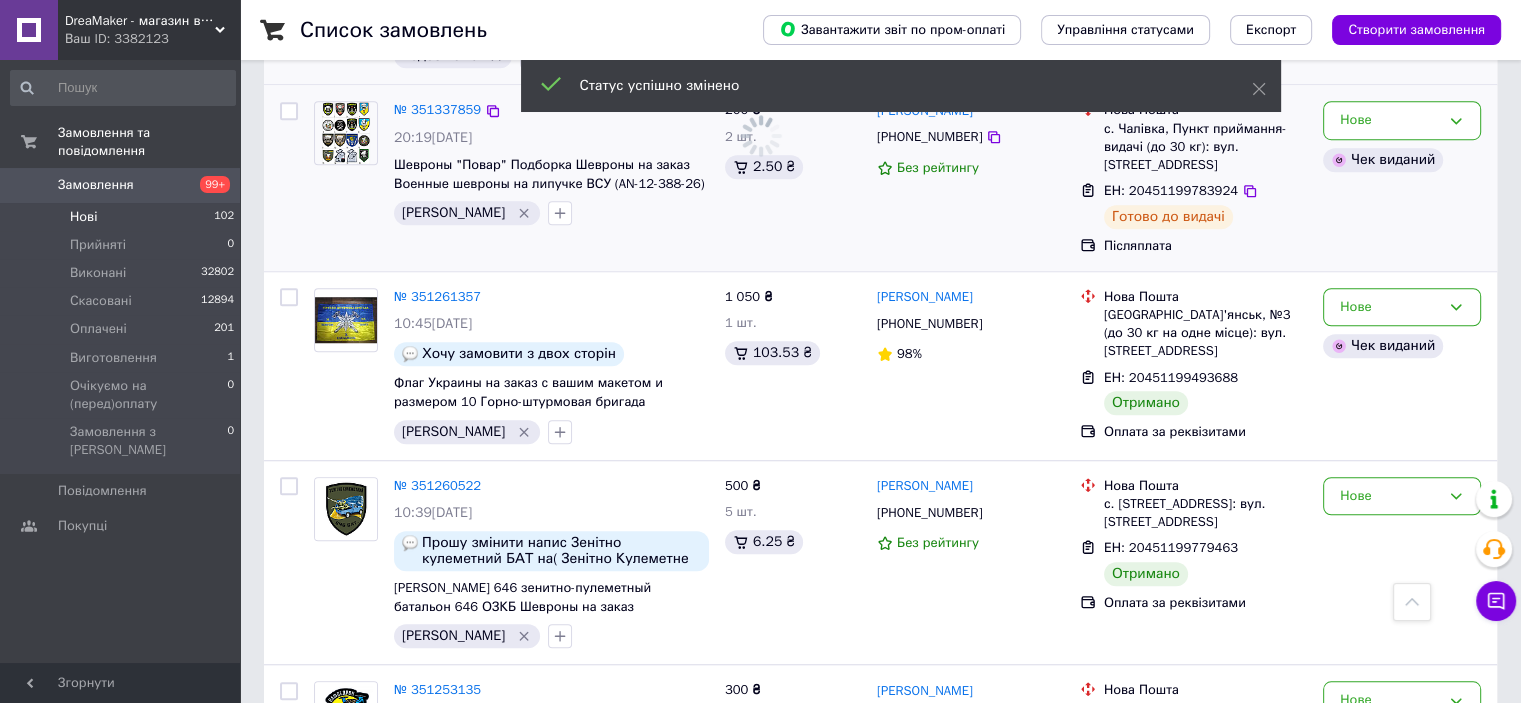 scroll, scrollTop: 1600, scrollLeft: 0, axis: vertical 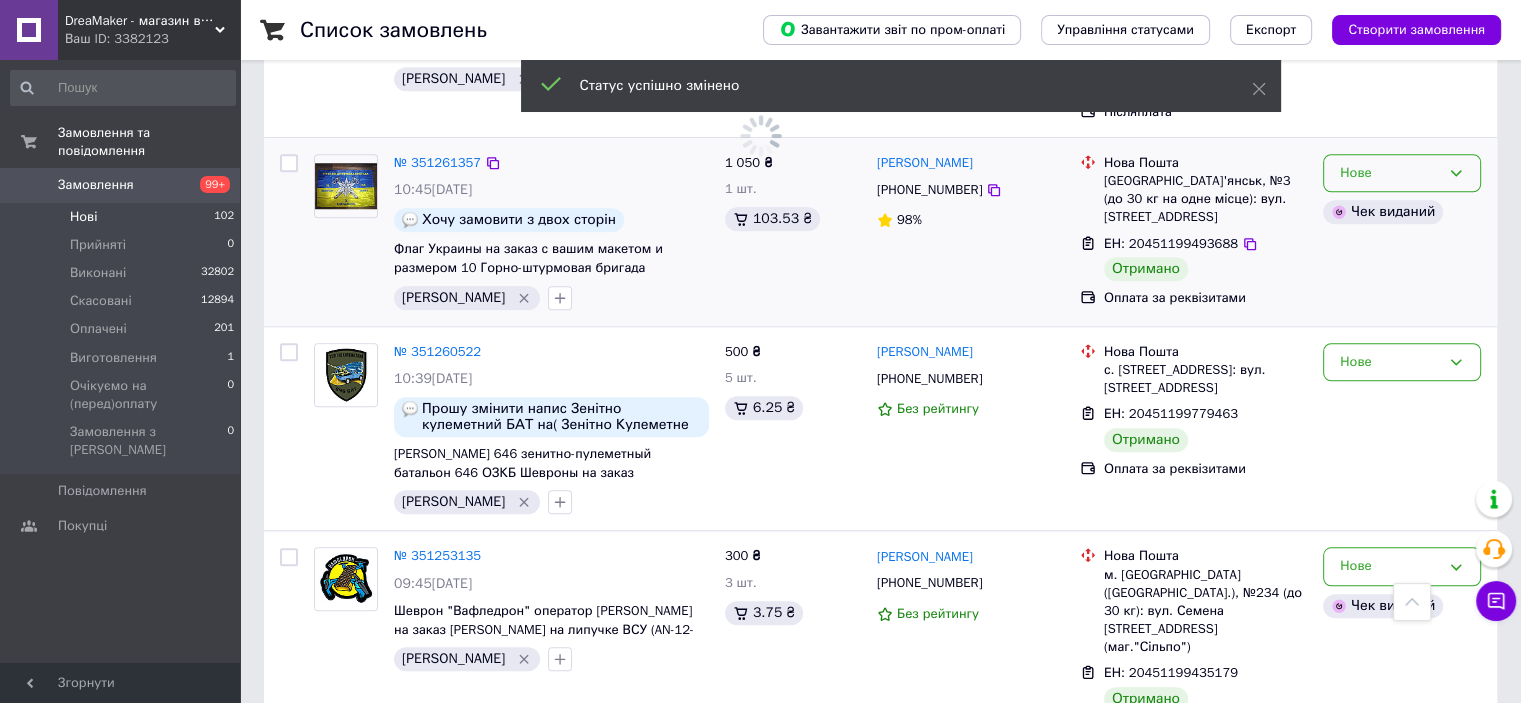 click on "Нове" at bounding box center [1402, 173] 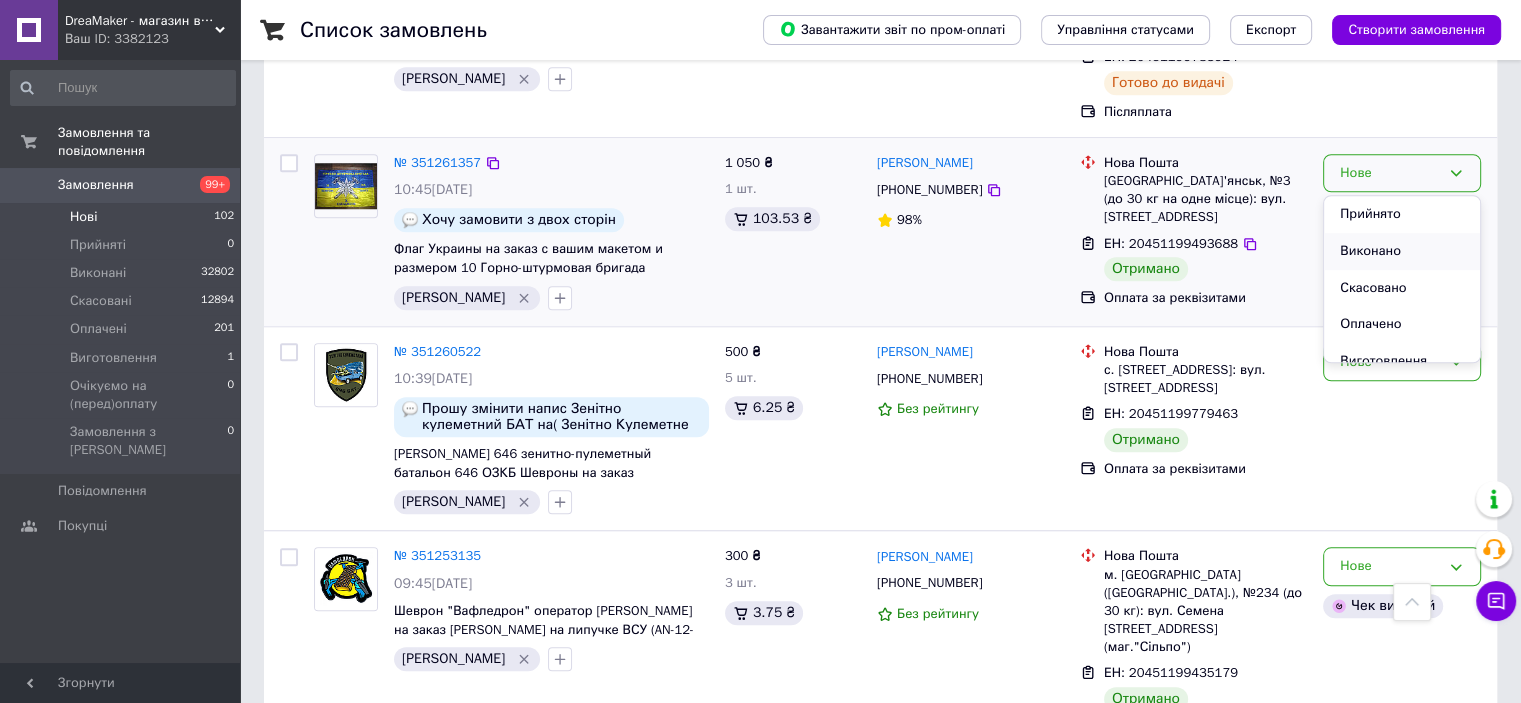 click on "Виконано" at bounding box center [1402, 251] 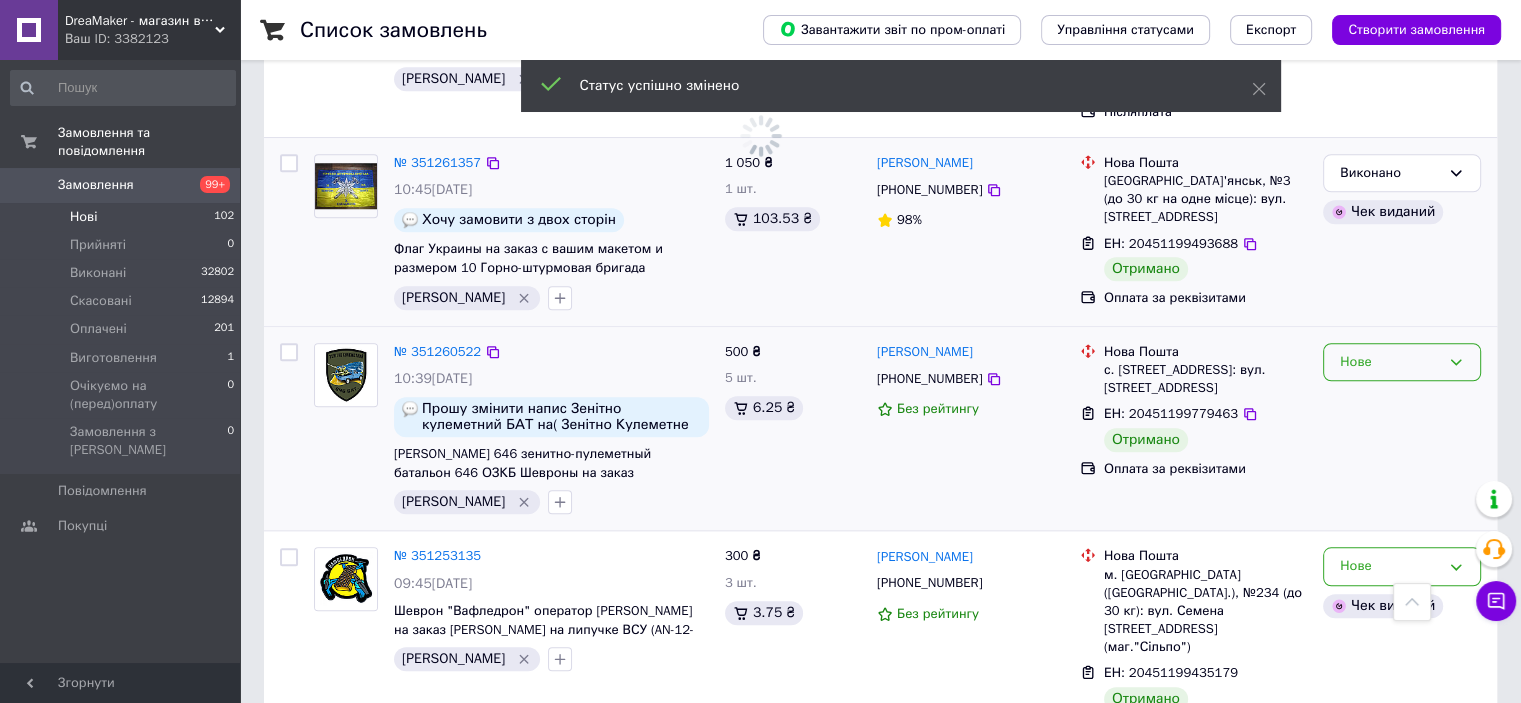 click on "Нове" at bounding box center [1390, 362] 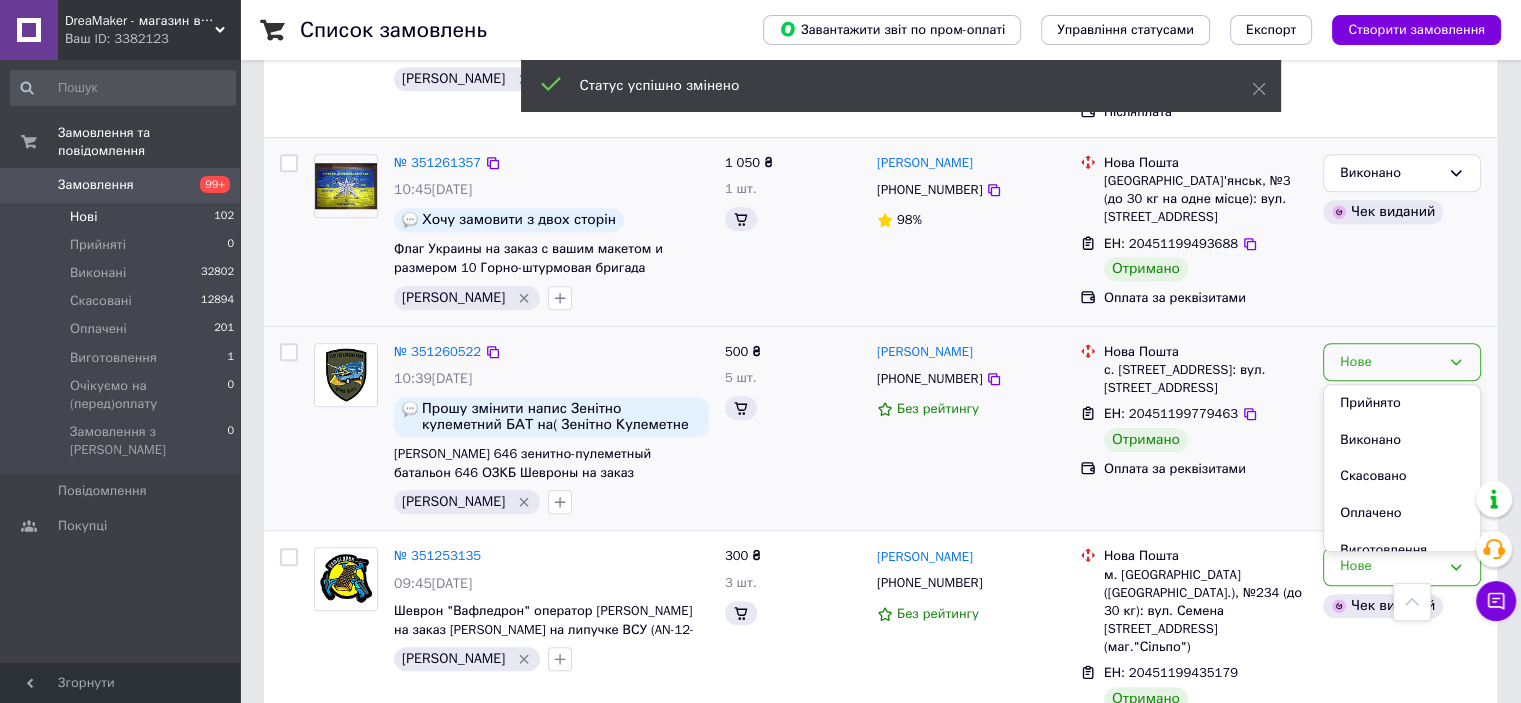 click on "Виконано" at bounding box center [1402, 440] 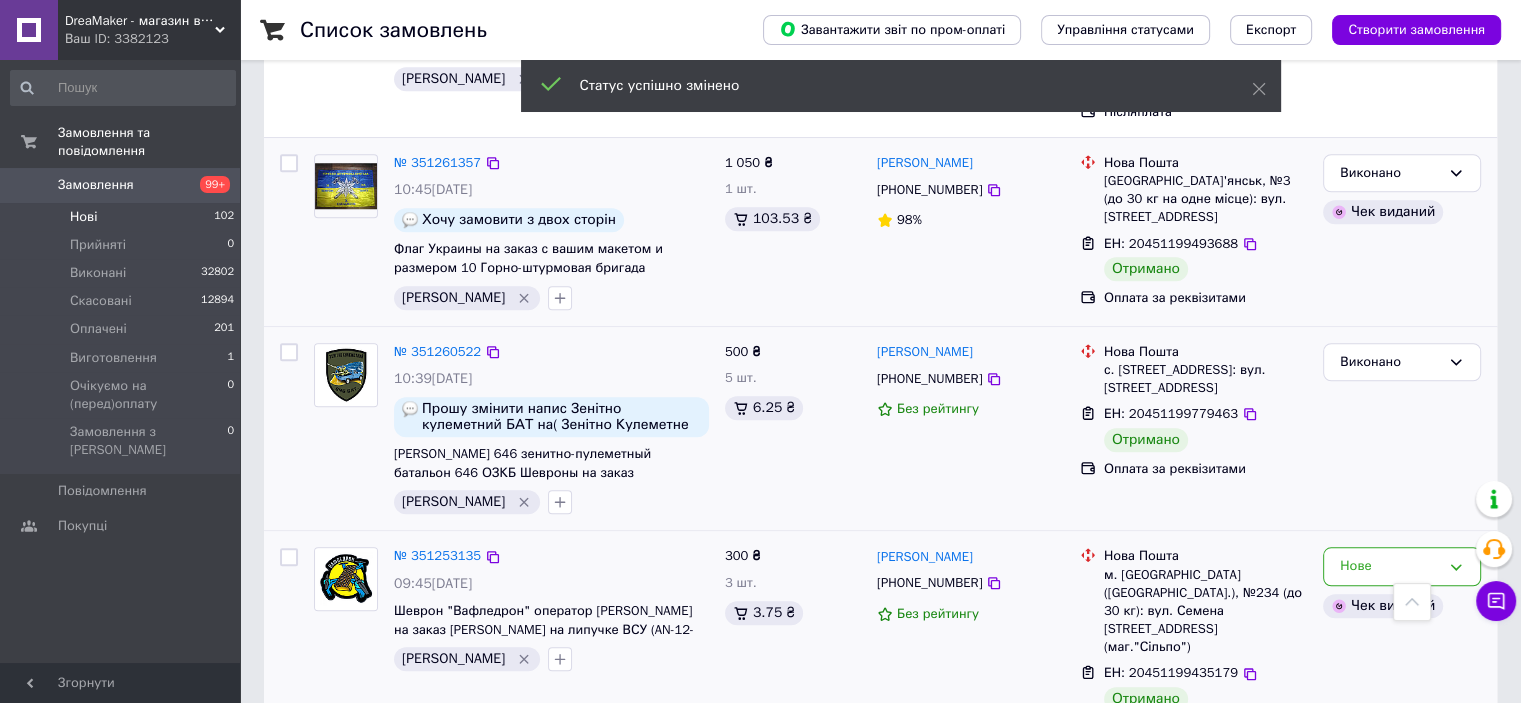 scroll, scrollTop: 1900, scrollLeft: 0, axis: vertical 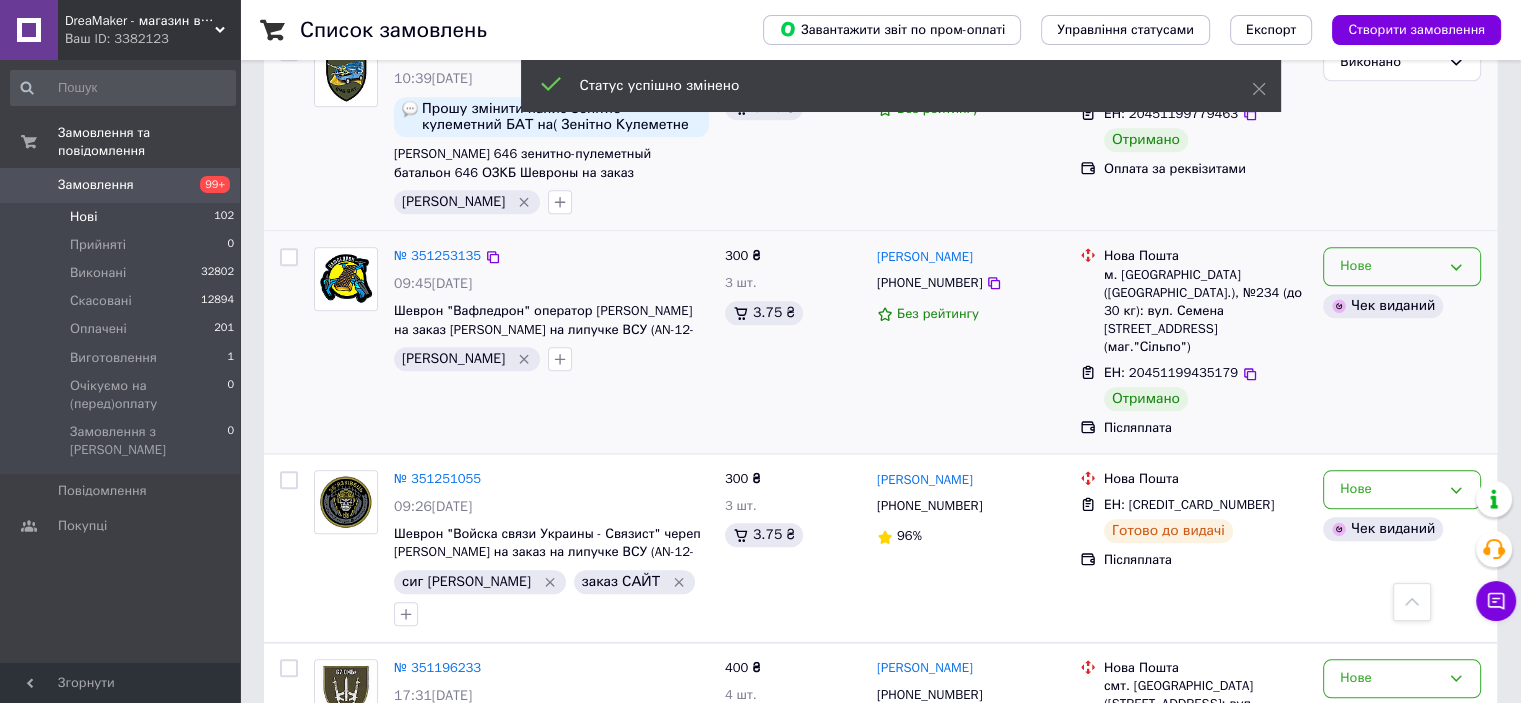 click on "Нове" at bounding box center [1390, 266] 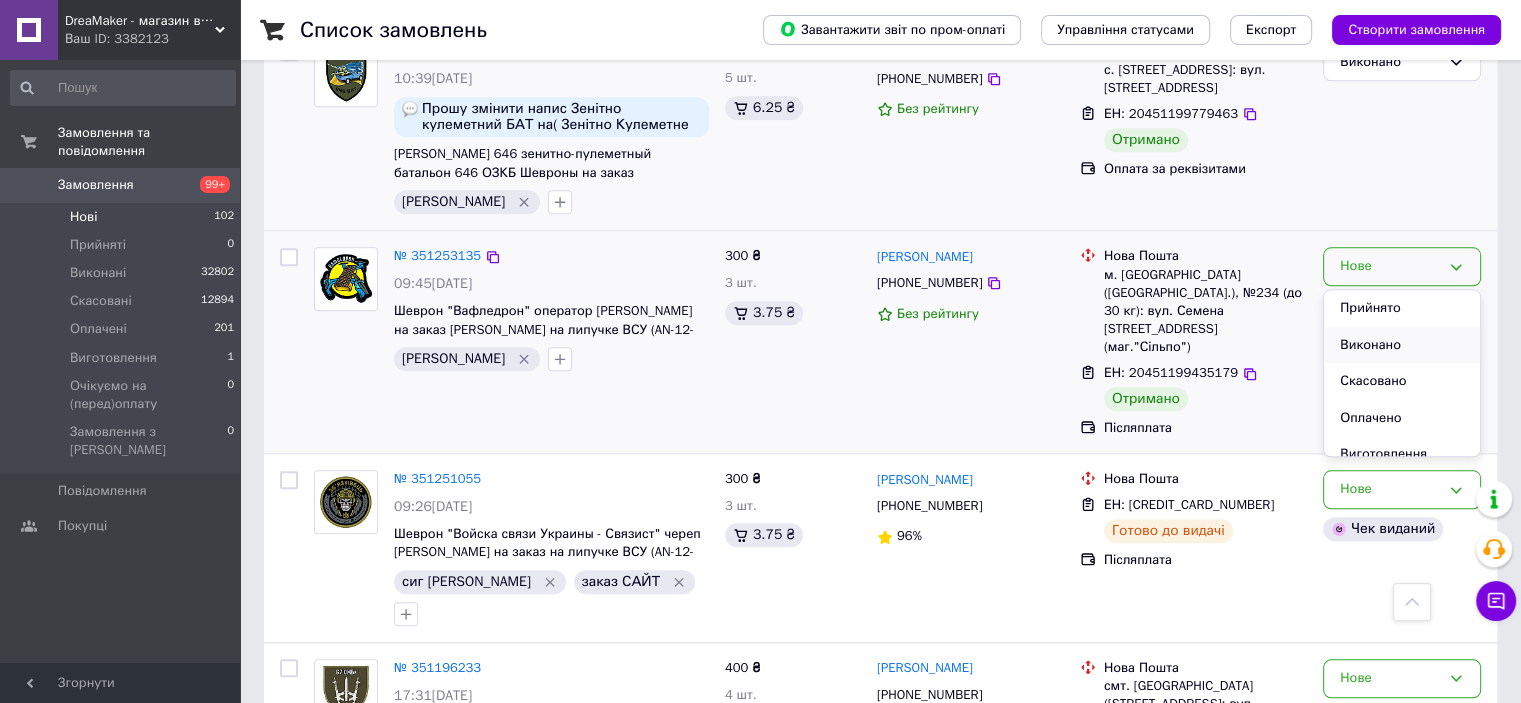 click on "Виконано" at bounding box center [1402, 345] 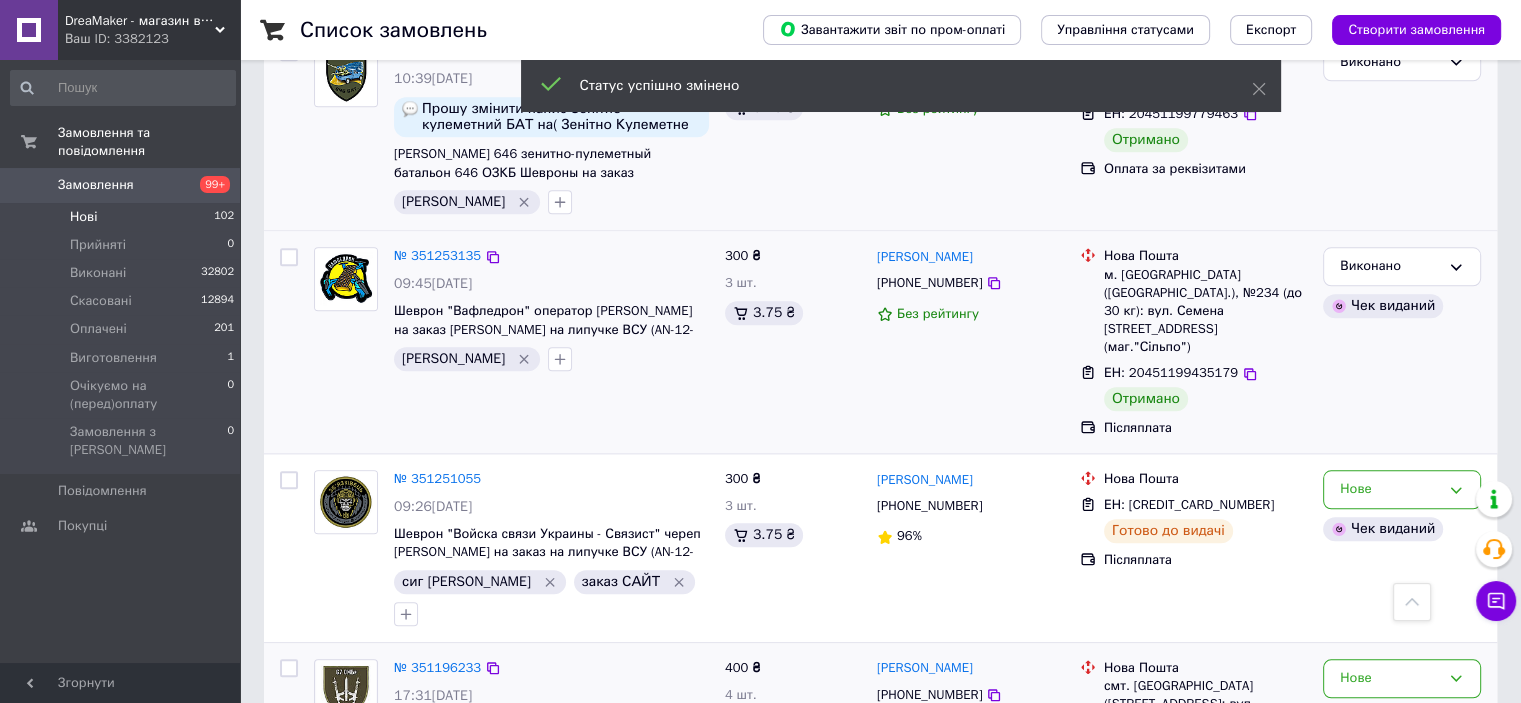 scroll, scrollTop: 2300, scrollLeft: 0, axis: vertical 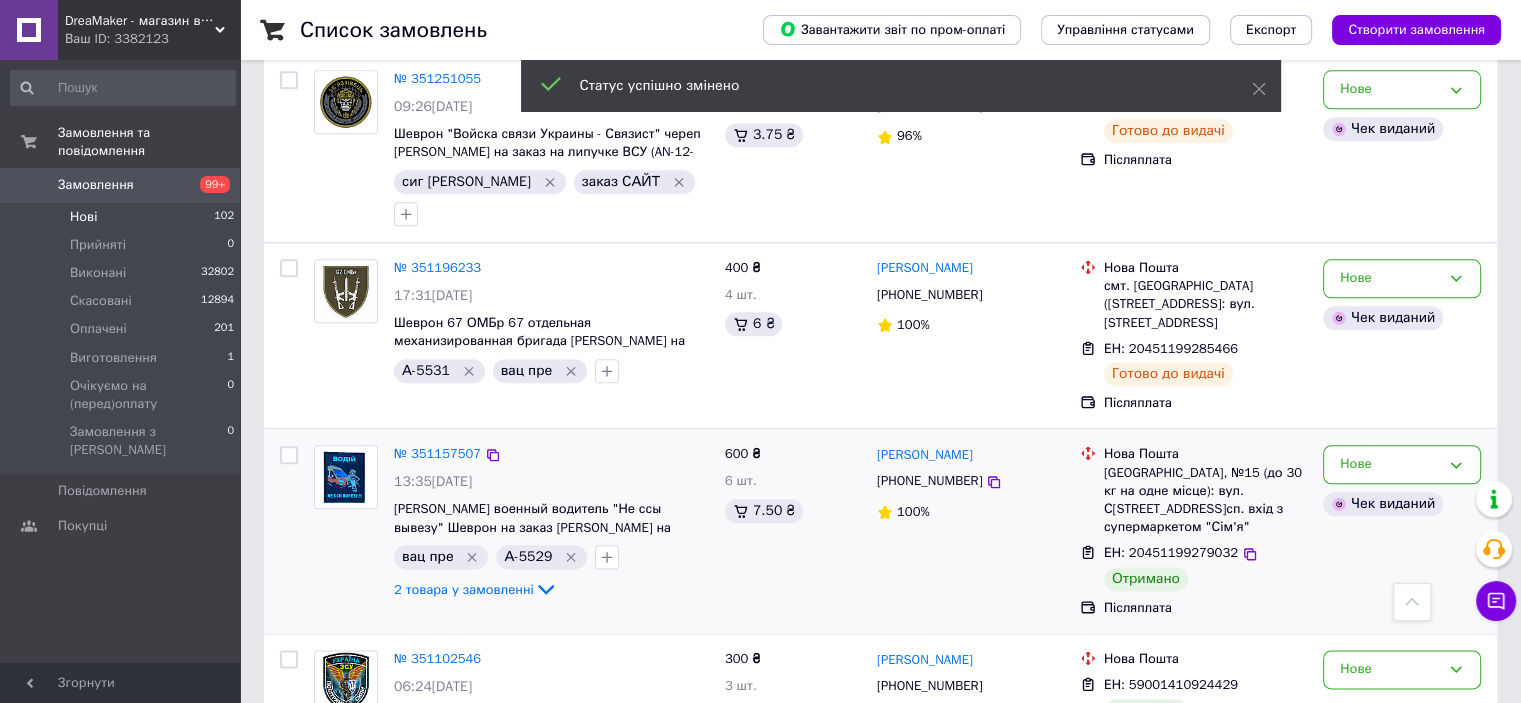 click on "Нове Чек виданий" at bounding box center [1402, 531] 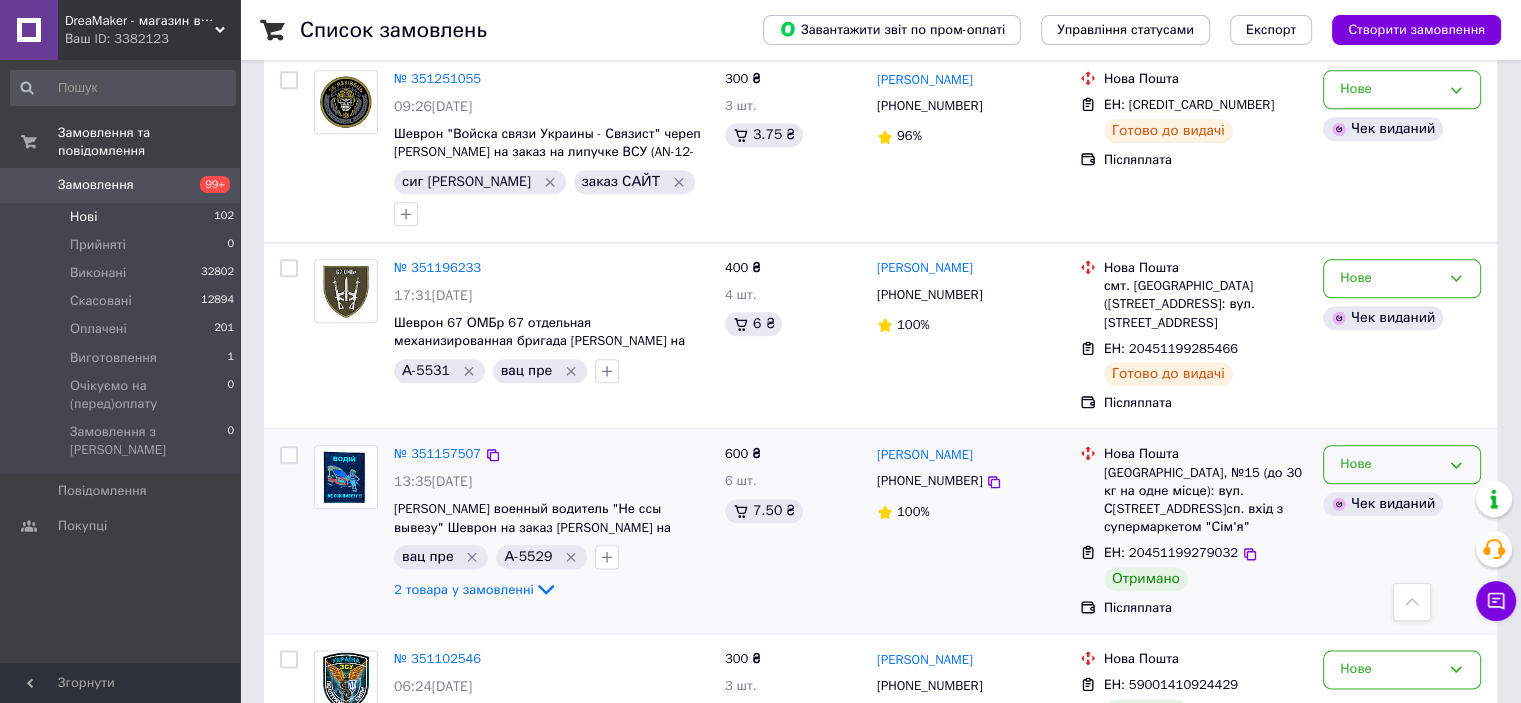 click on "Нове" at bounding box center [1390, 464] 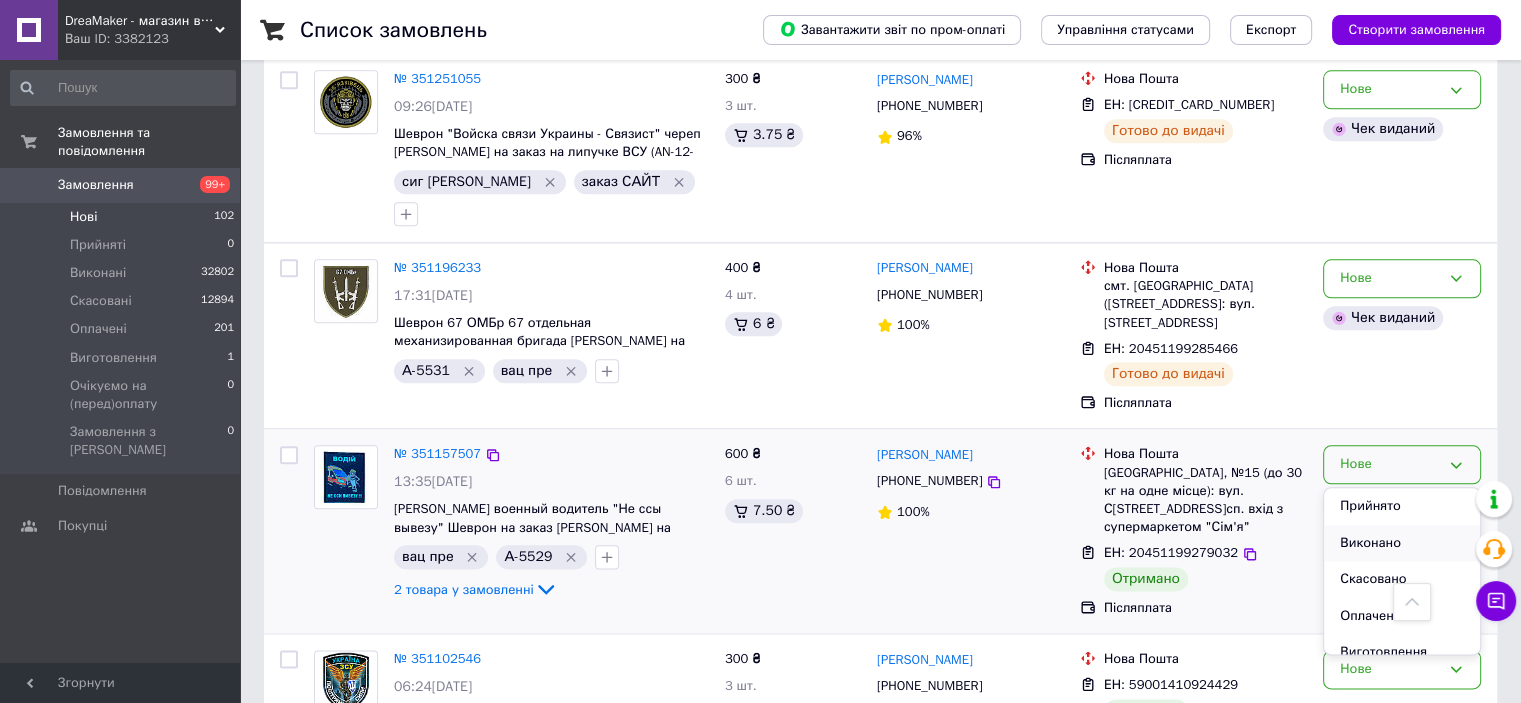 click on "Виконано" at bounding box center (1402, 543) 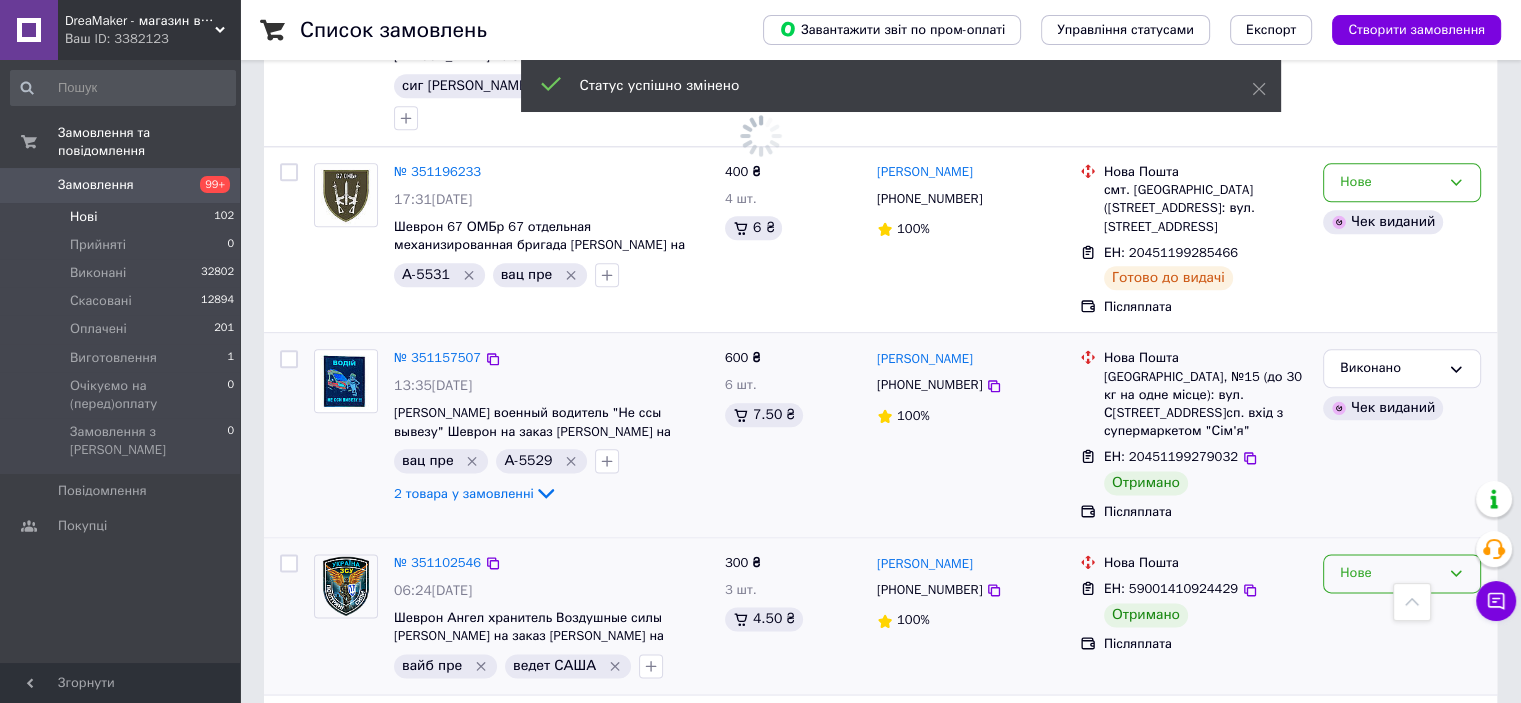 scroll, scrollTop: 2500, scrollLeft: 0, axis: vertical 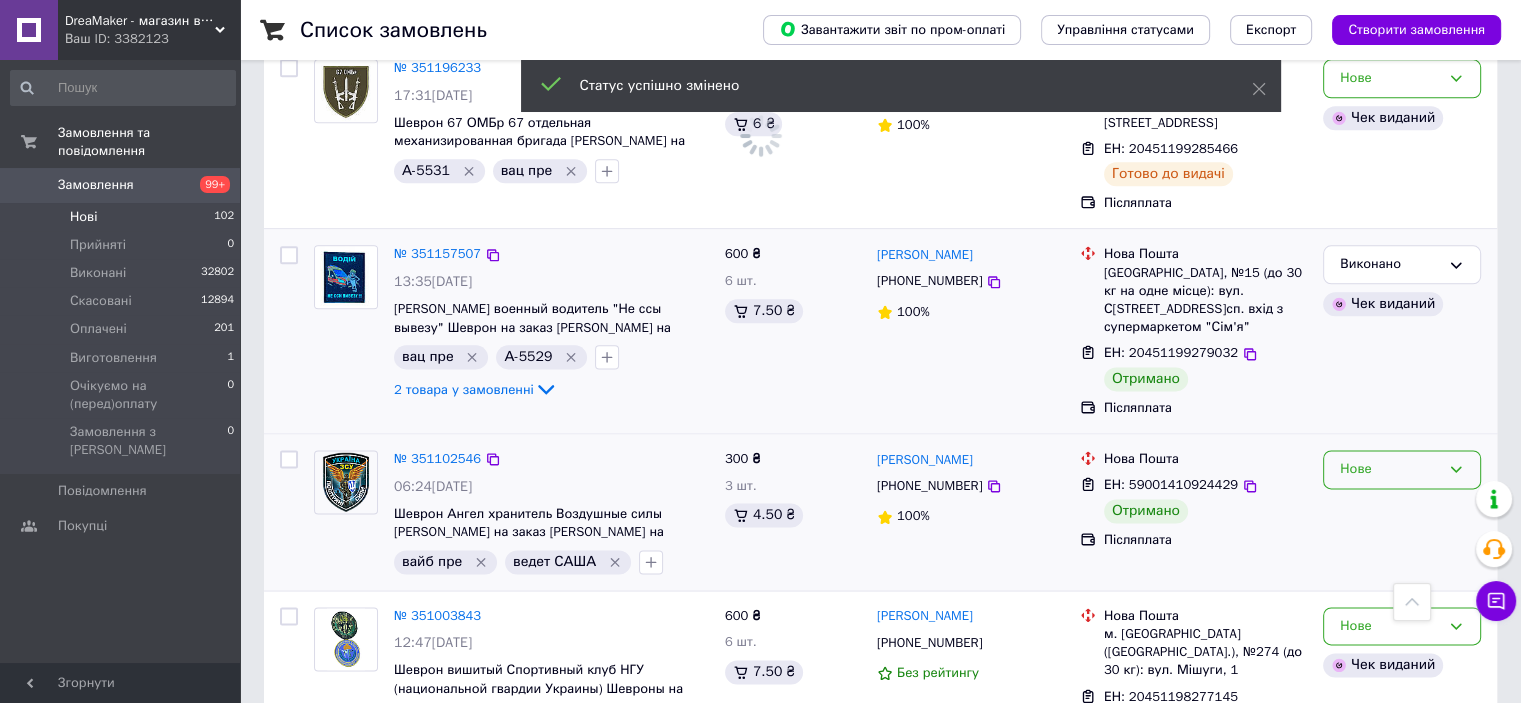 click on "Нове" at bounding box center [1390, 469] 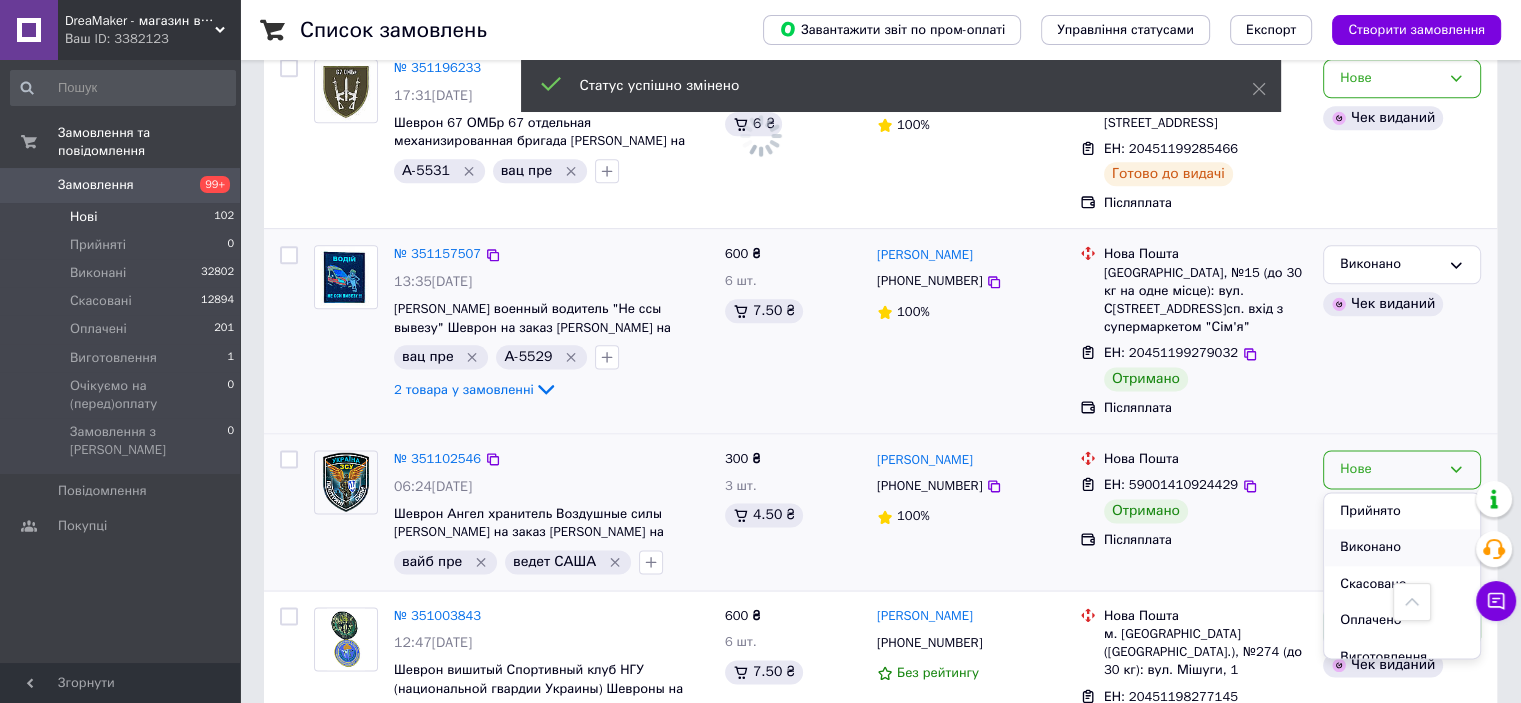 click on "Виконано" at bounding box center (1402, 547) 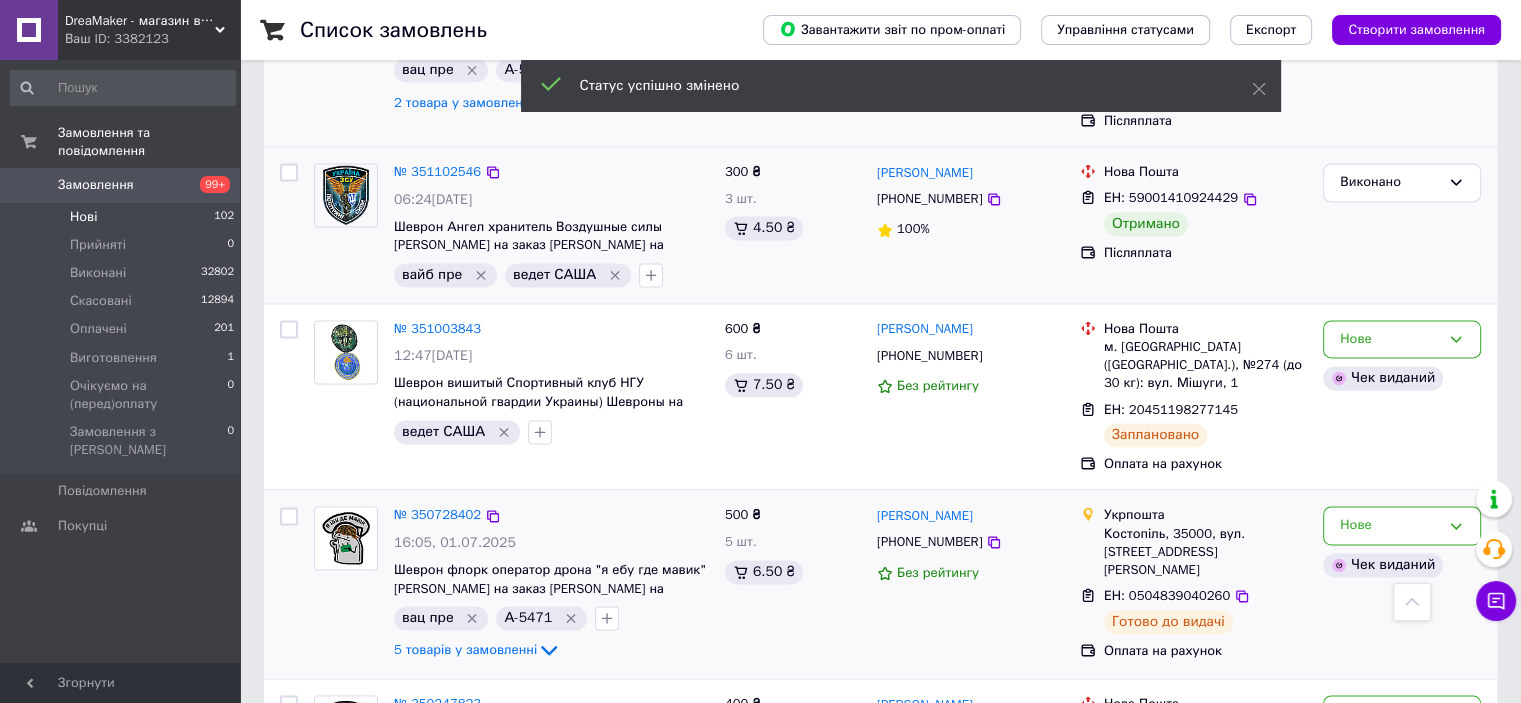 scroll, scrollTop: 3239, scrollLeft: 0, axis: vertical 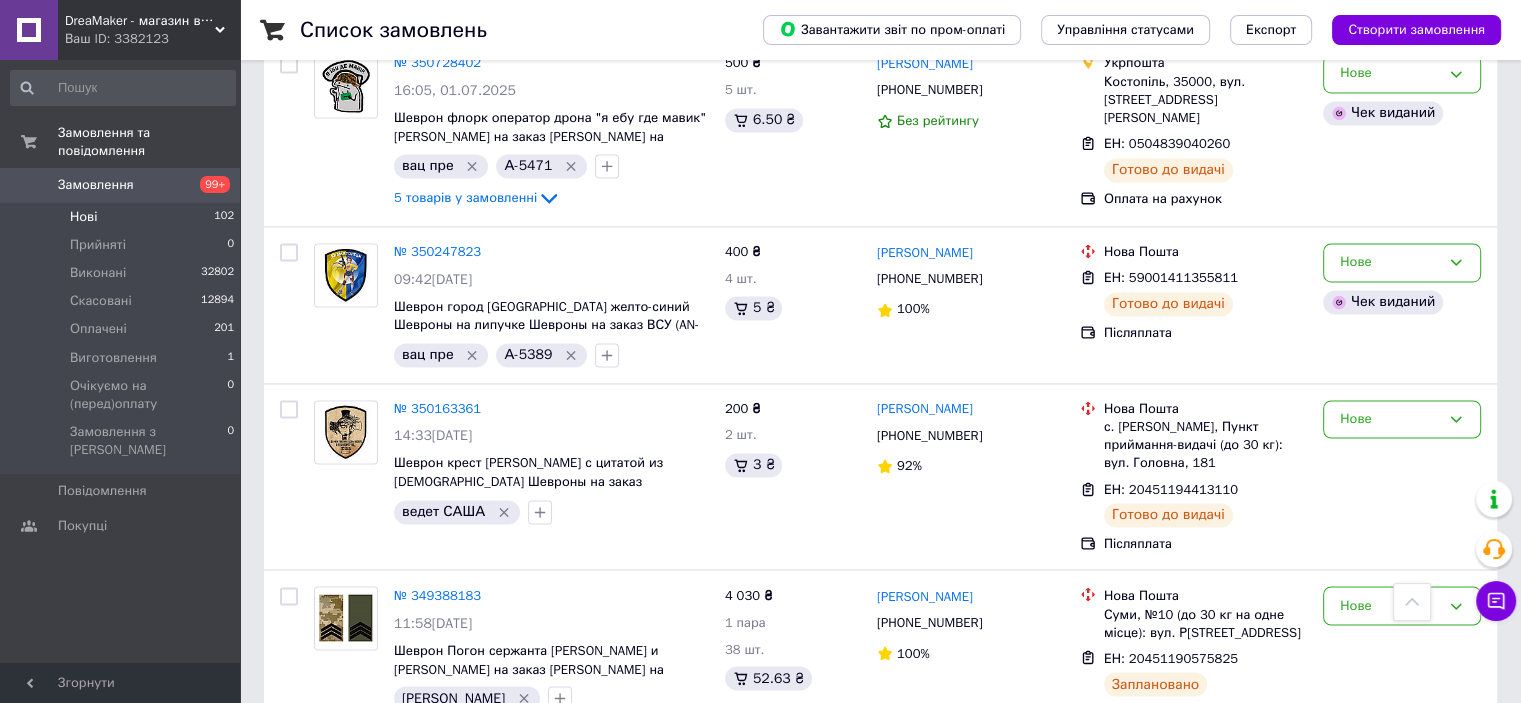 click on "4" at bounding box center (539, 803) 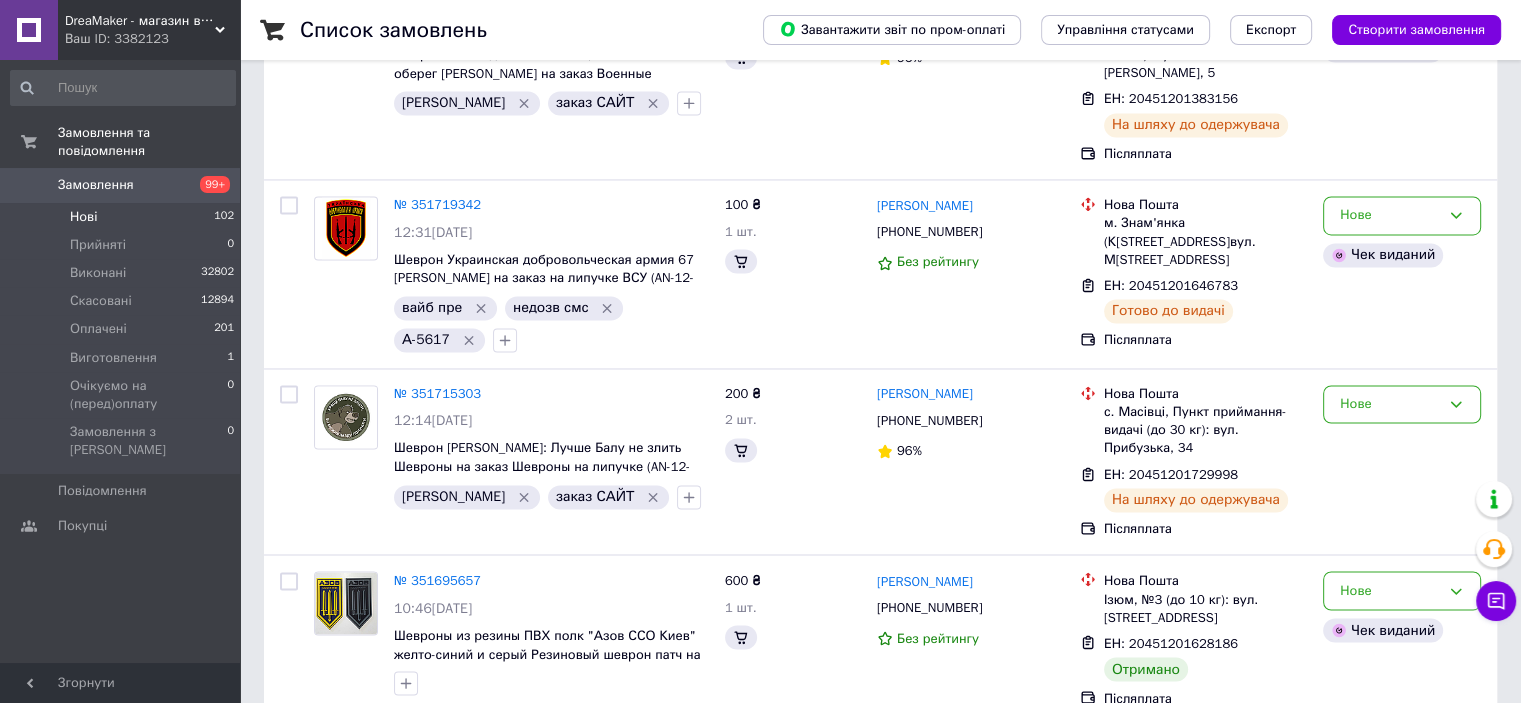 scroll, scrollTop: 0, scrollLeft: 0, axis: both 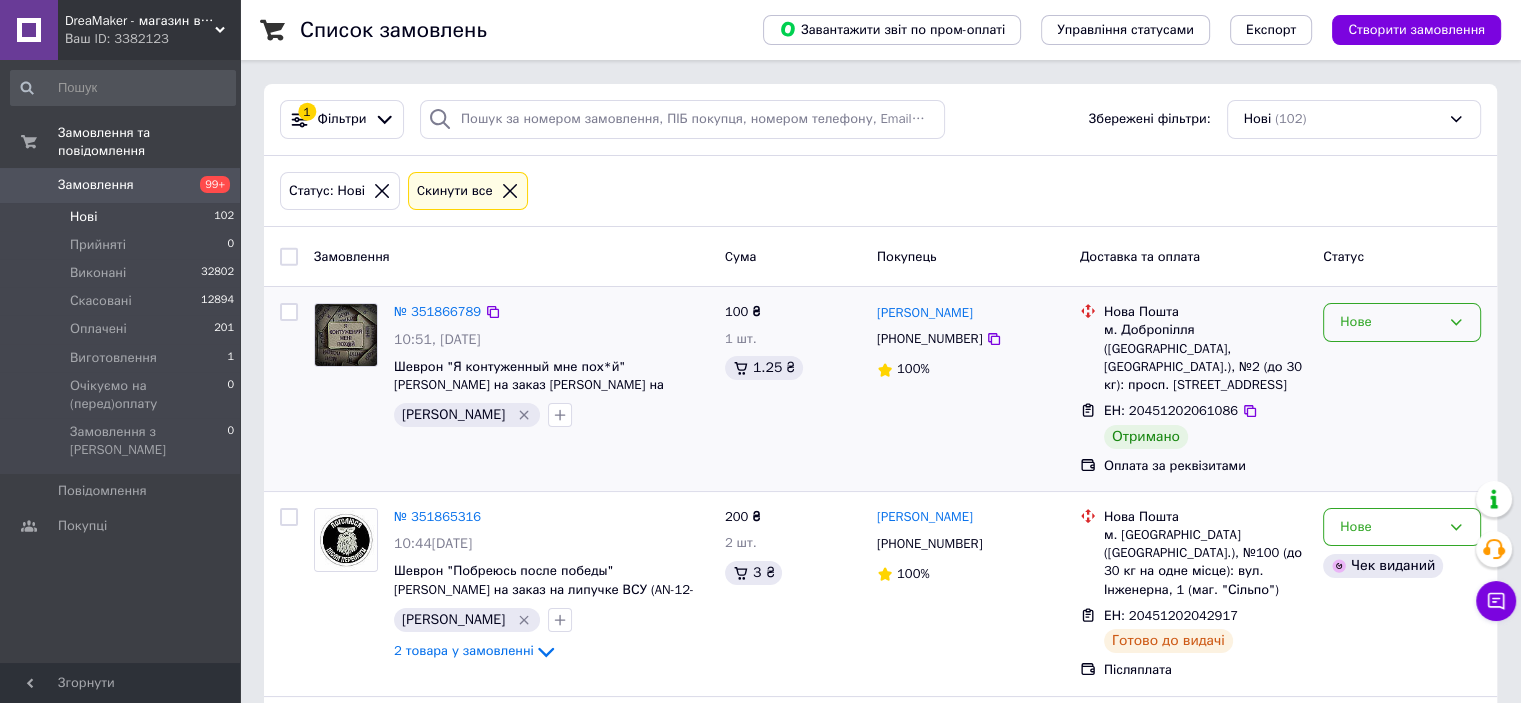 click on "Нове" at bounding box center (1390, 322) 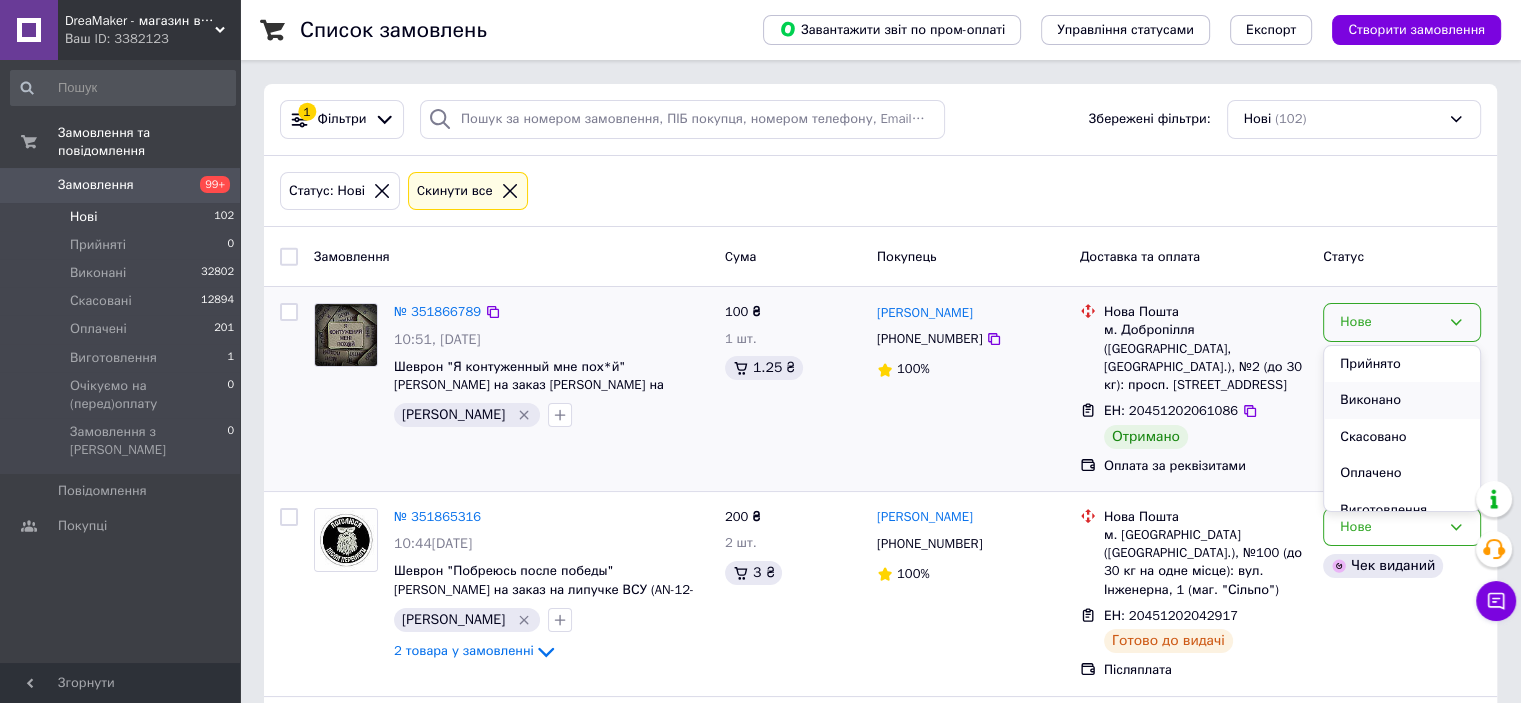 click on "Виконано" at bounding box center [1402, 400] 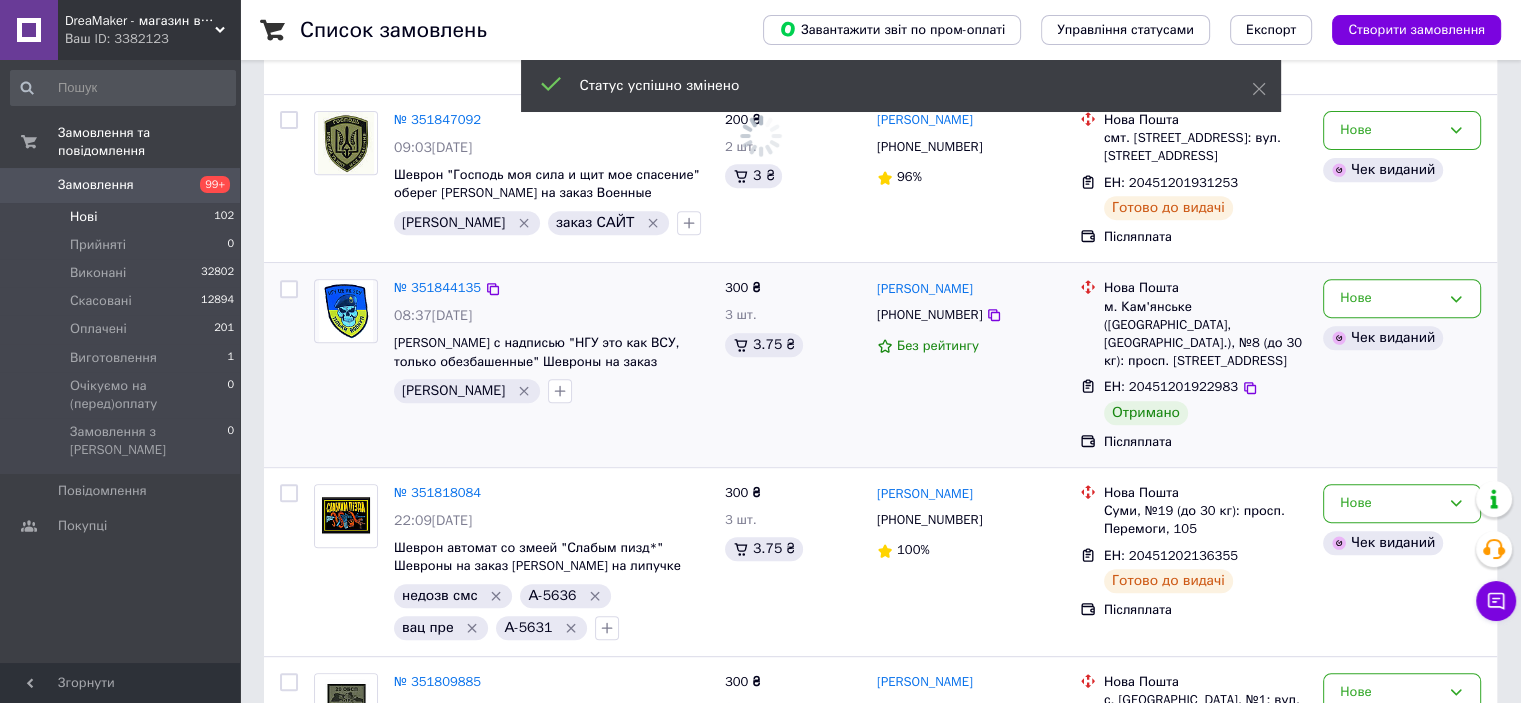 scroll, scrollTop: 800, scrollLeft: 0, axis: vertical 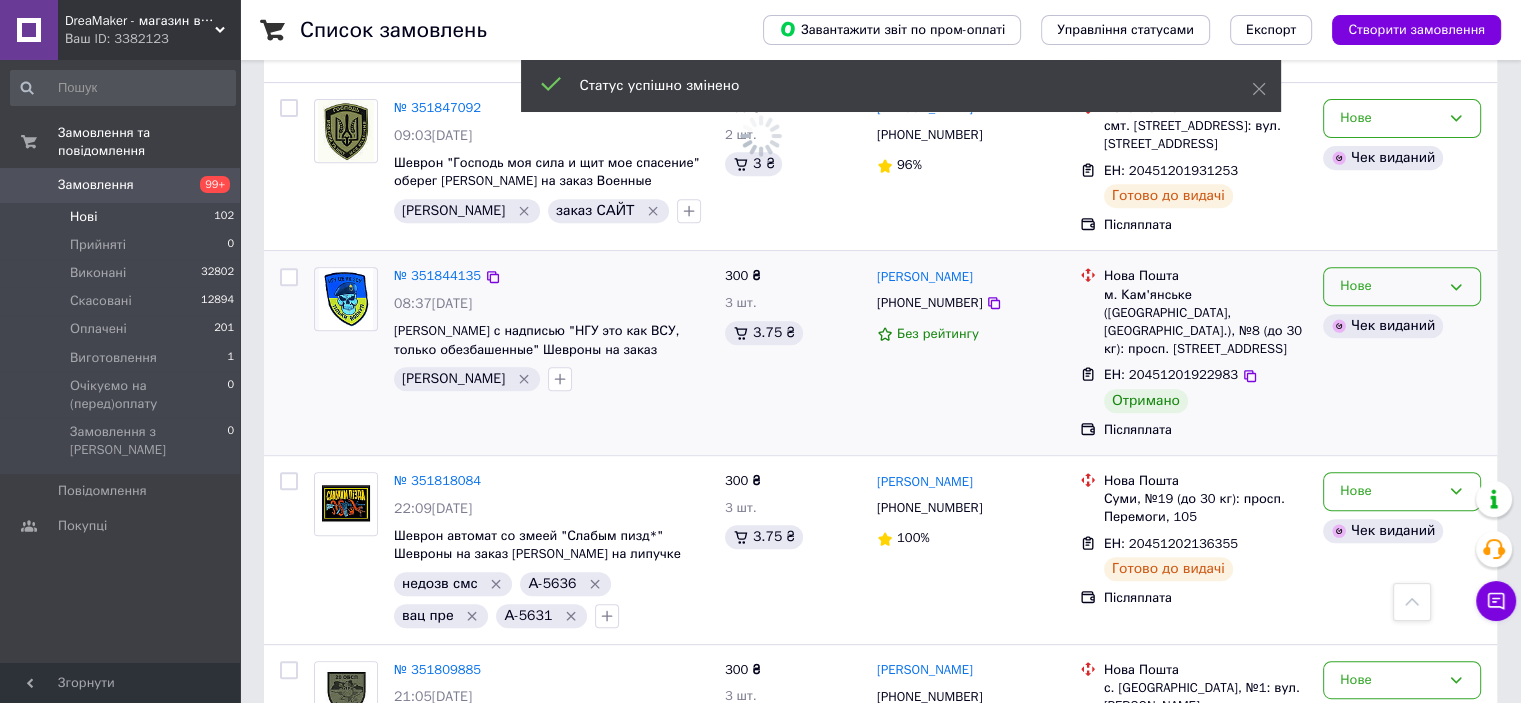 click on "Нове" at bounding box center [1390, 286] 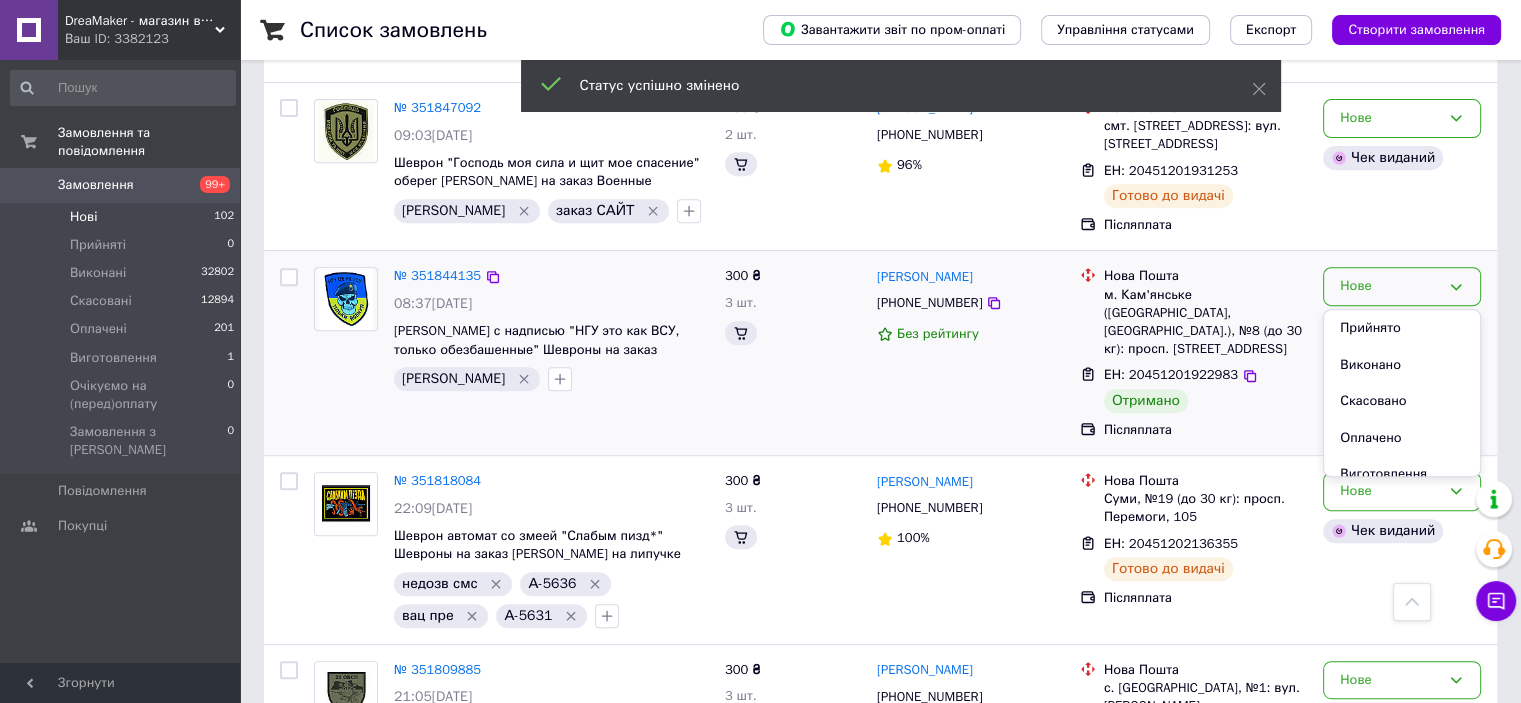 click on "Виконано" at bounding box center [1402, 365] 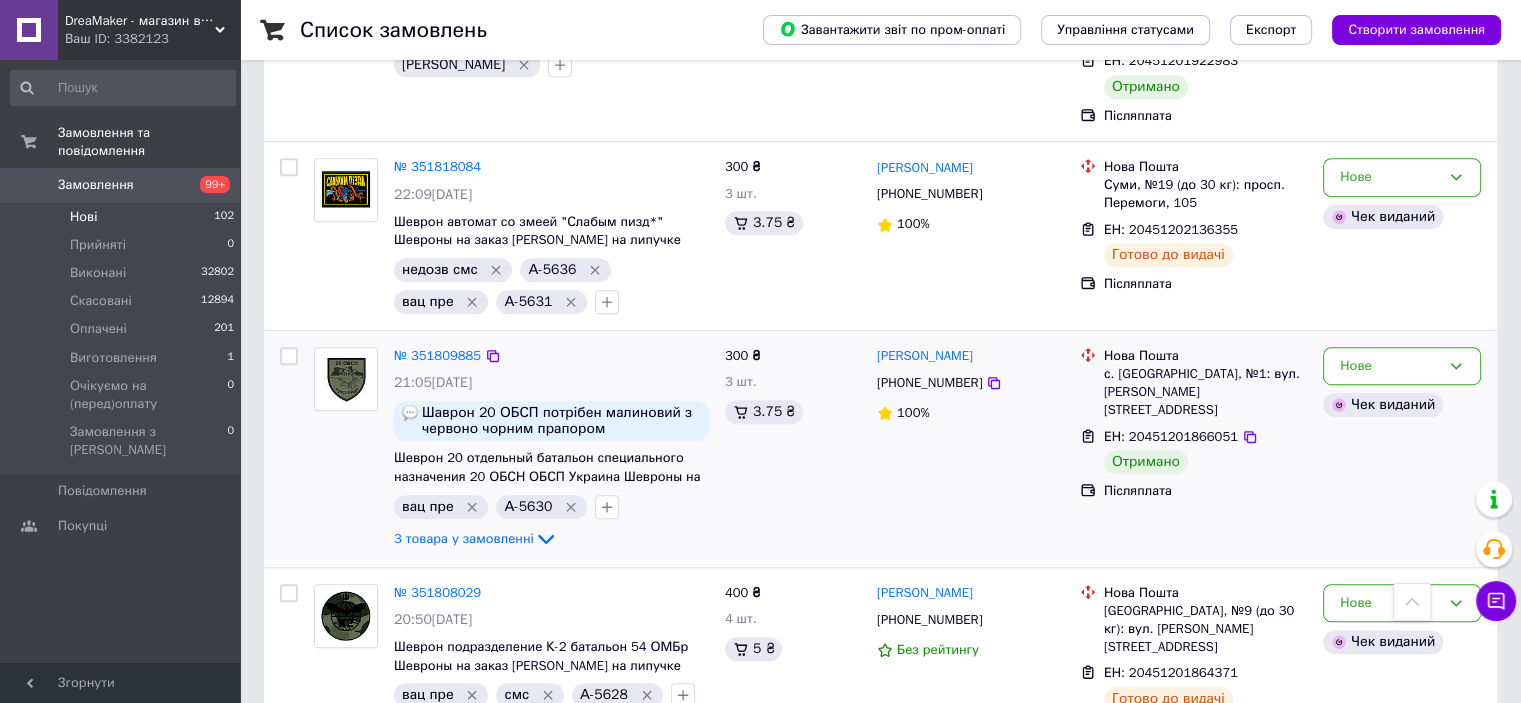 scroll, scrollTop: 1200, scrollLeft: 0, axis: vertical 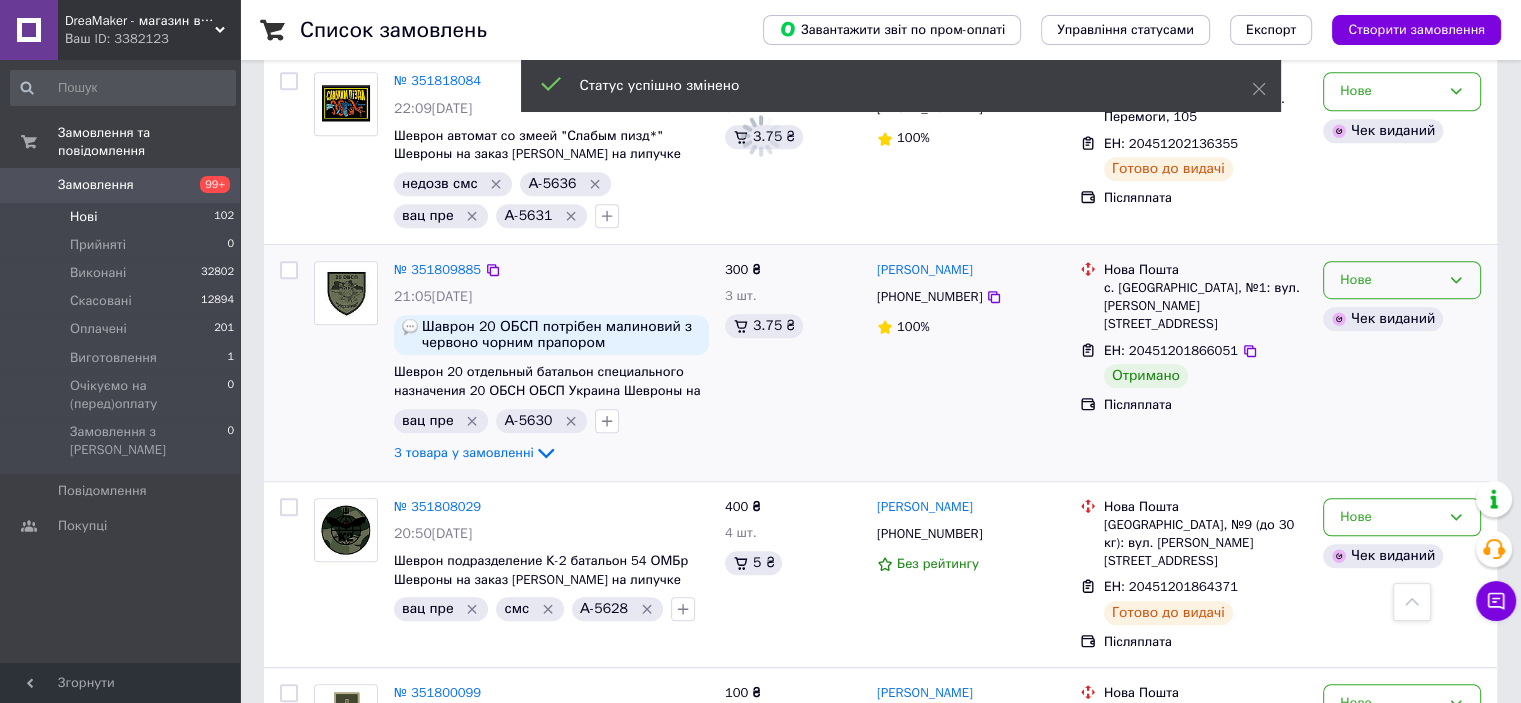 click on "Нове" at bounding box center [1390, 280] 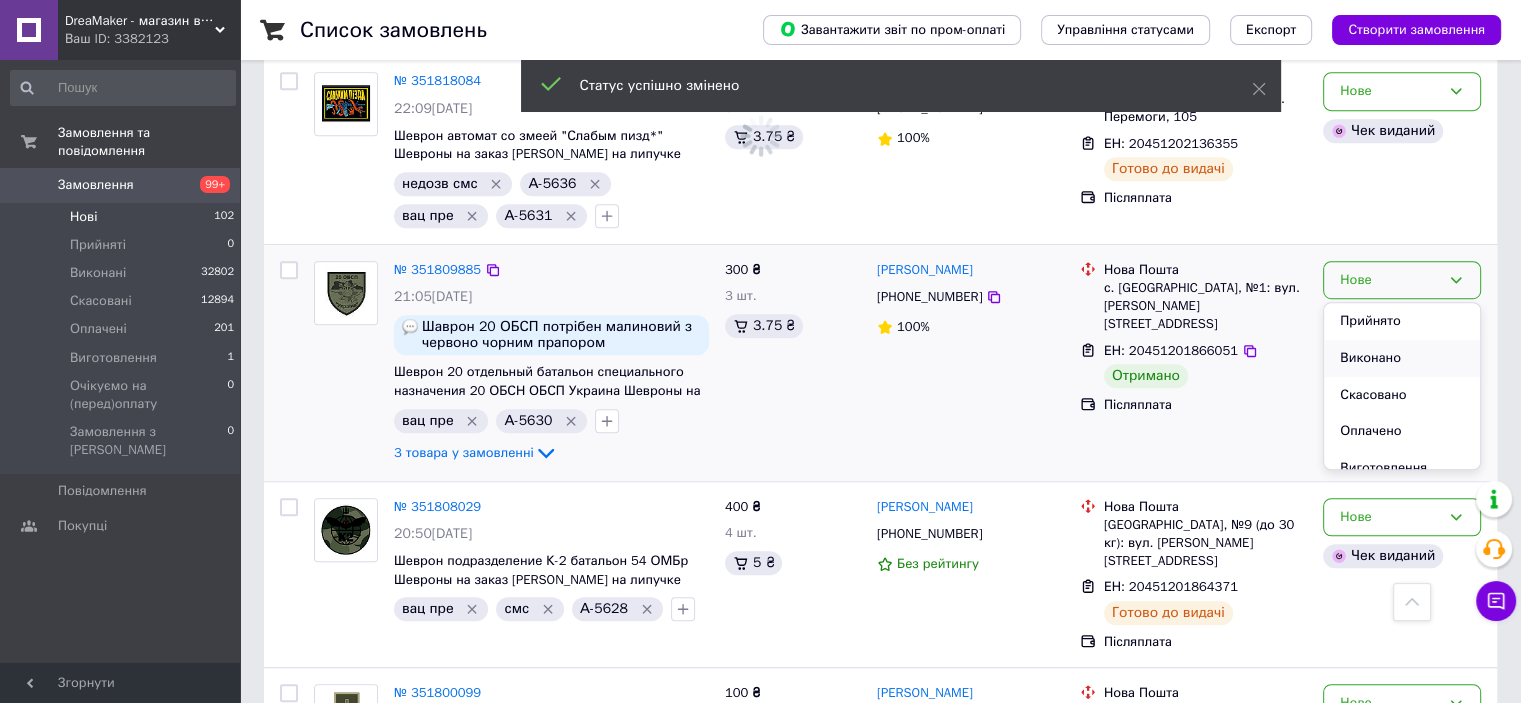click on "Виконано" at bounding box center (1402, 358) 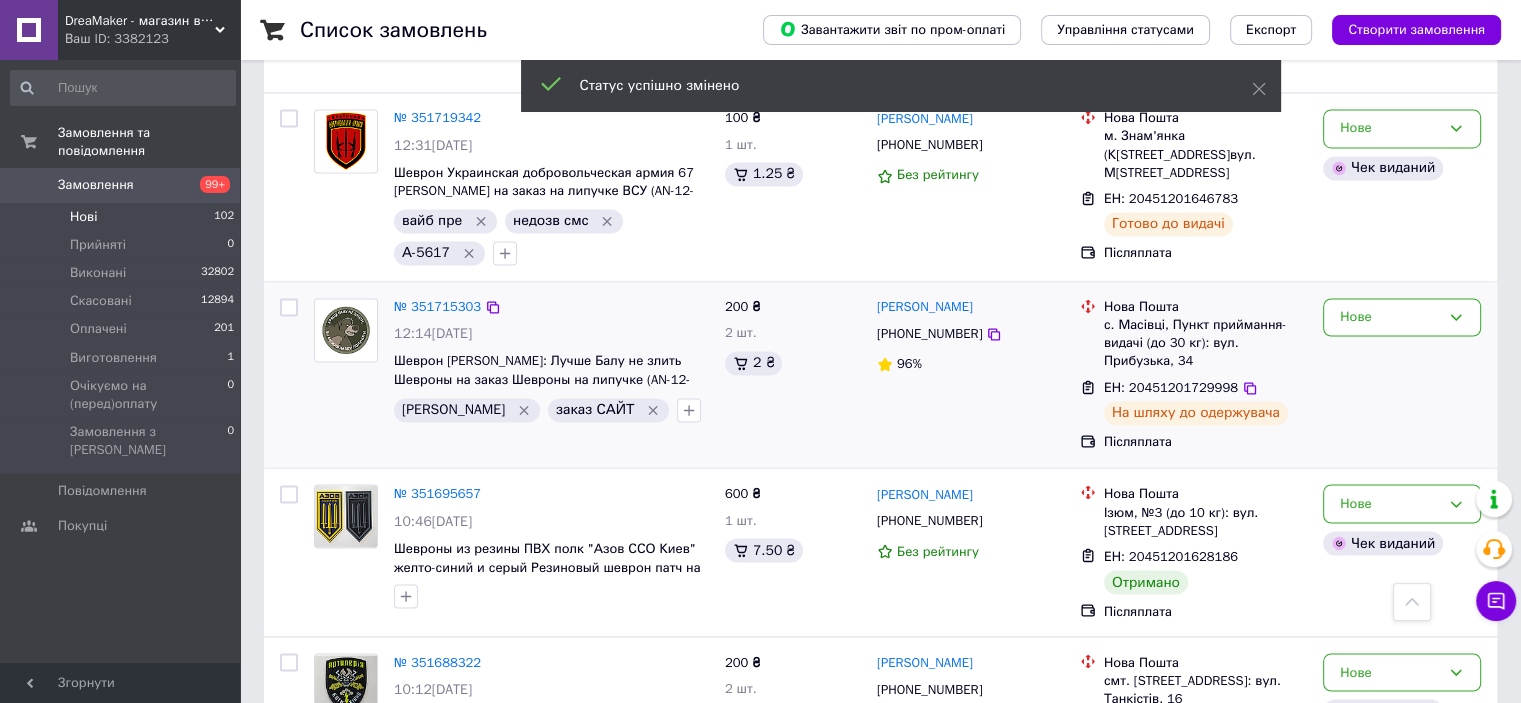 scroll, scrollTop: 3329, scrollLeft: 0, axis: vertical 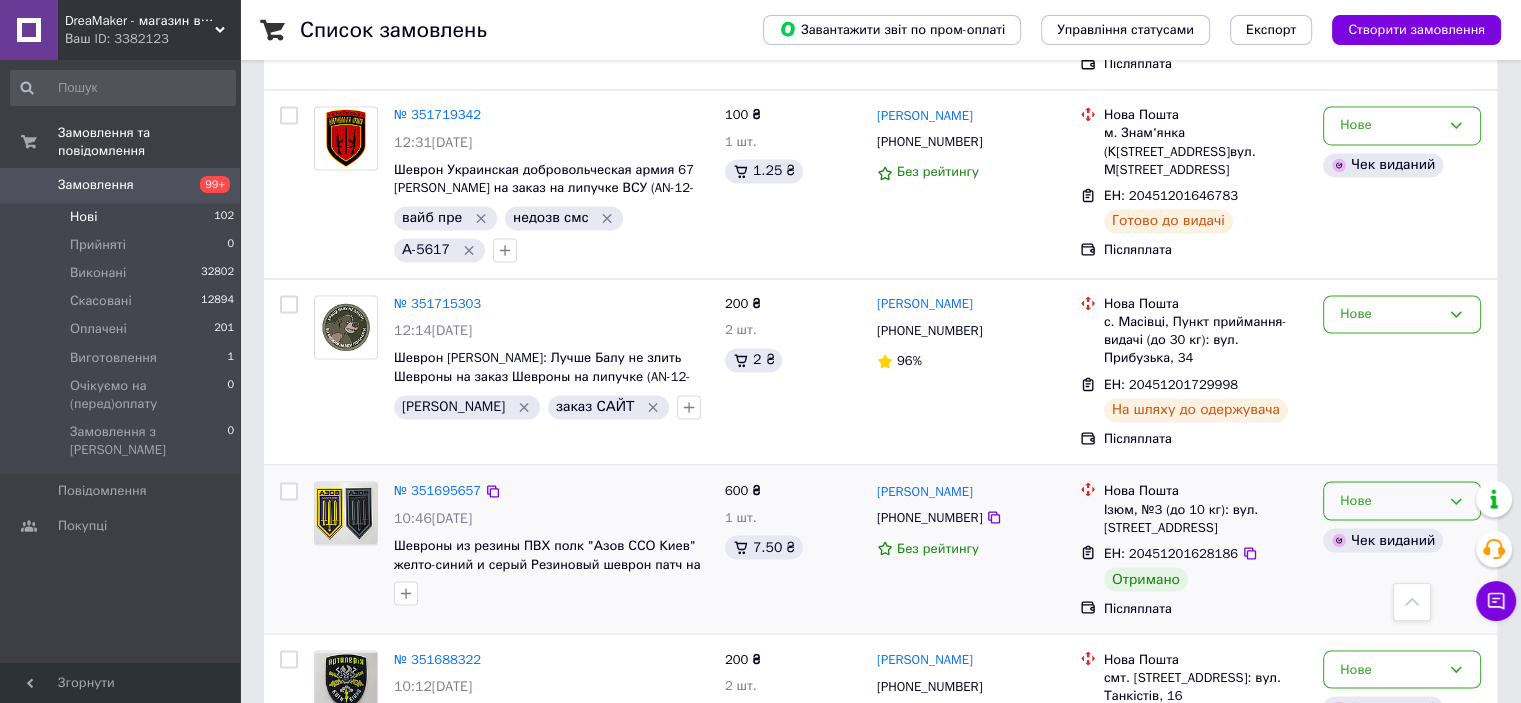 click on "Нове" at bounding box center [1390, 500] 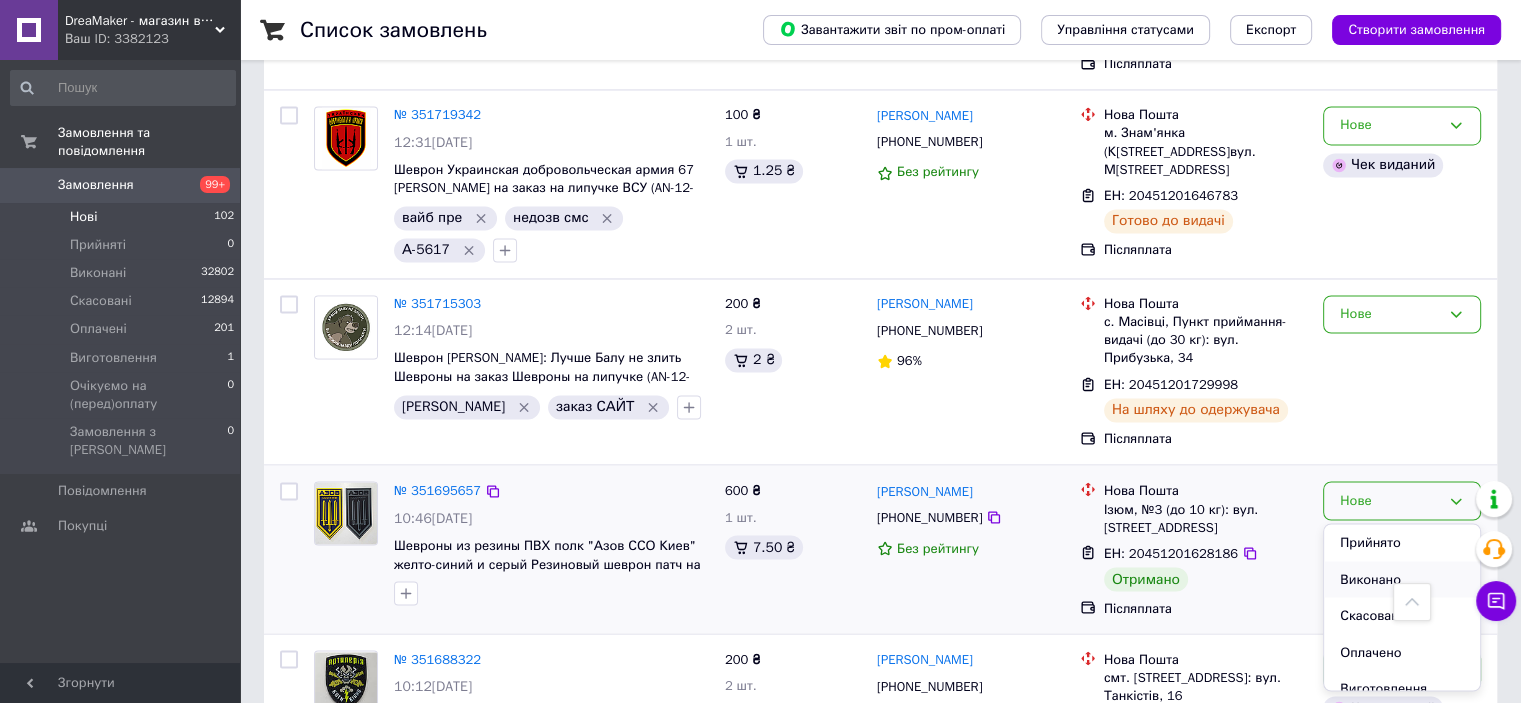 click on "Виконано" at bounding box center [1402, 579] 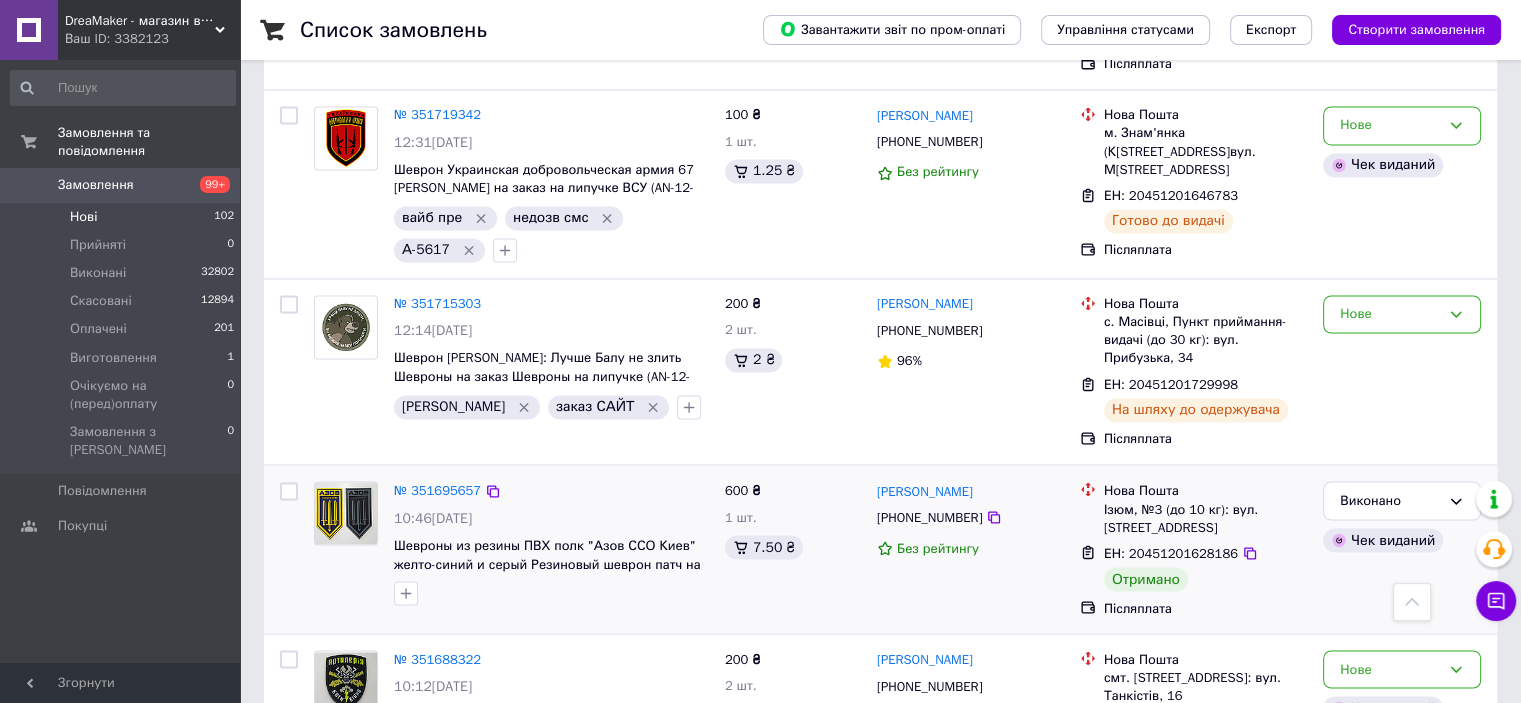 click on "3" at bounding box center [494, 846] 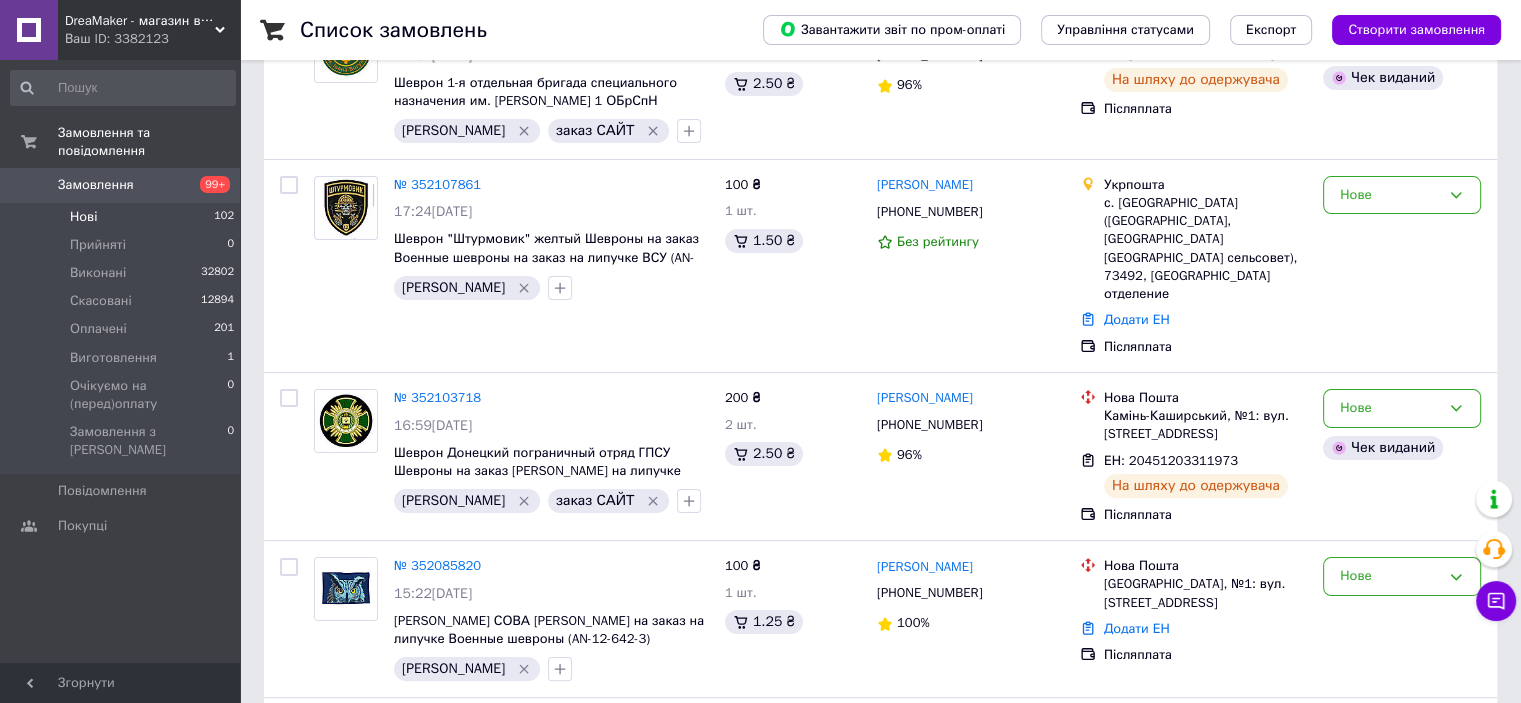 scroll, scrollTop: 300, scrollLeft: 0, axis: vertical 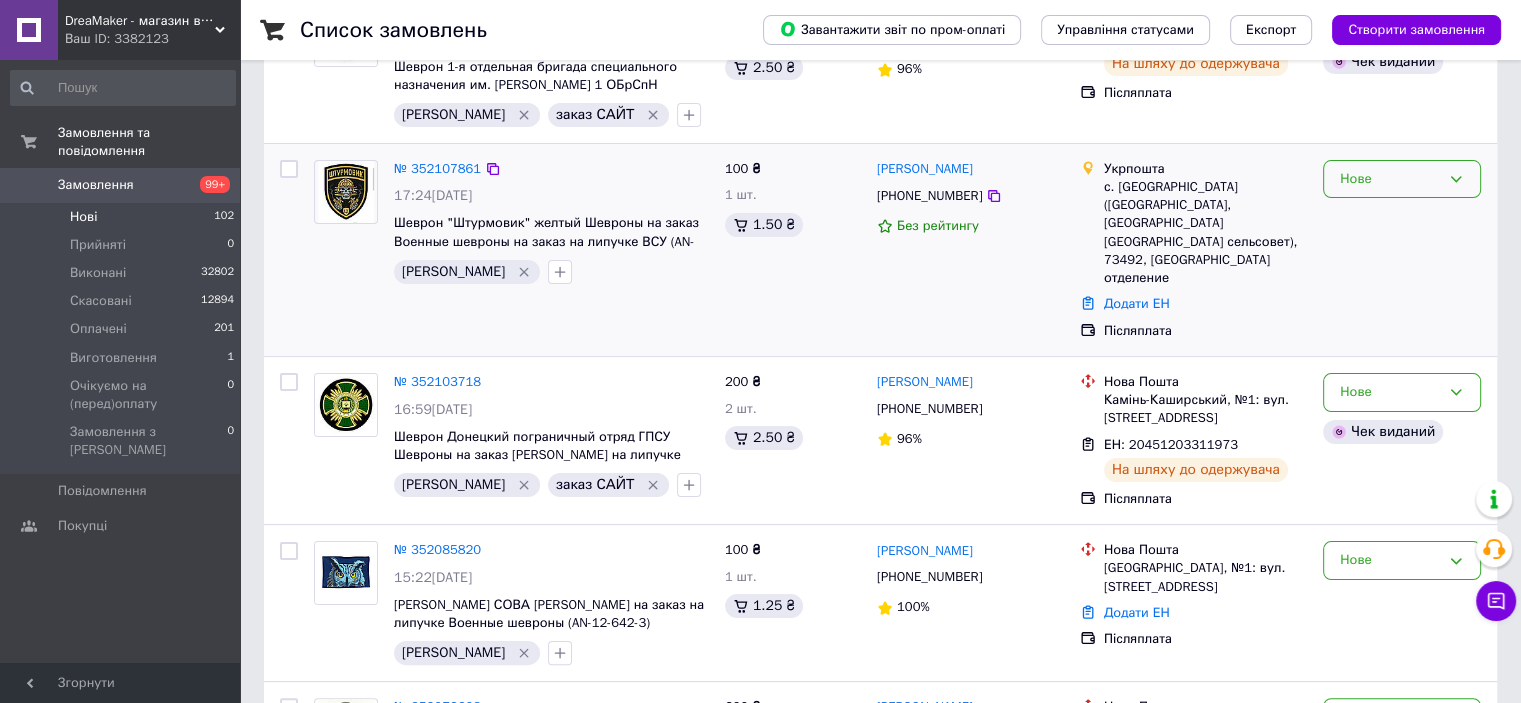 click on "Нове" at bounding box center [1390, 179] 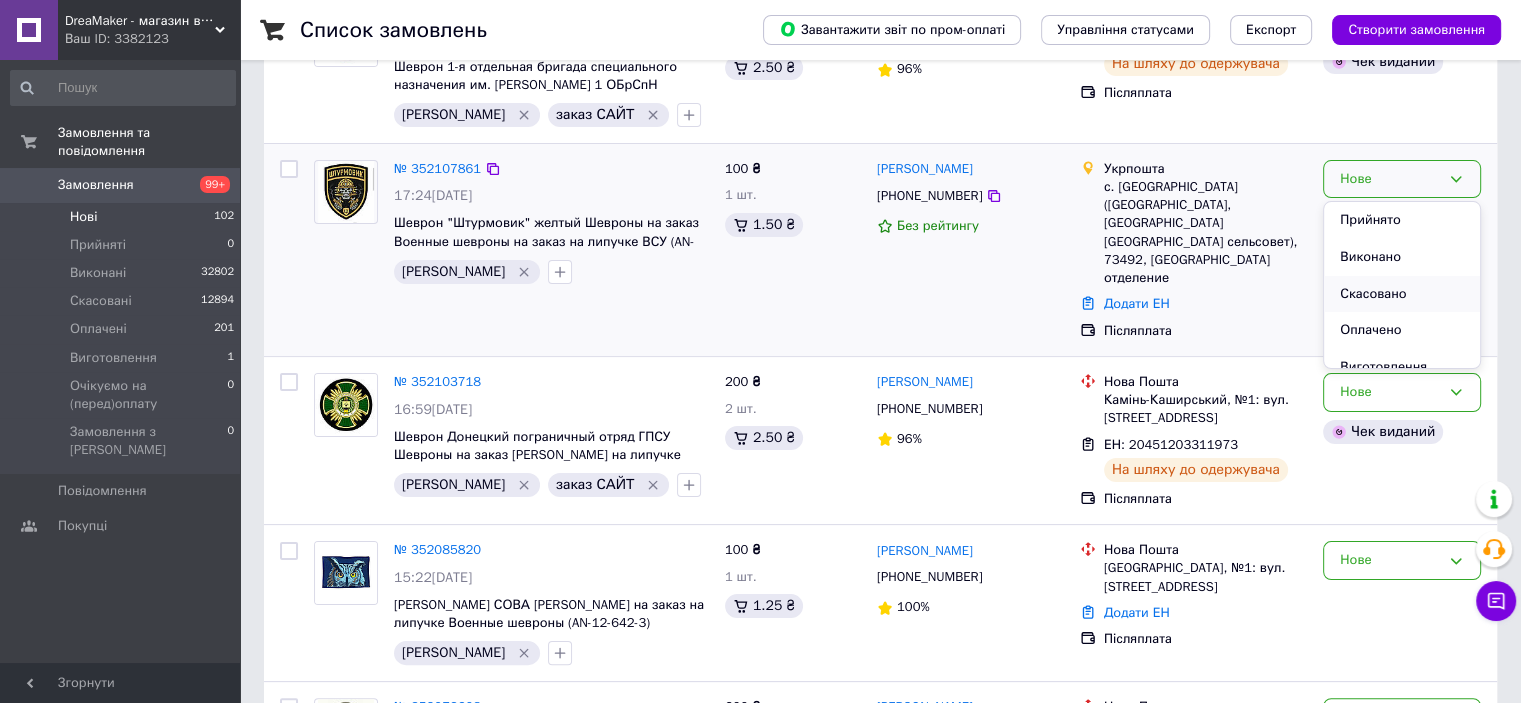 click on "Скасовано" at bounding box center (1402, 294) 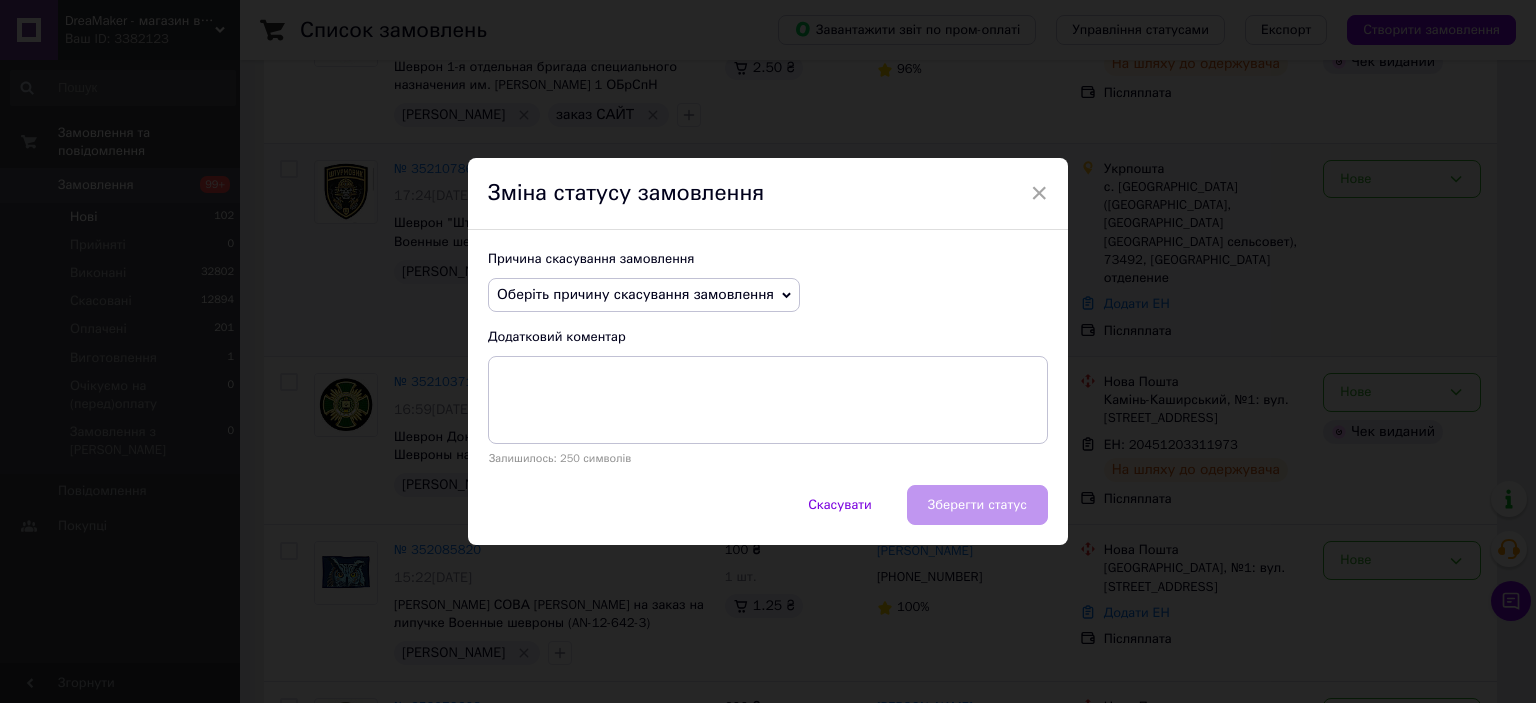 click on "Оберіть причину скасування замовлення" at bounding box center [635, 294] 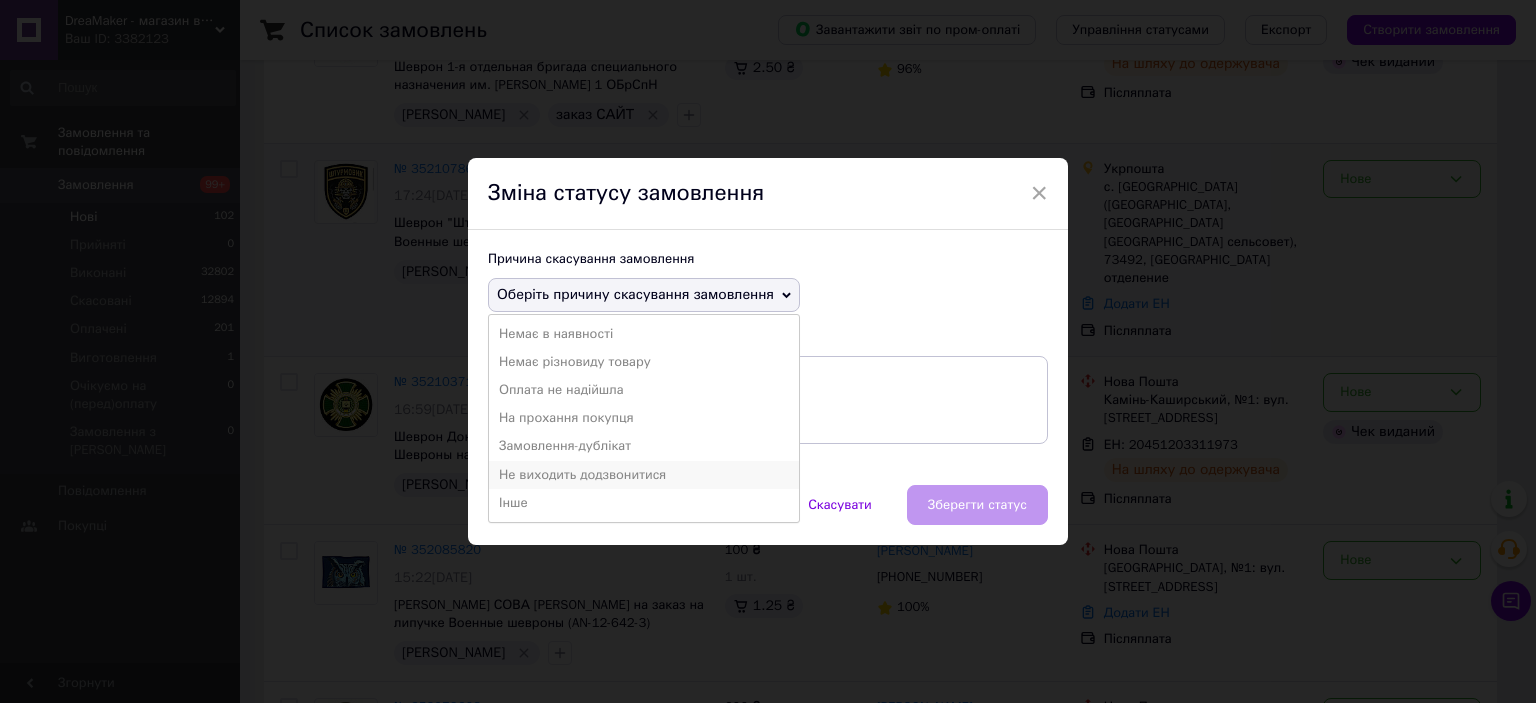 click on "Не виходить додзвонитися" at bounding box center [644, 475] 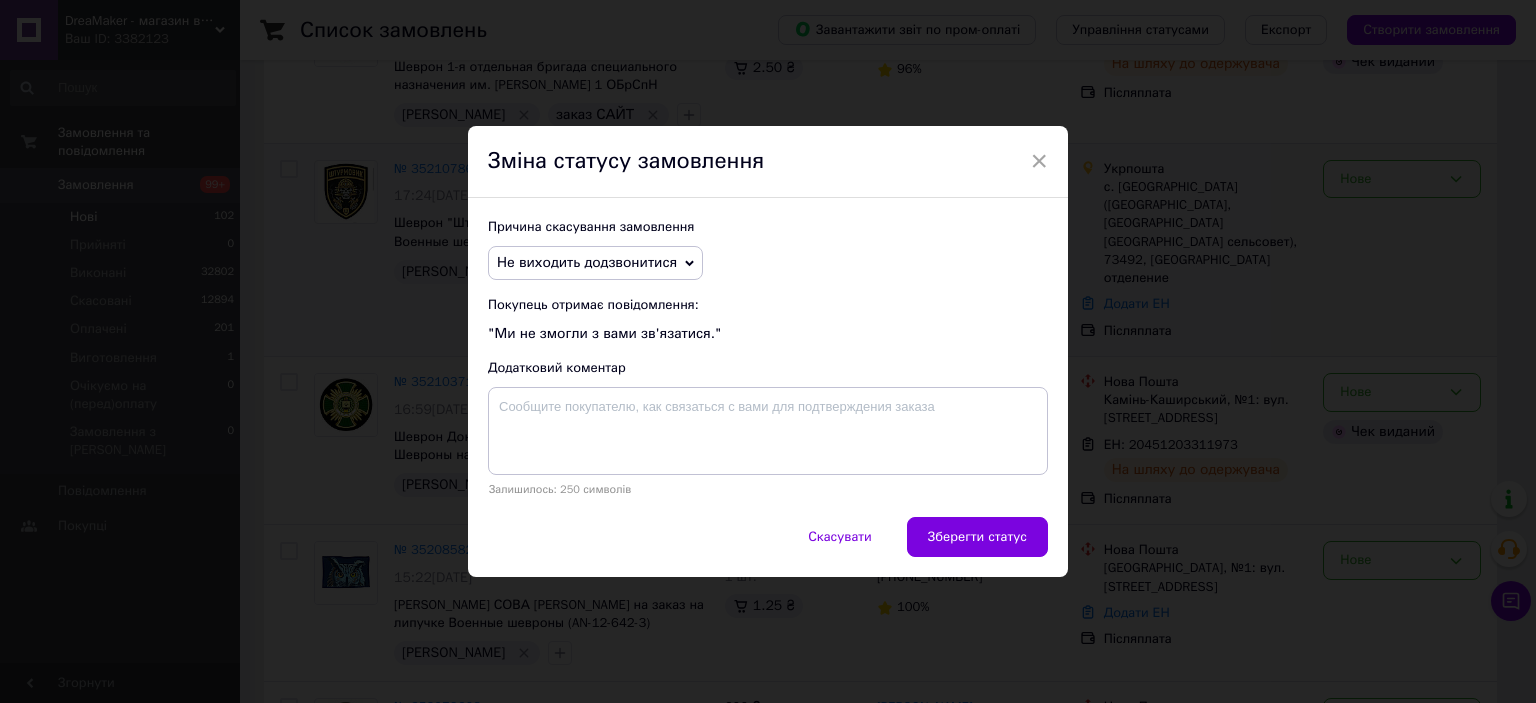 click on "Причина скасування замовлення Не виходить додзвонитися Немає в наявності Немає різновиду товару Оплата не надійшла На прохання покупця Замовлення-дублікат Інше Покупець отримає повідомлення: "Ми не змогли з вами зв'язатися." Додатковий коментар Залишилось: 250 символів" at bounding box center [768, 357] 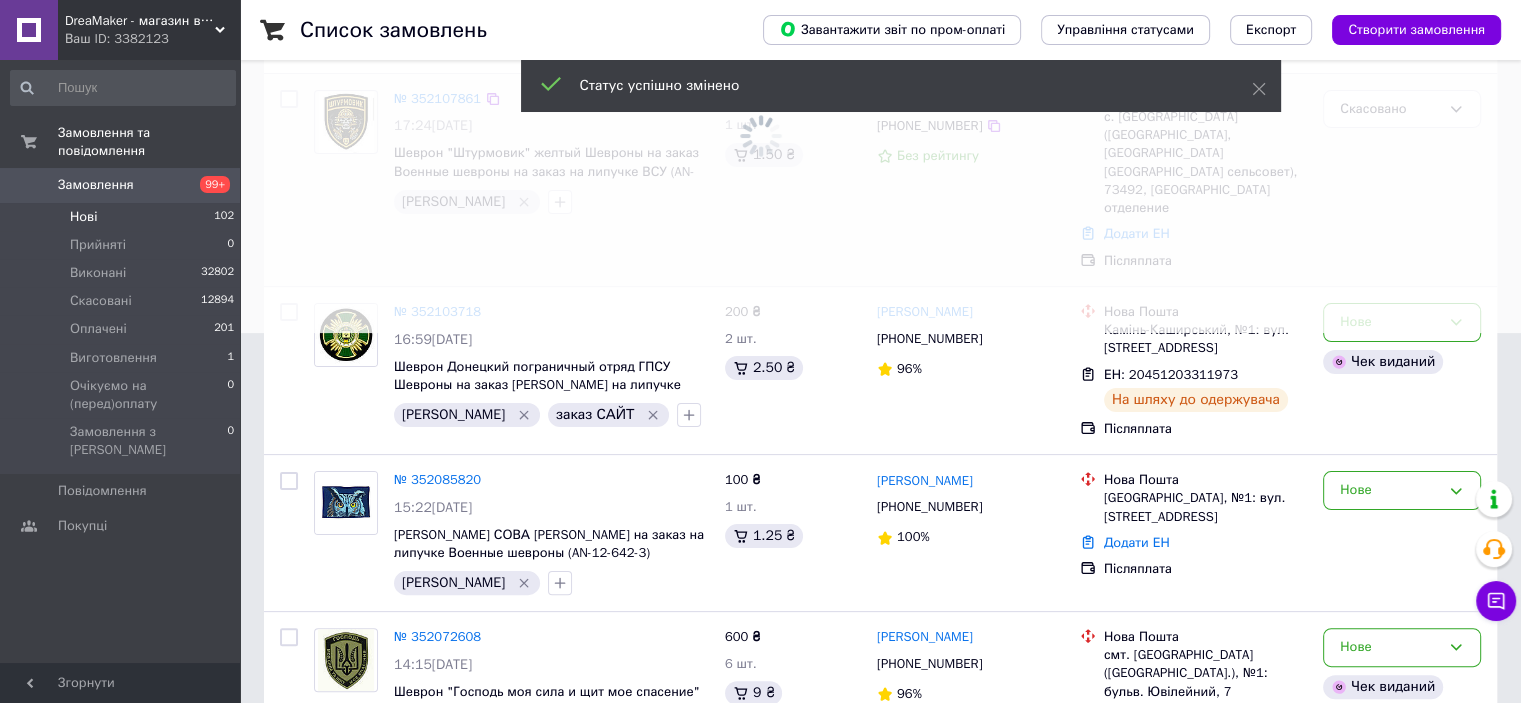 scroll, scrollTop: 481, scrollLeft: 0, axis: vertical 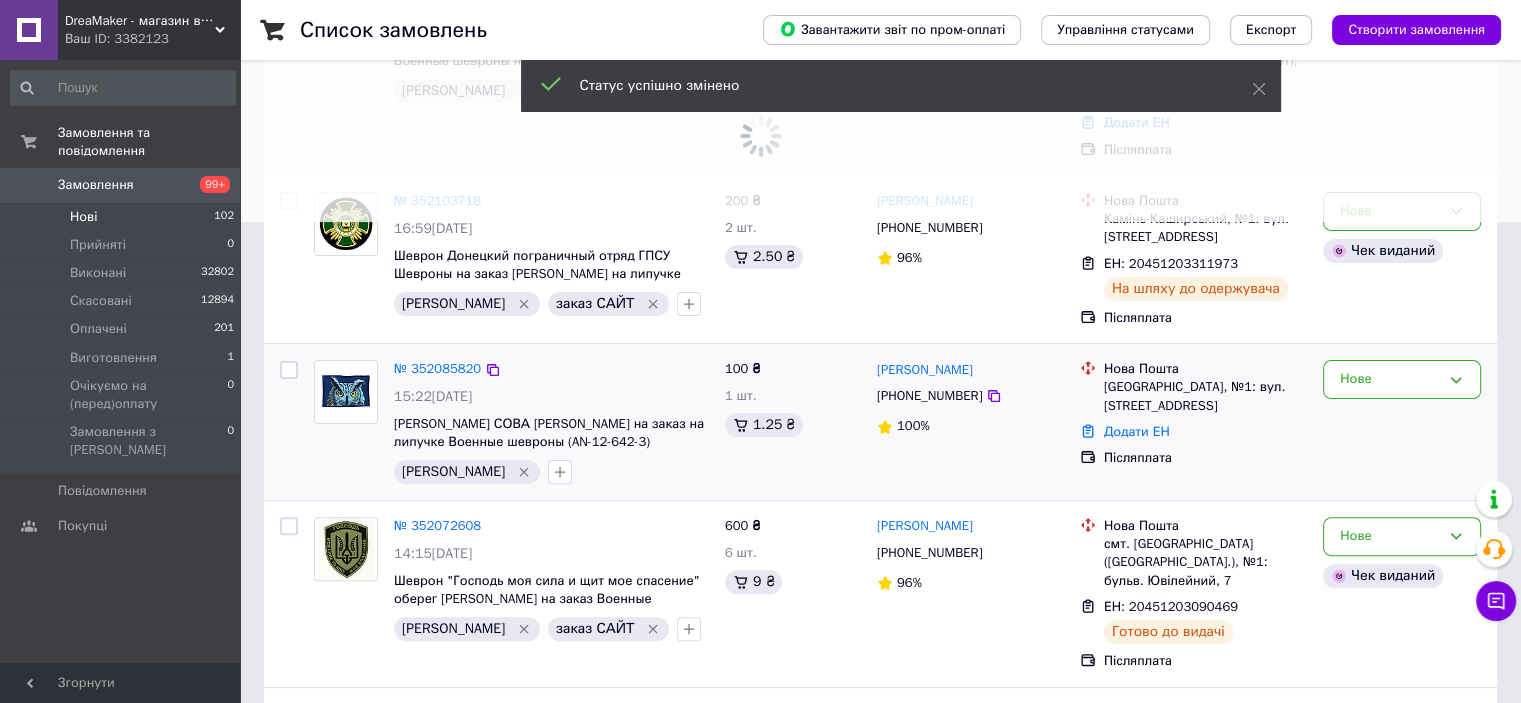 click on "Нове" at bounding box center (1402, 422) 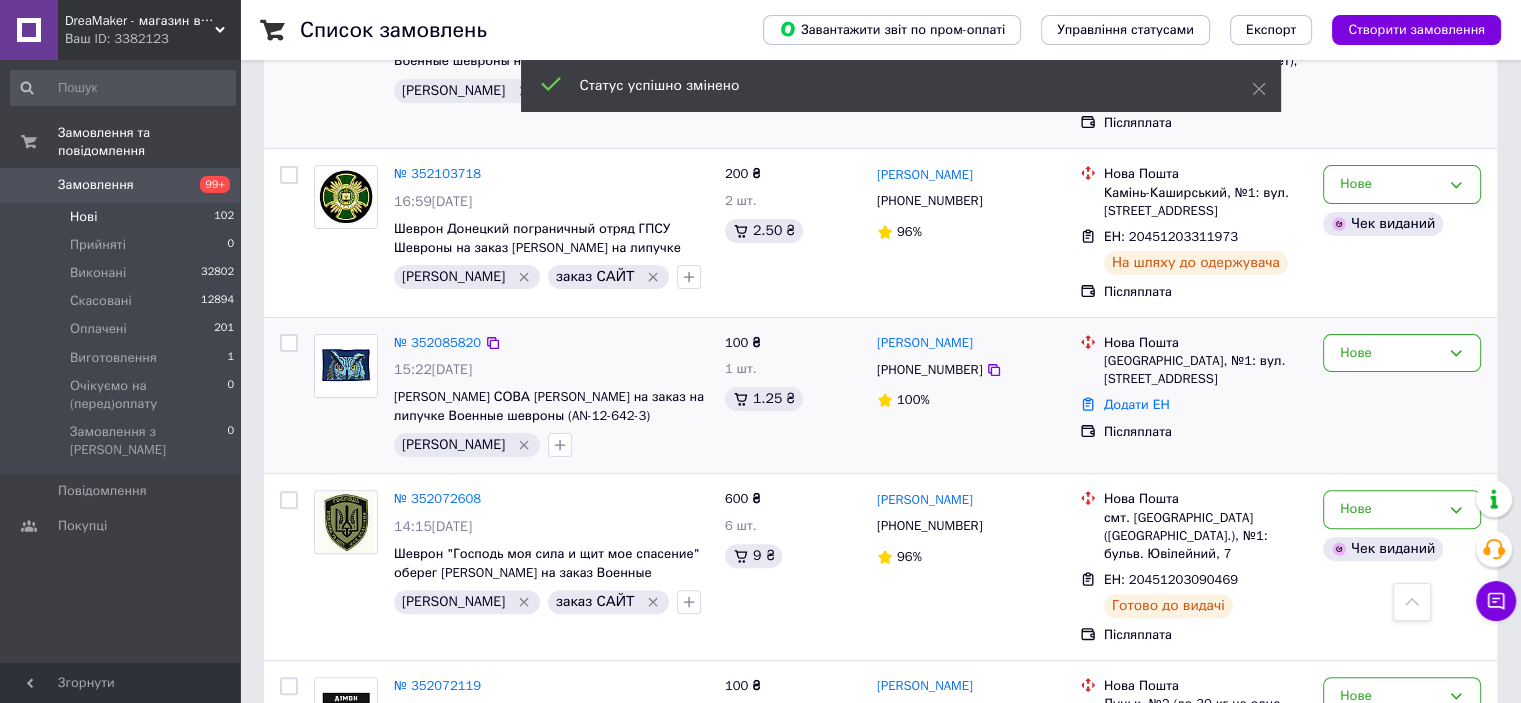 scroll, scrollTop: 500, scrollLeft: 0, axis: vertical 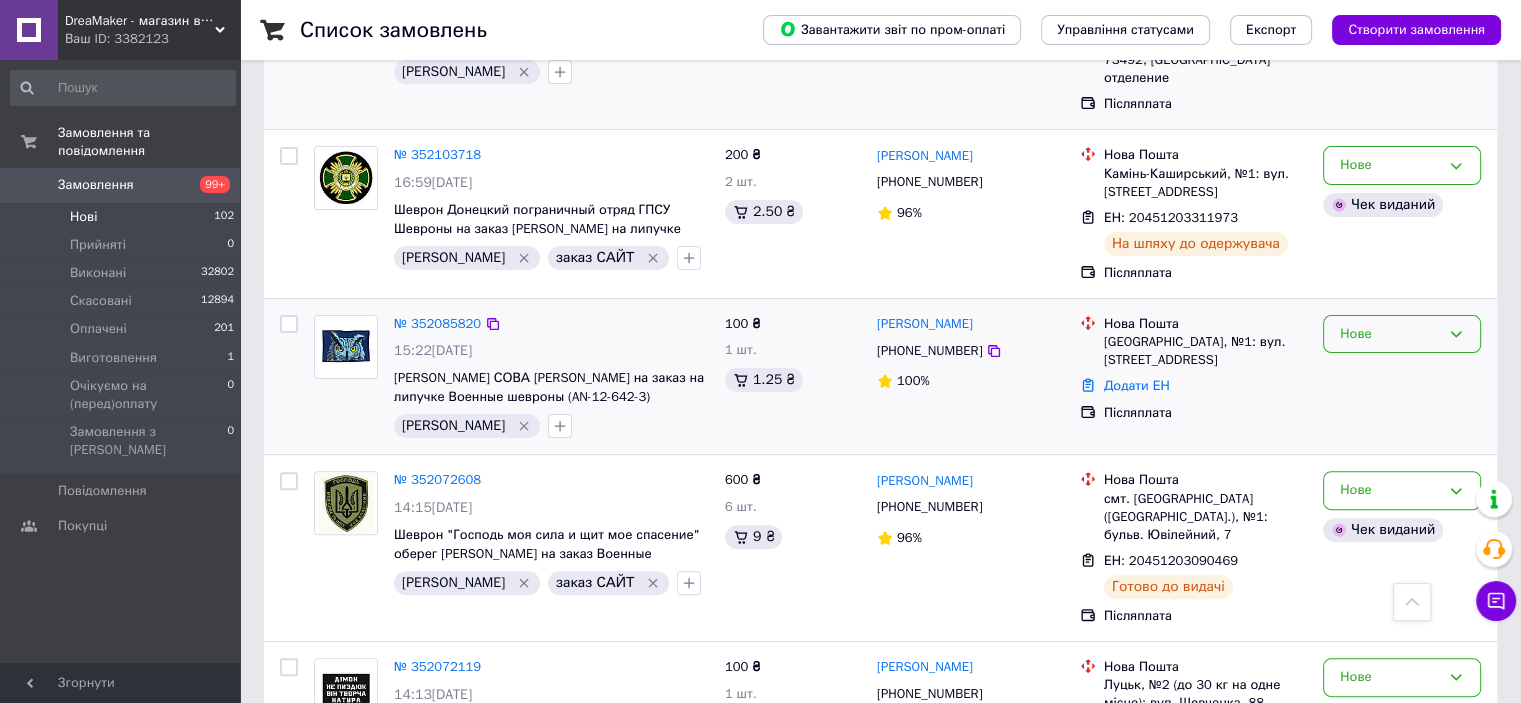 click on "Нове" at bounding box center (1390, 334) 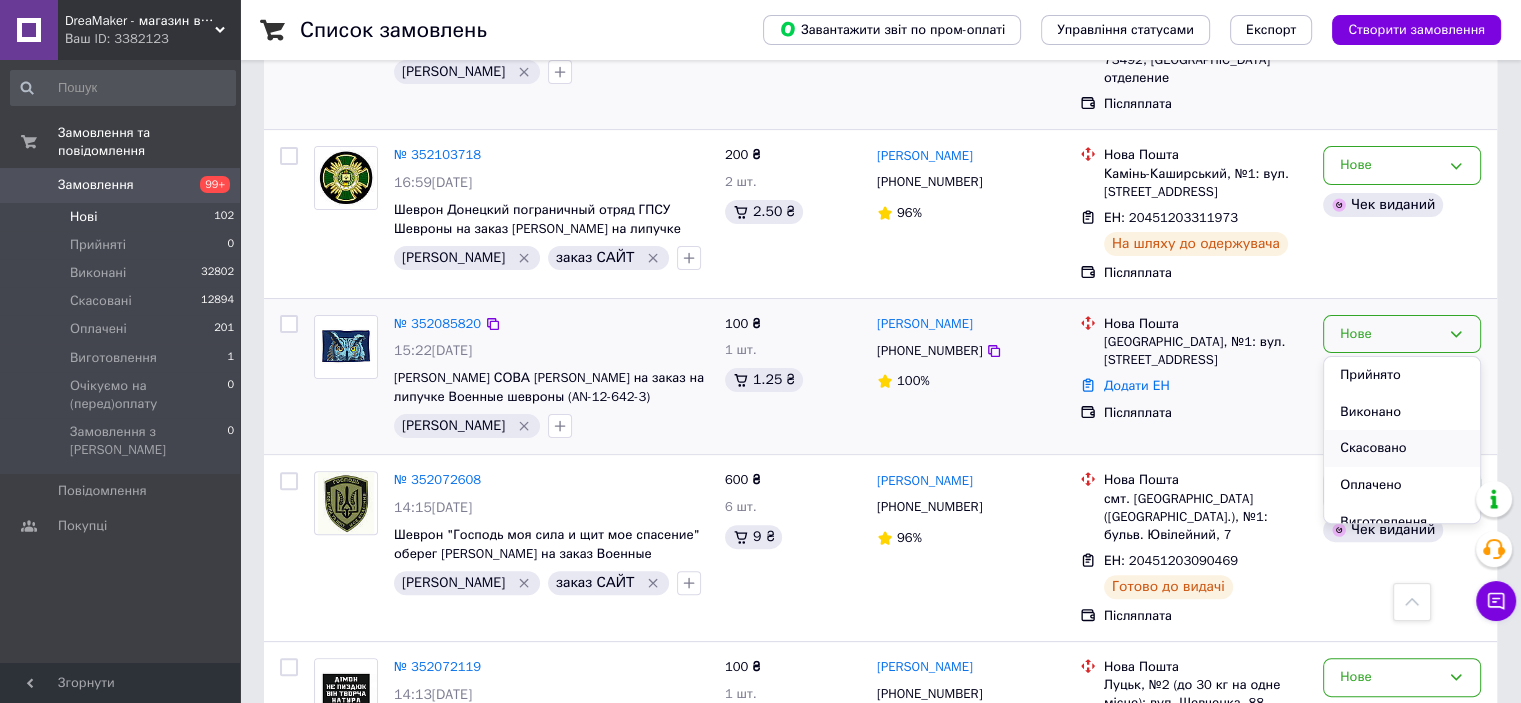 click on "Скасовано" at bounding box center (1402, 448) 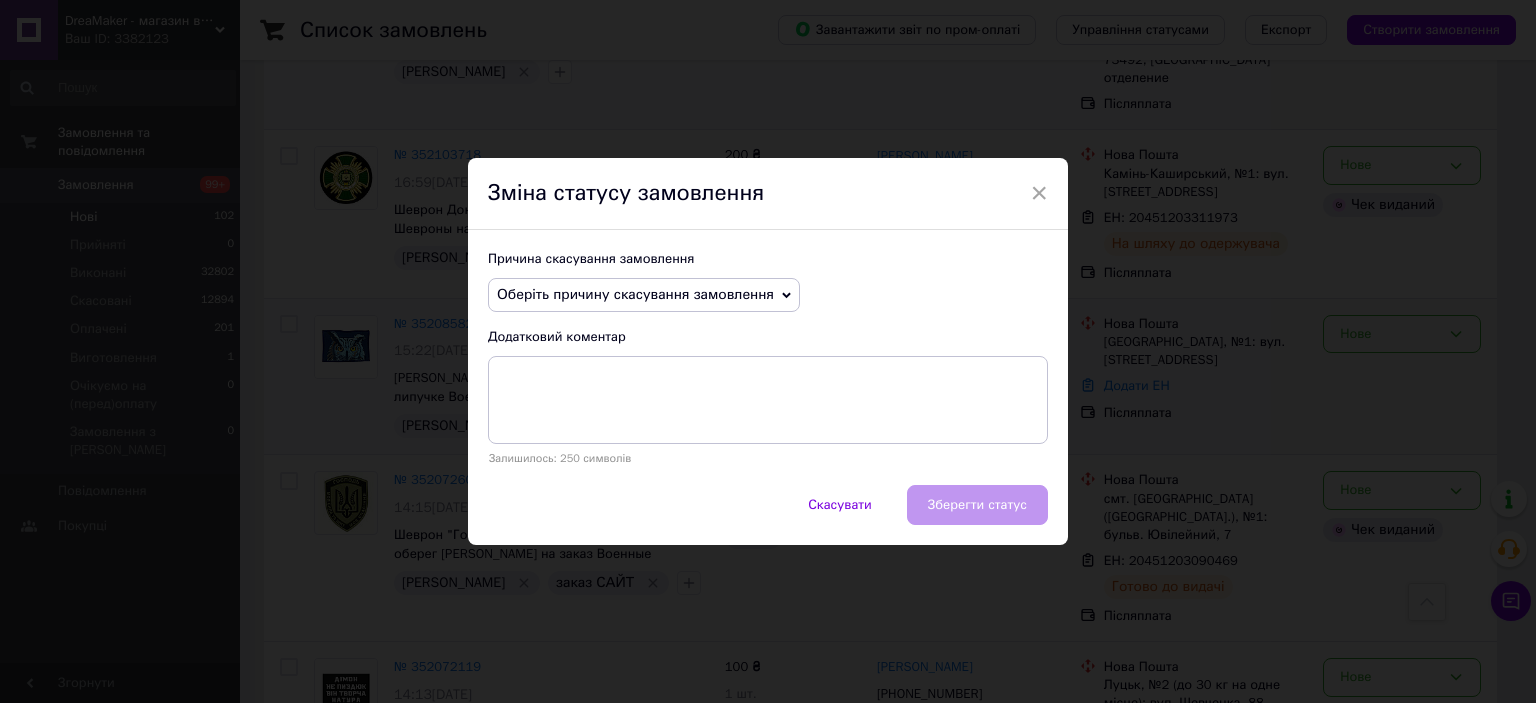 click on "Причина скасування замовлення Оберіть причину скасування замовлення Немає в наявності Немає різновиду товару Оплата не надійшла На прохання покупця Замовлення-дублікат Не виходить додзвонитися Інше Додатковий коментар Залишилось: 250 символів" at bounding box center [768, 357] 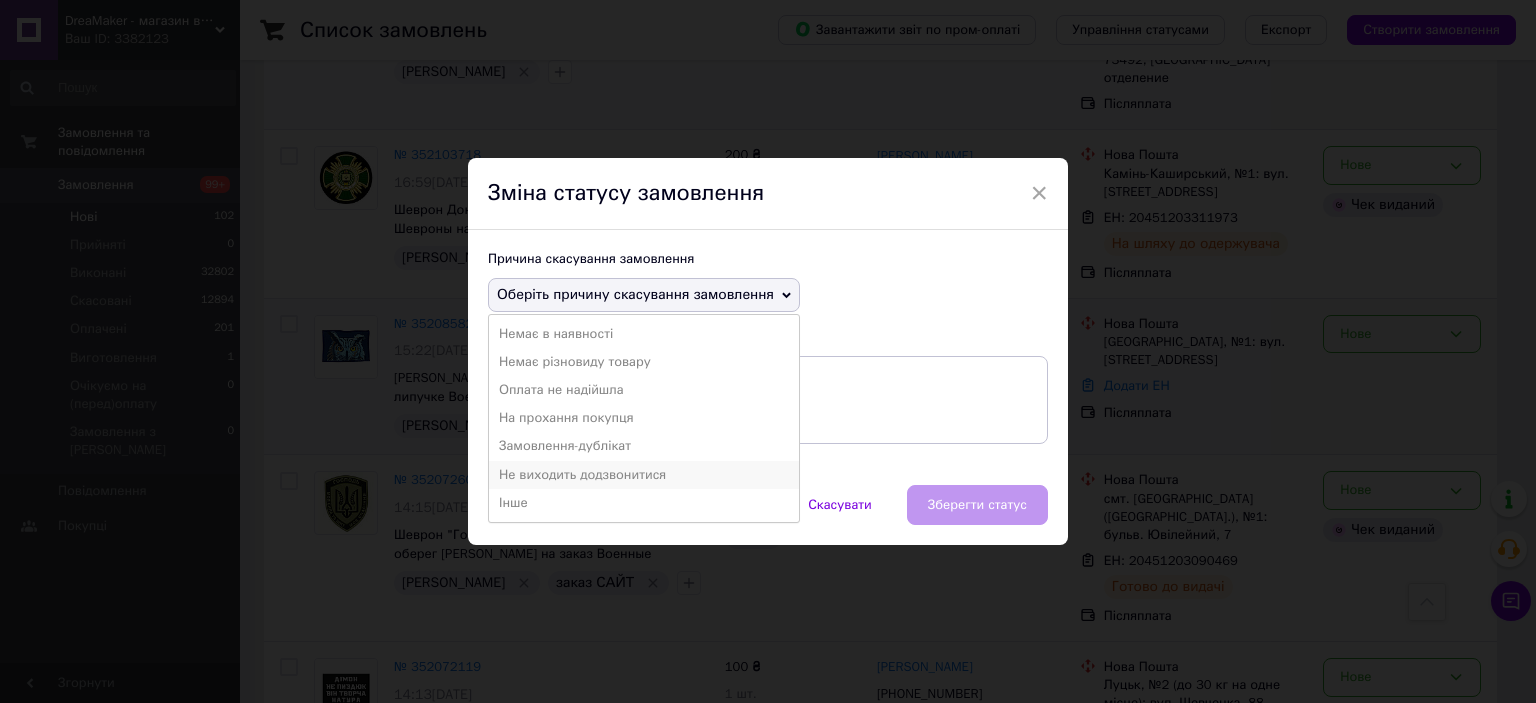 click on "Не виходить додзвонитися" at bounding box center [644, 475] 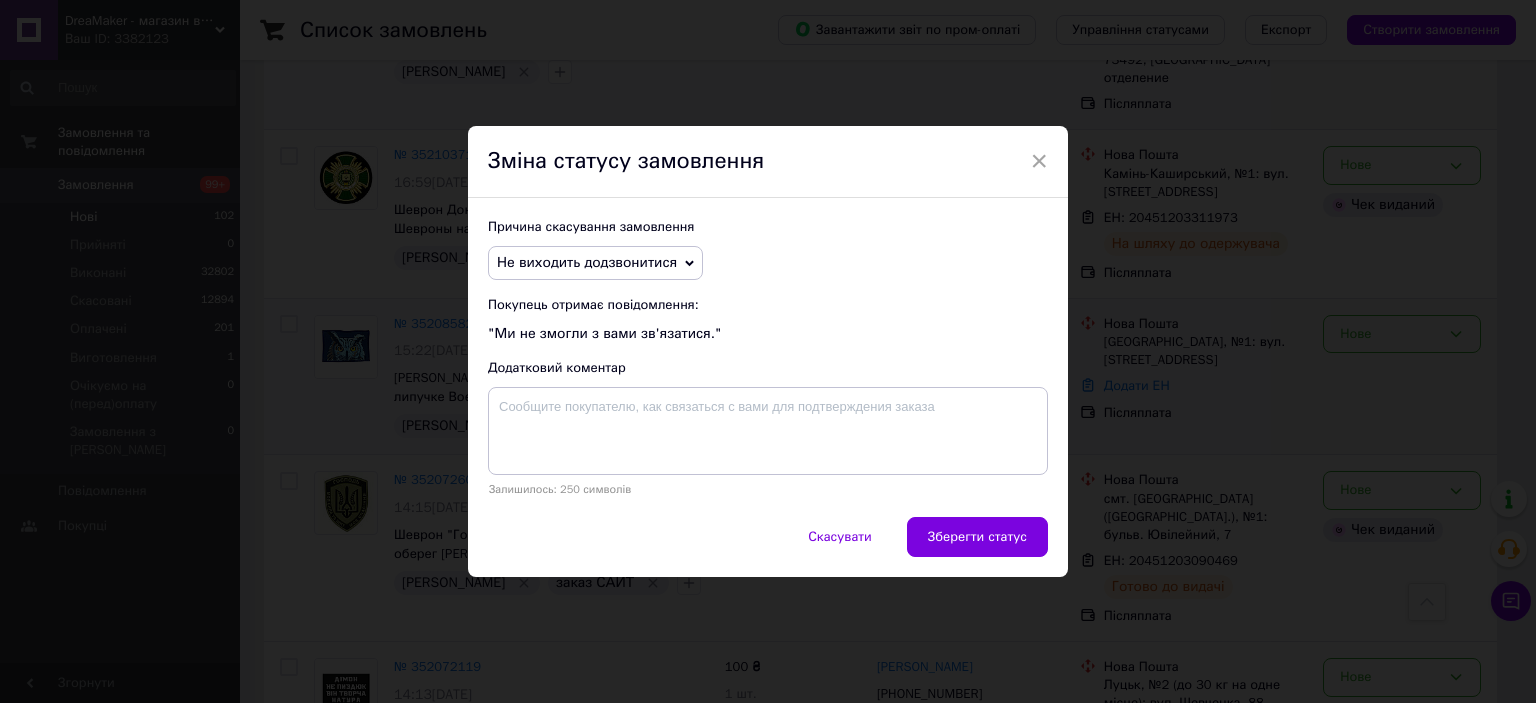 click on "Скасувати   Зберегти статус" at bounding box center [768, 547] 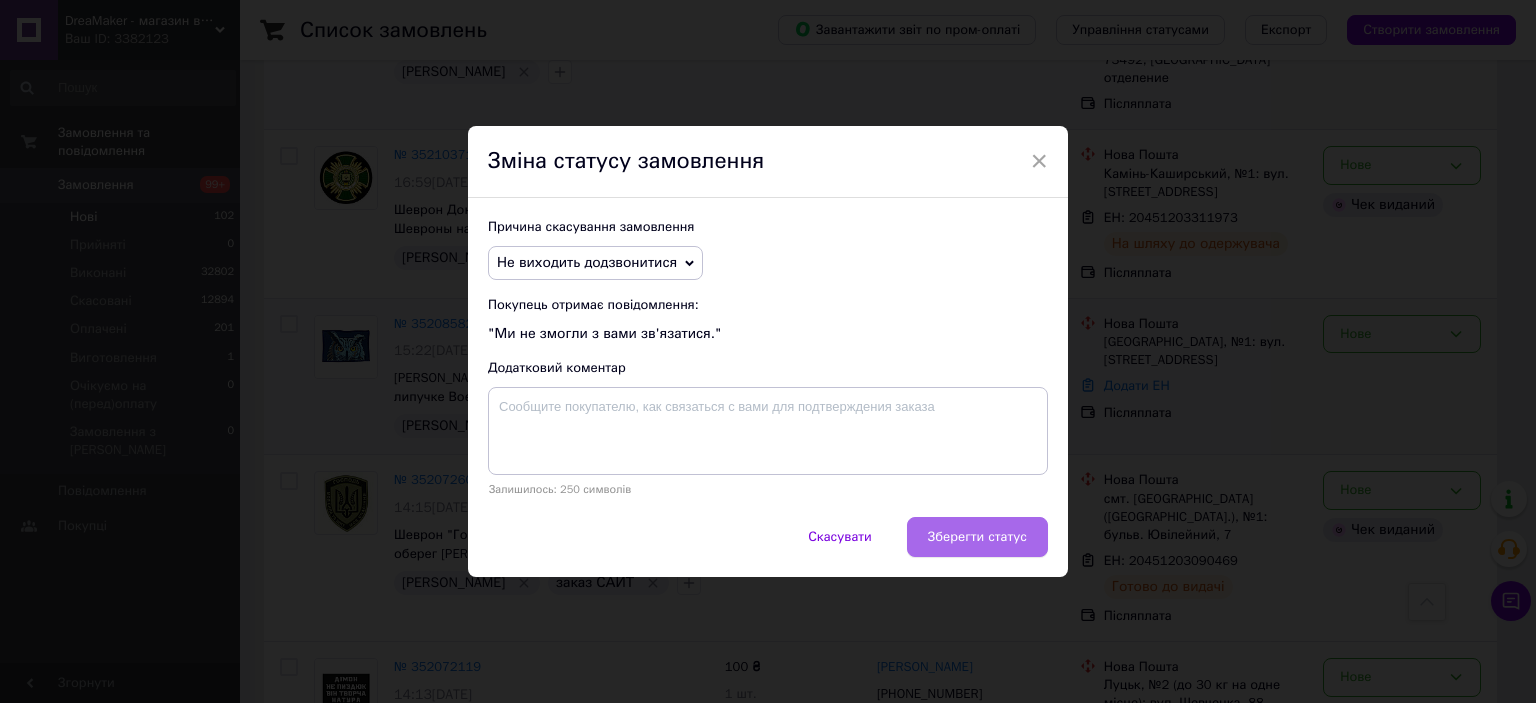 click on "Зберегти статус" at bounding box center (977, 537) 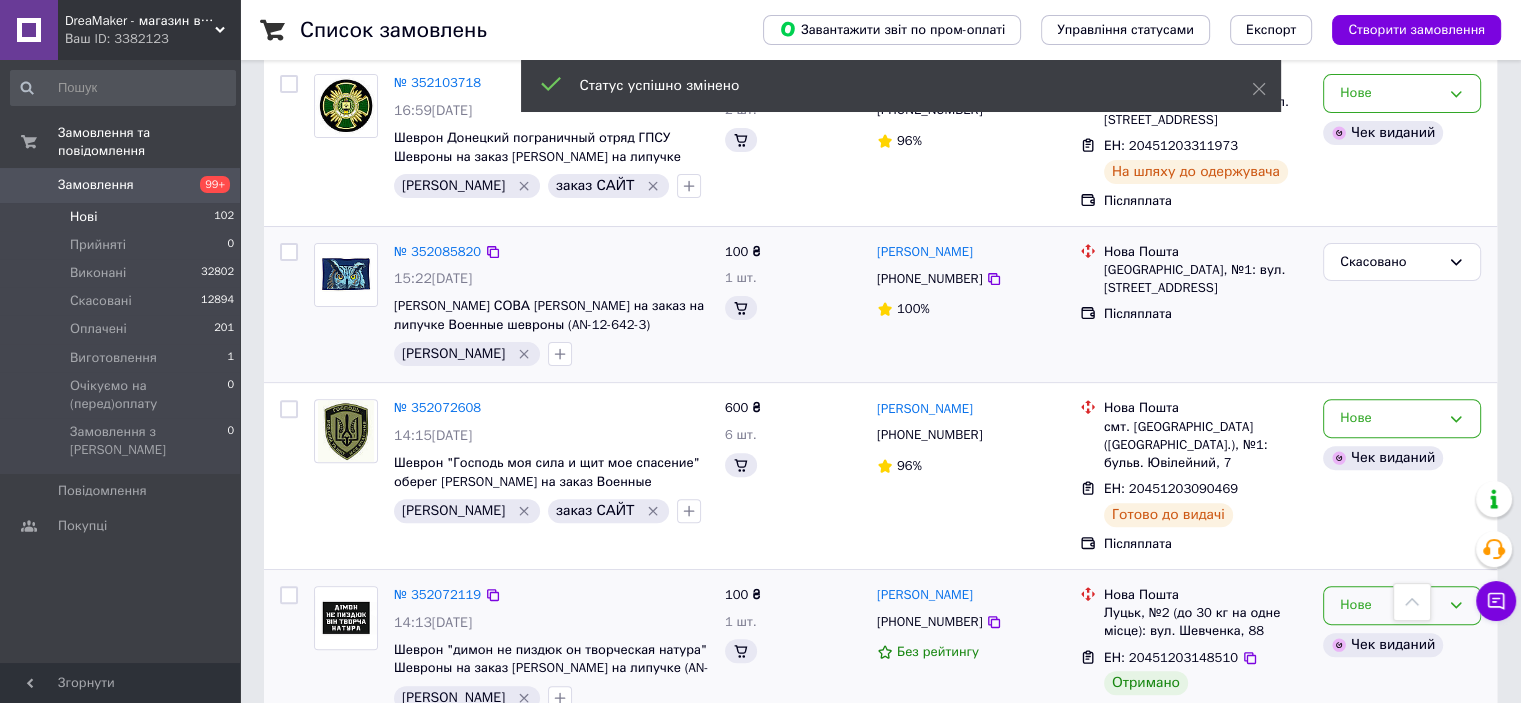 scroll, scrollTop: 800, scrollLeft: 0, axis: vertical 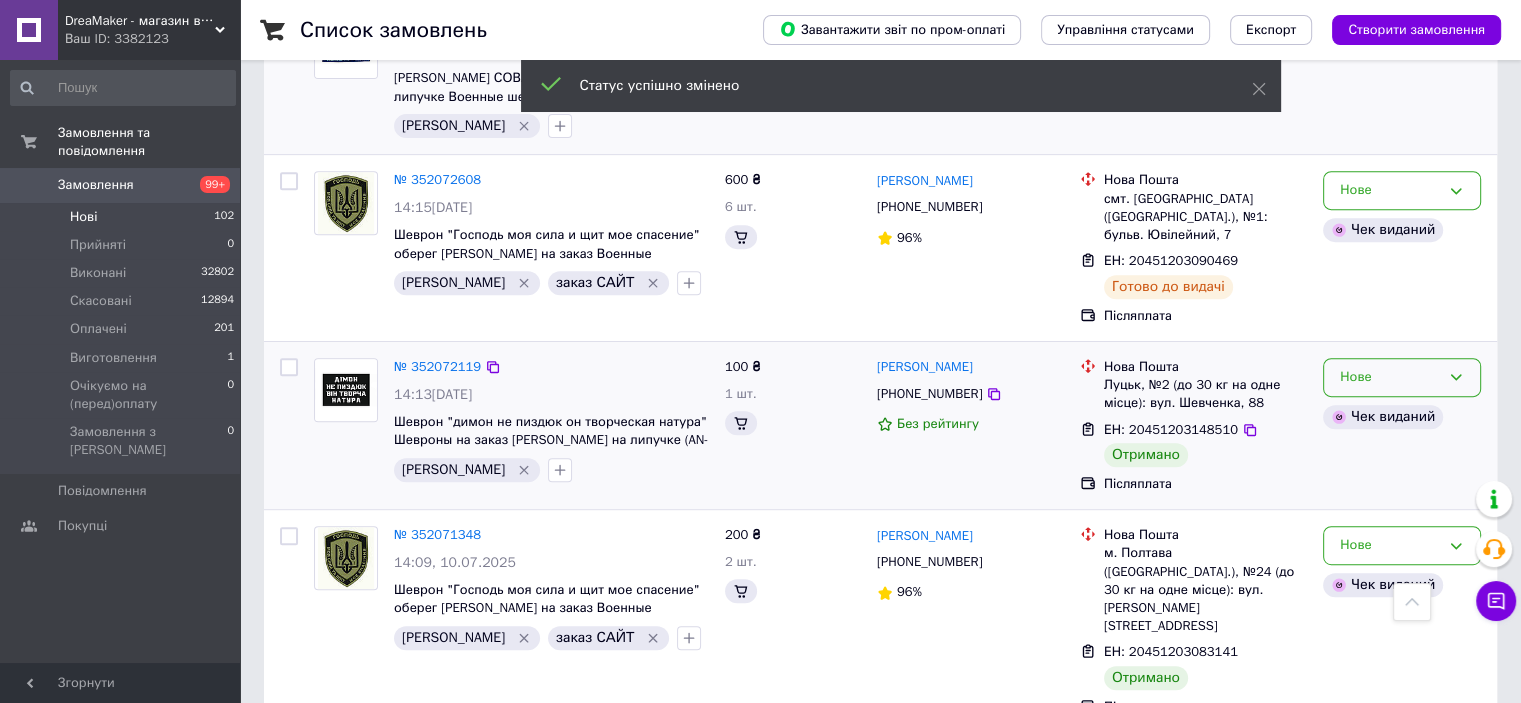 click on "Нове" at bounding box center (1390, 377) 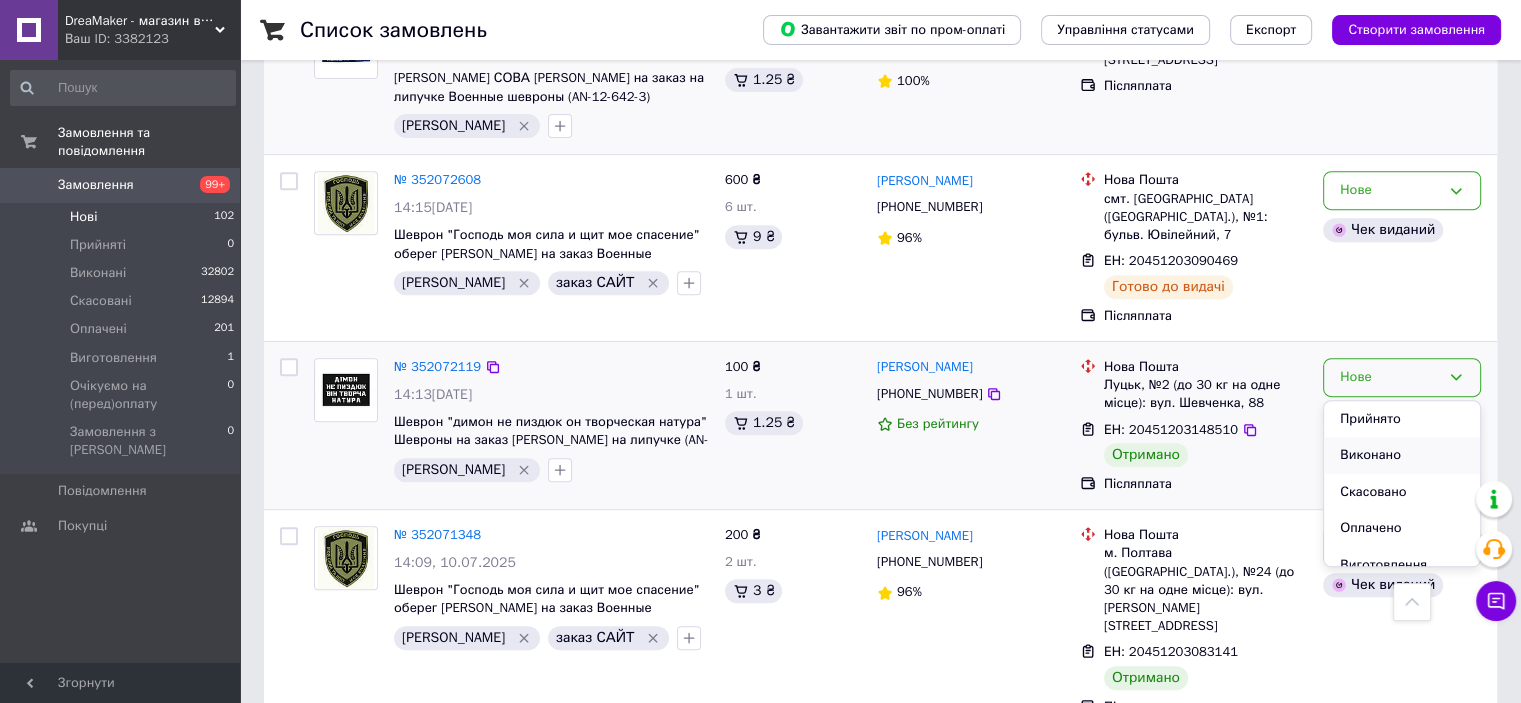 click on "Виконано" at bounding box center [1402, 455] 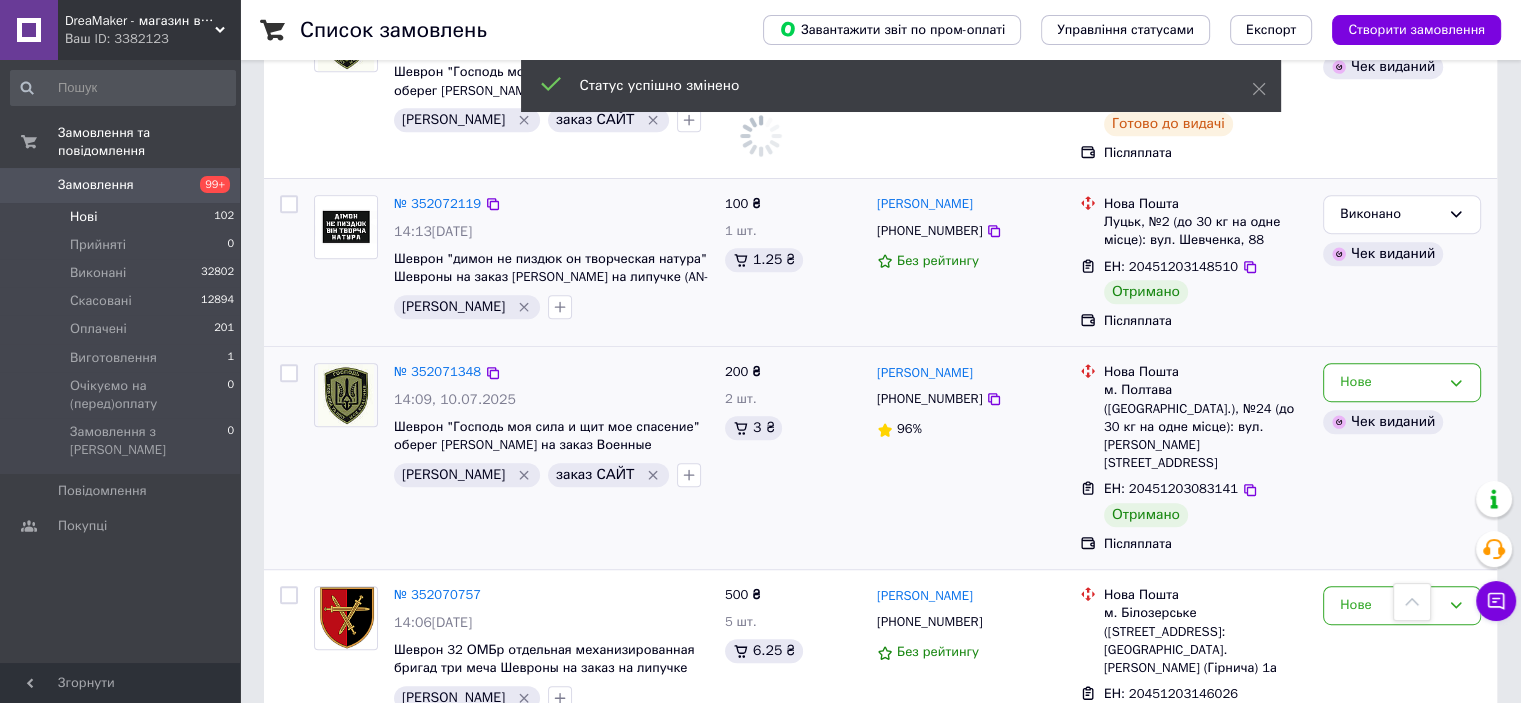 scroll, scrollTop: 1000, scrollLeft: 0, axis: vertical 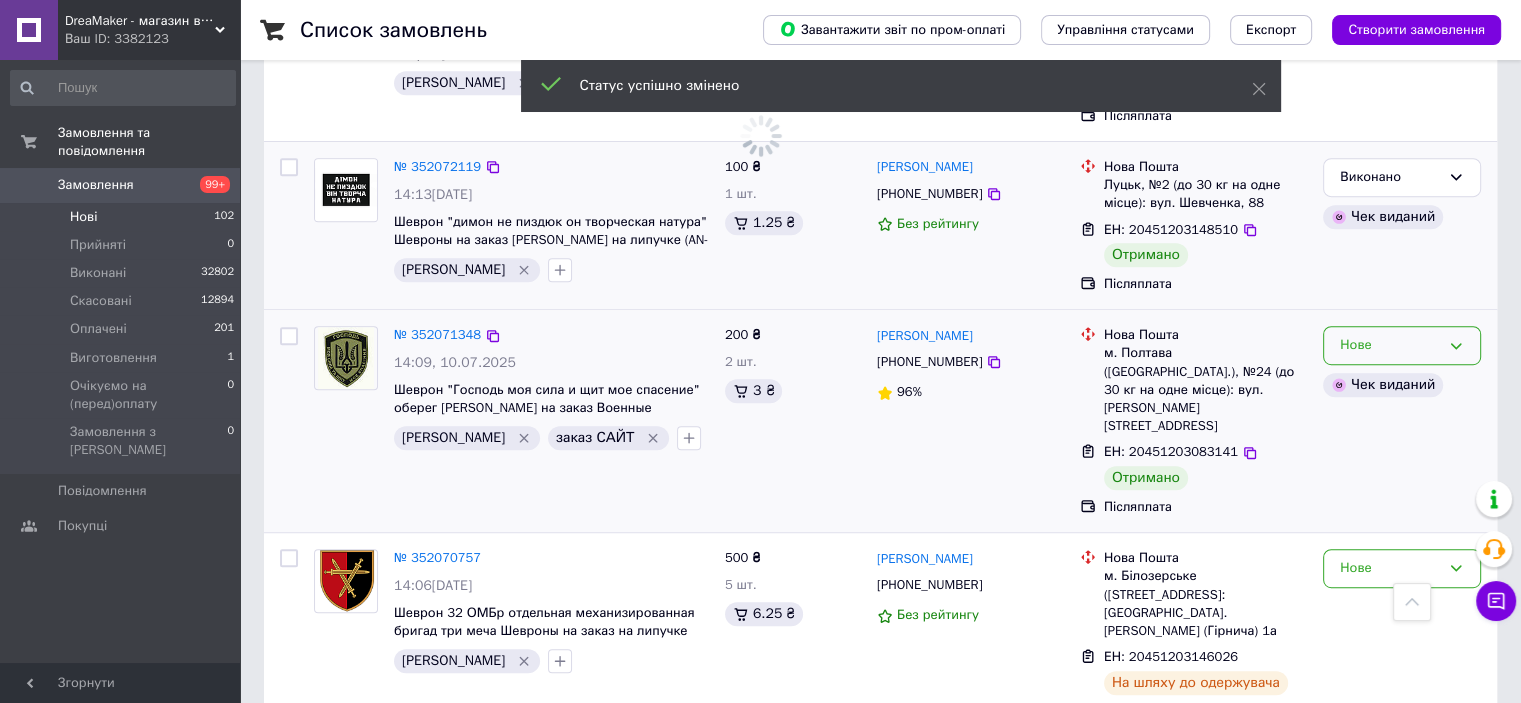 click on "Нове" at bounding box center (1390, 345) 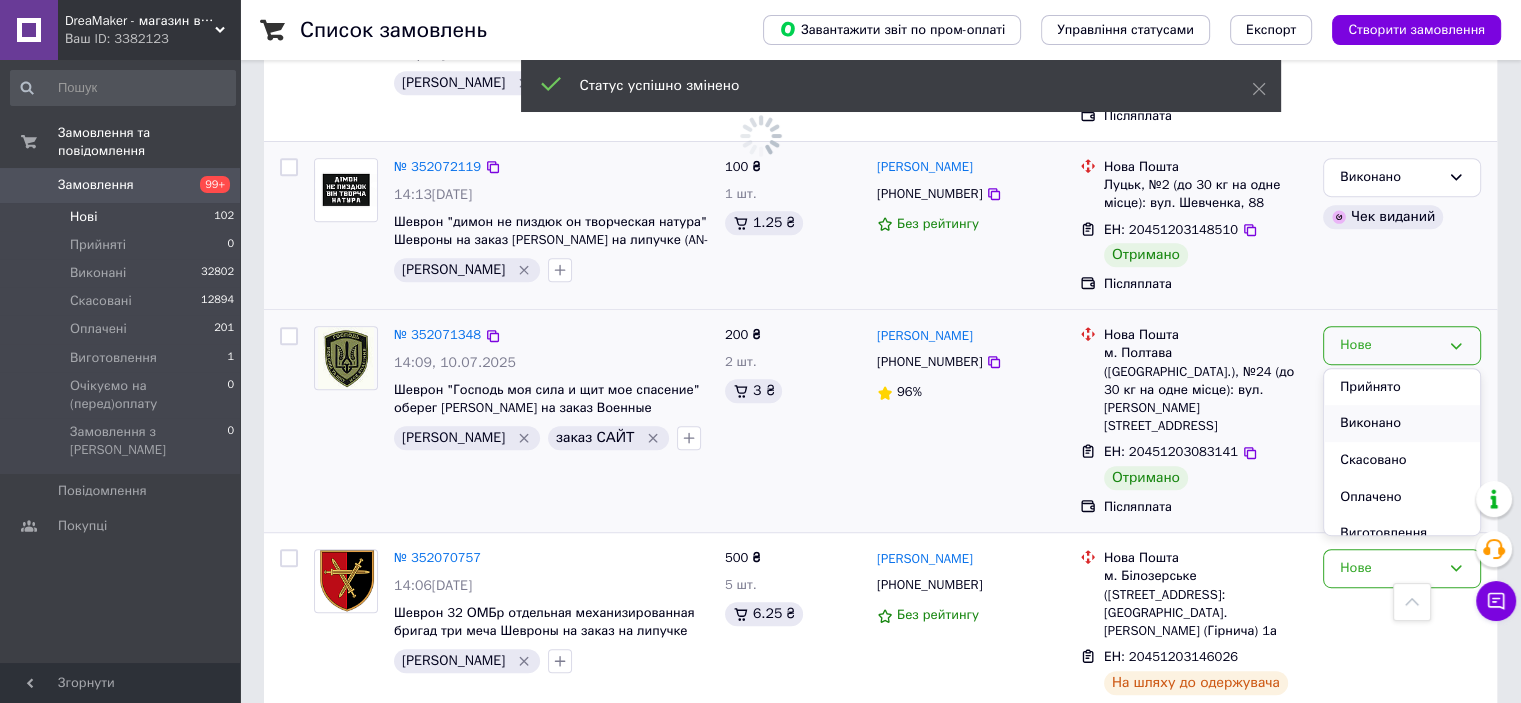 click on "Виконано" at bounding box center [1402, 423] 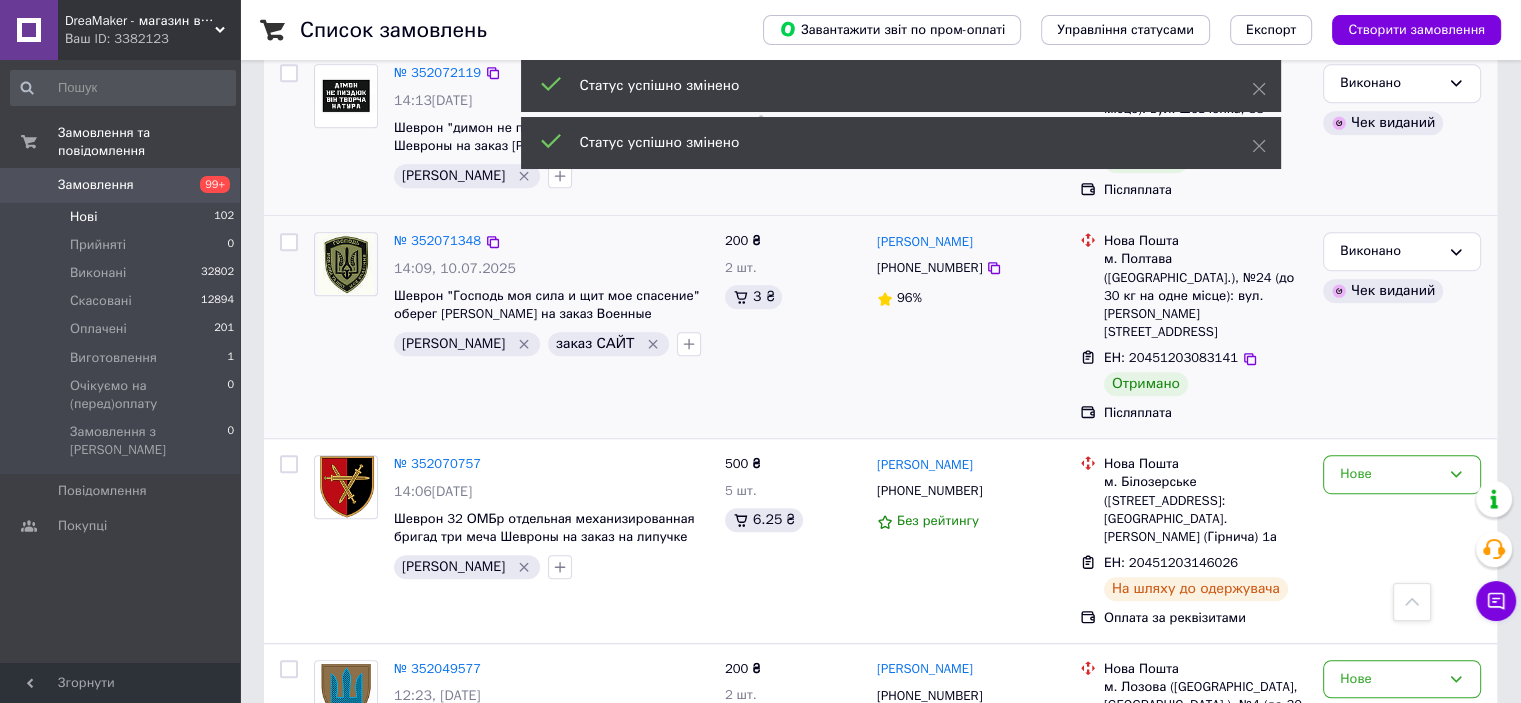 scroll, scrollTop: 2000, scrollLeft: 0, axis: vertical 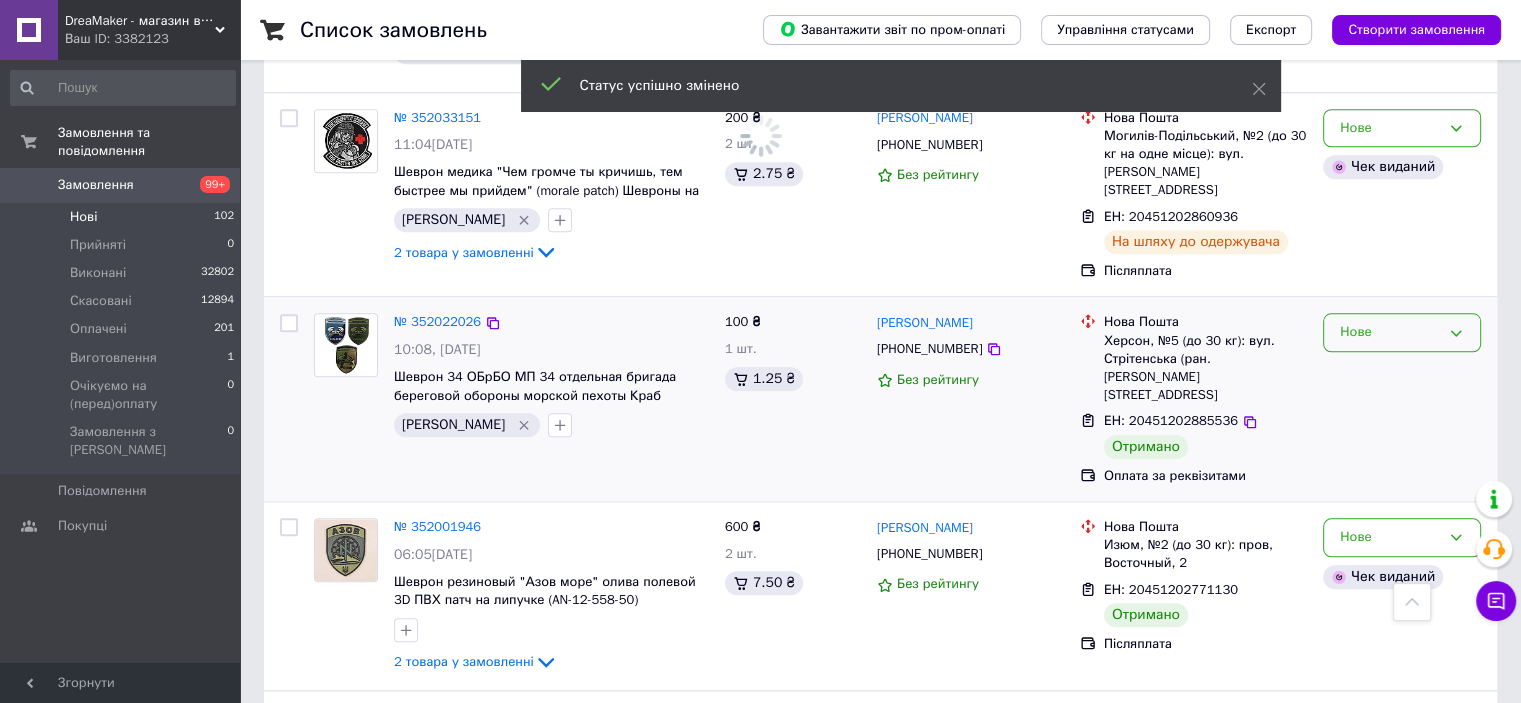 click on "Нове" at bounding box center [1402, 332] 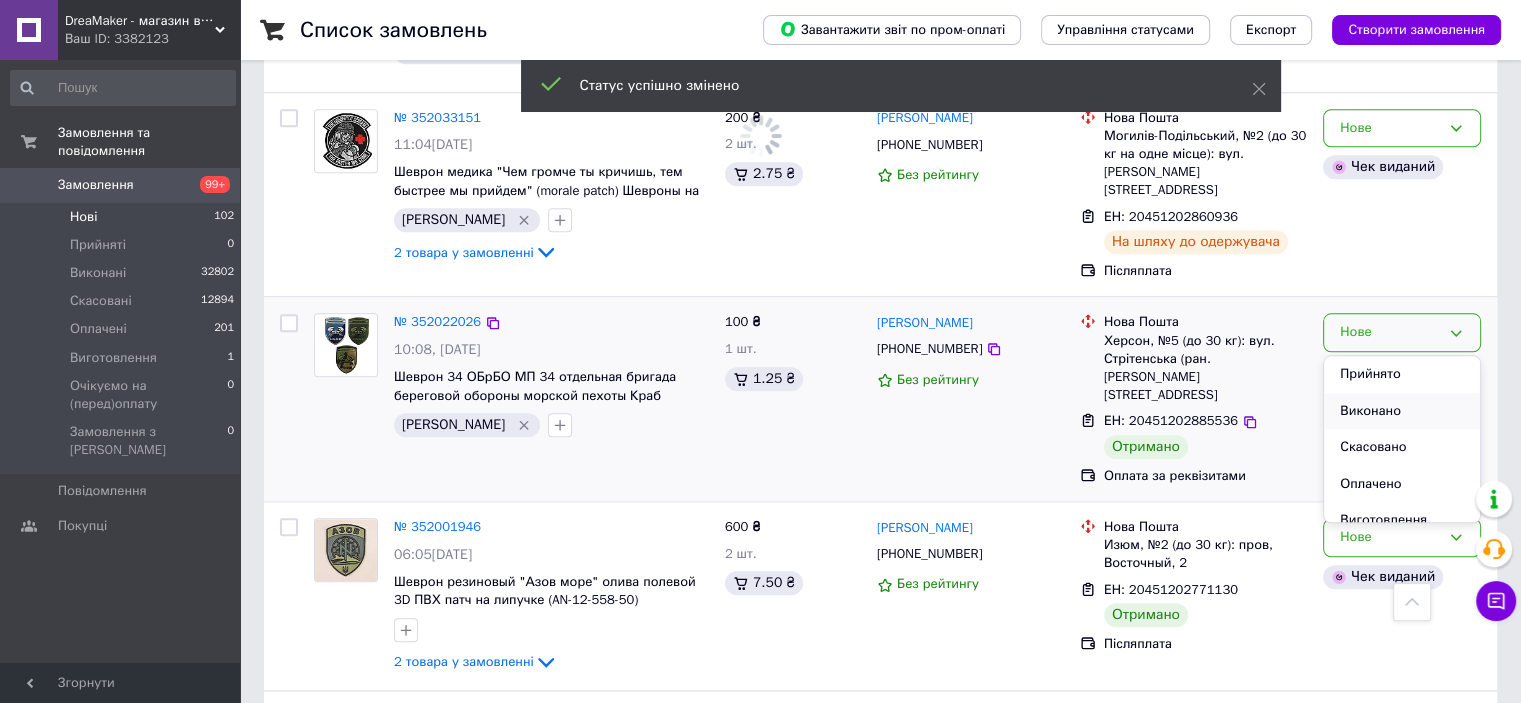 click on "Виконано" at bounding box center (1402, 411) 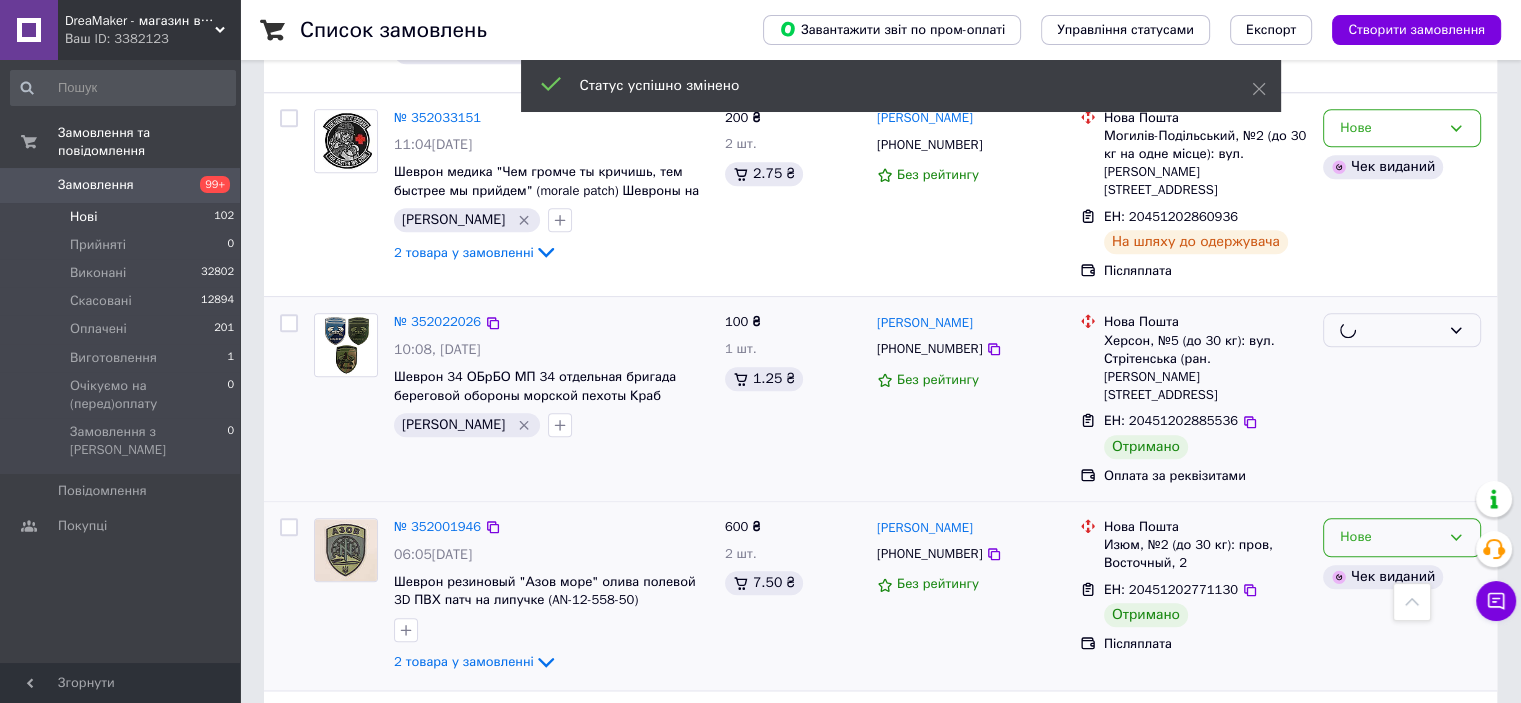 click on "Нове" at bounding box center [1390, 537] 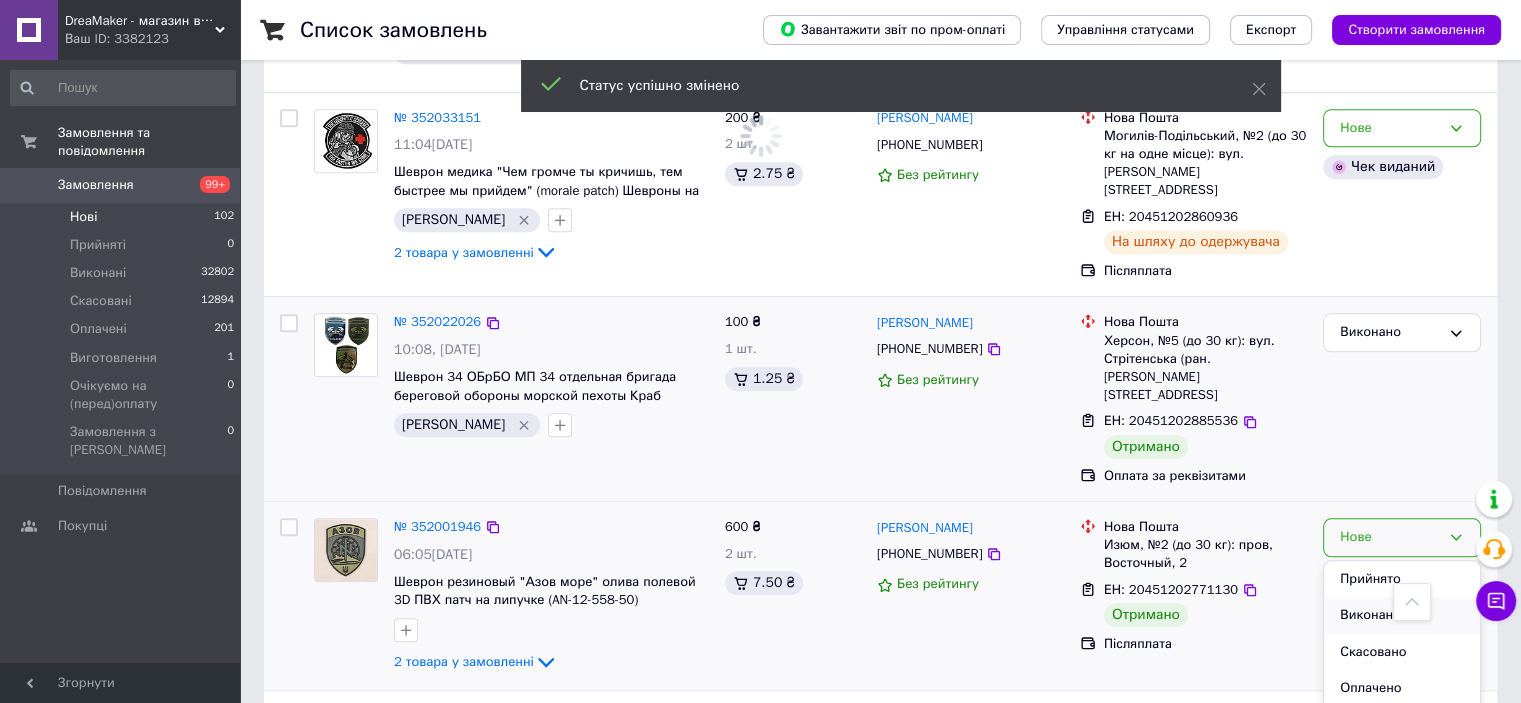 click on "Виконано" at bounding box center (1402, 615) 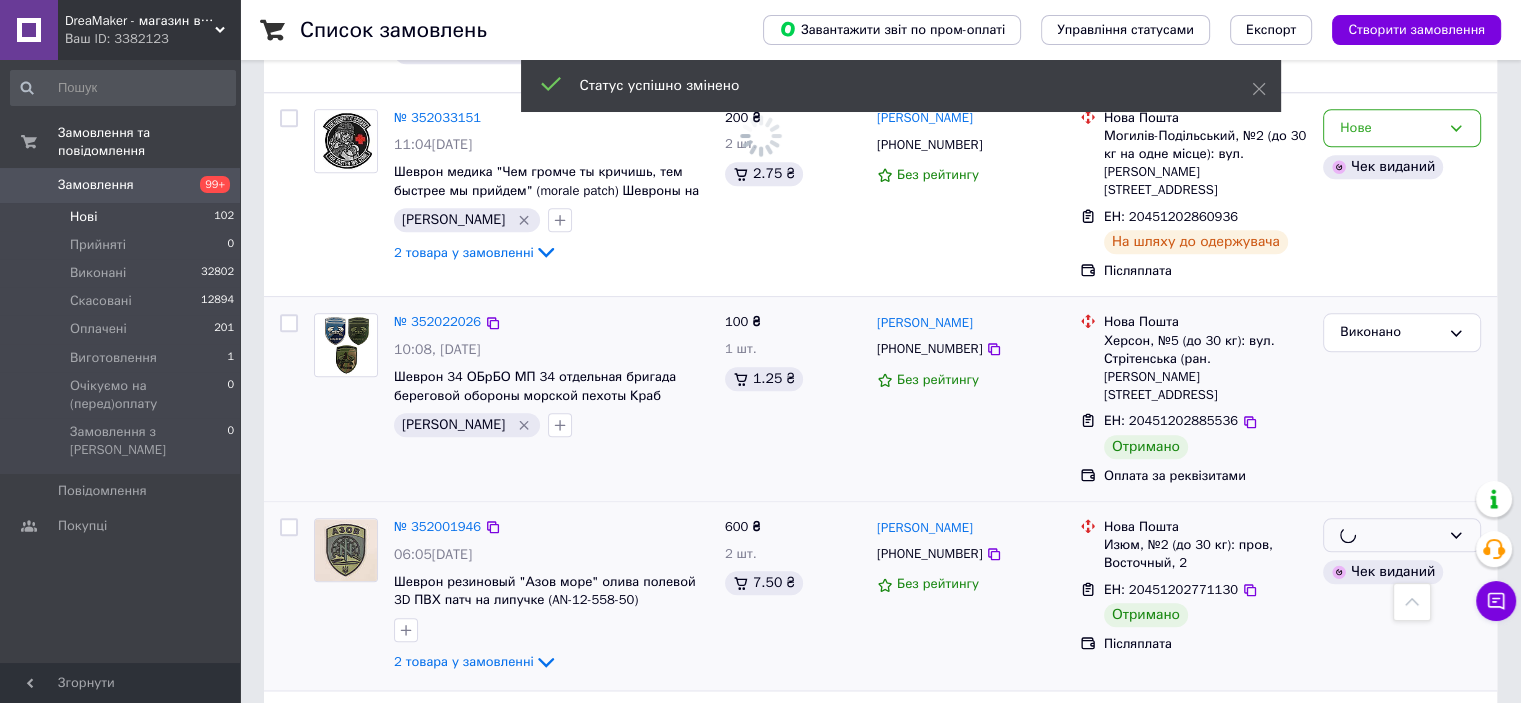scroll, scrollTop: 2090, scrollLeft: 0, axis: vertical 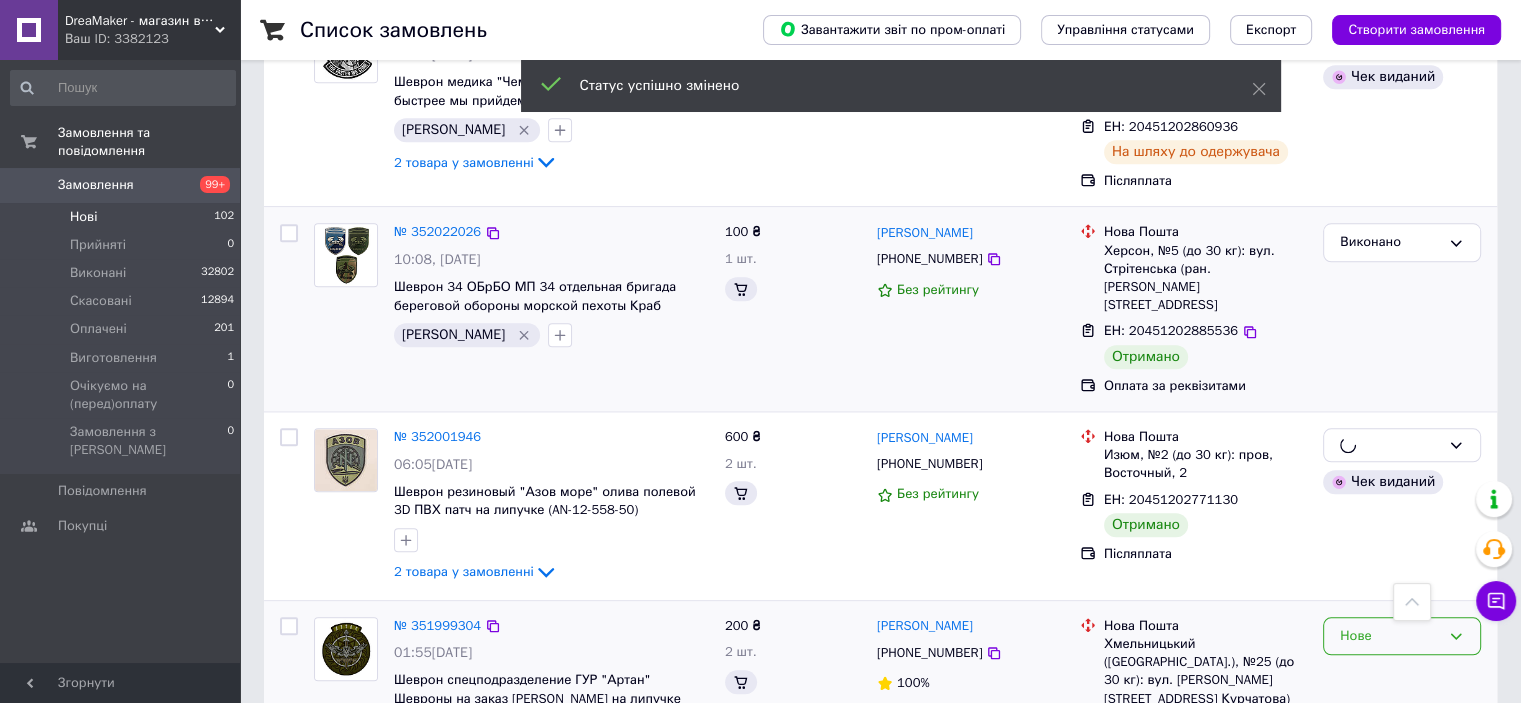 click on "Нове" at bounding box center [1390, 636] 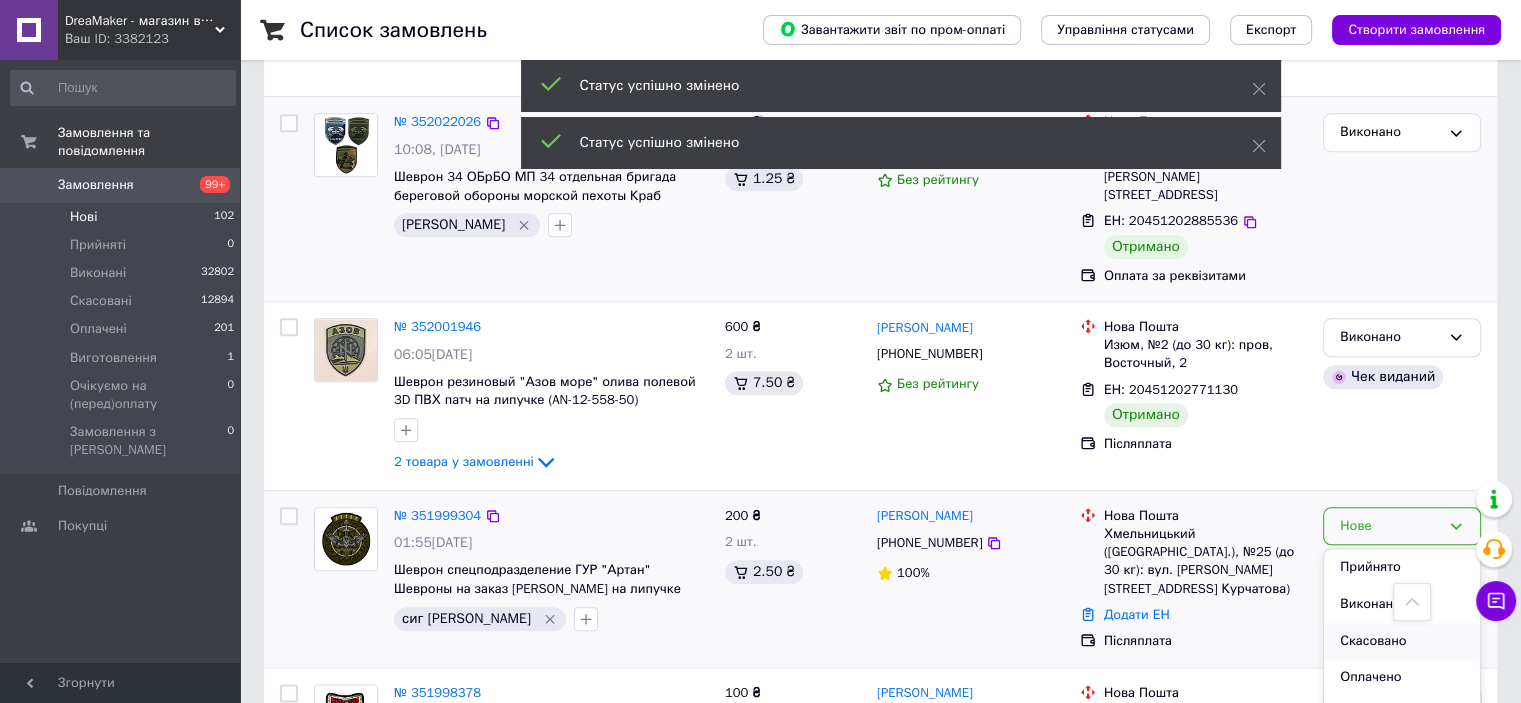 click on "Скасовано" at bounding box center [1402, 641] 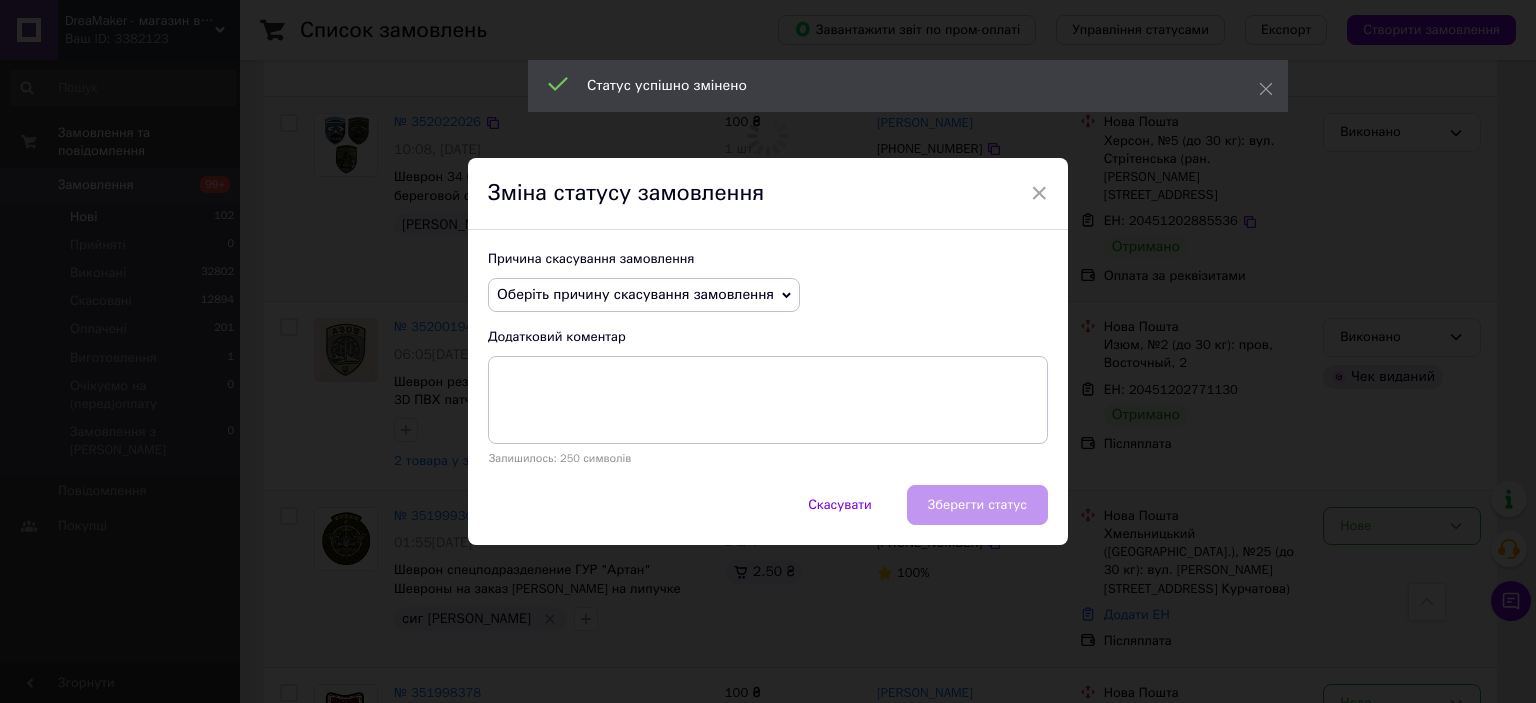 click on "Оберіть причину скасування замовлення" at bounding box center [635, 294] 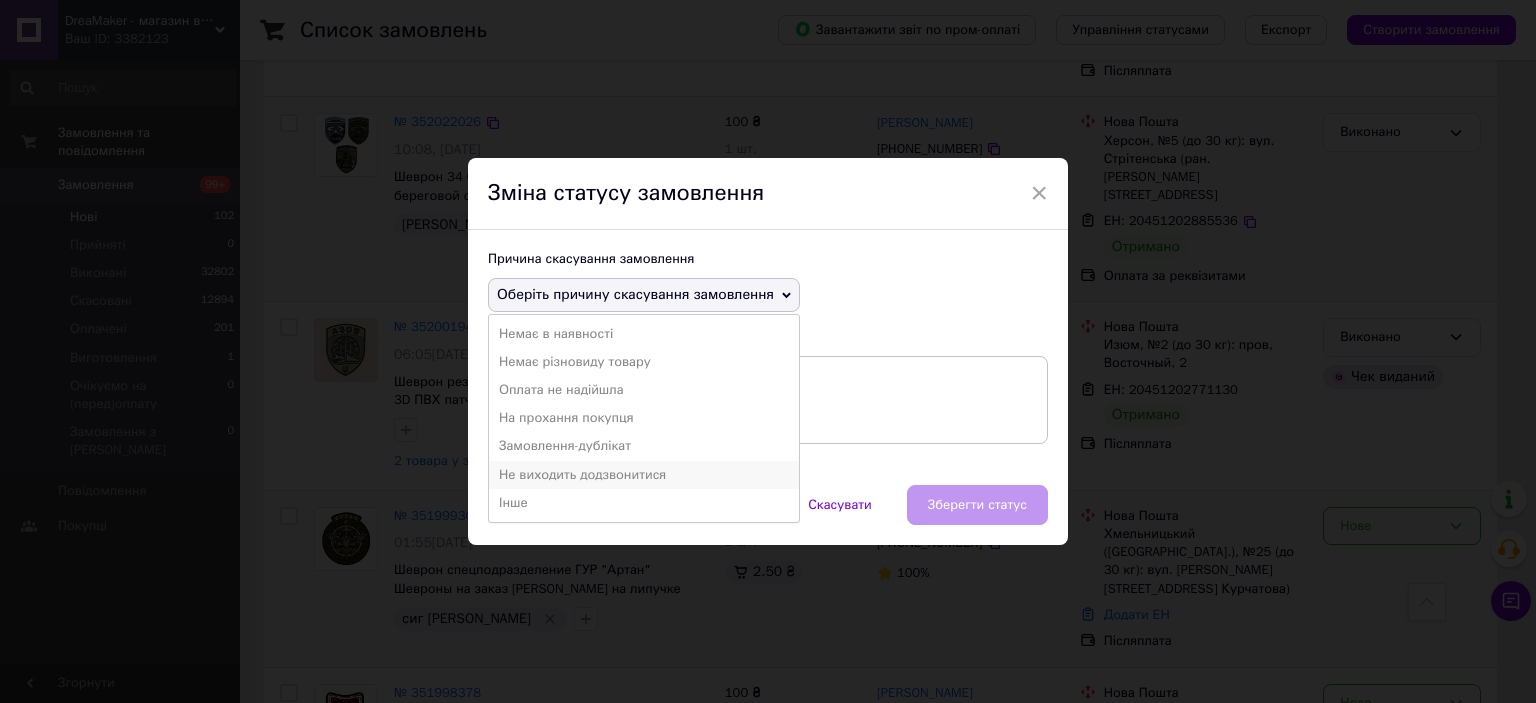 click on "Не виходить додзвонитися" at bounding box center (644, 475) 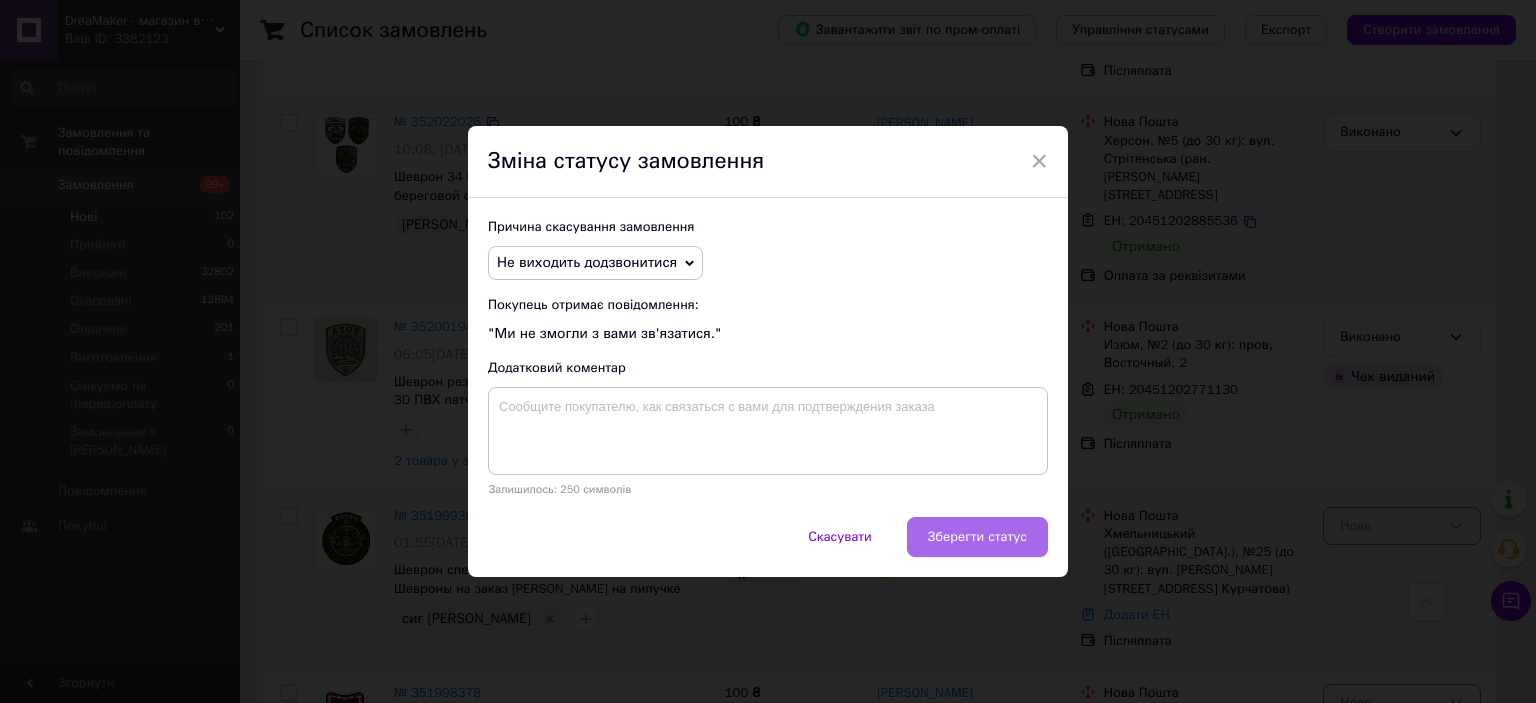 click on "Зберегти статус" at bounding box center (977, 537) 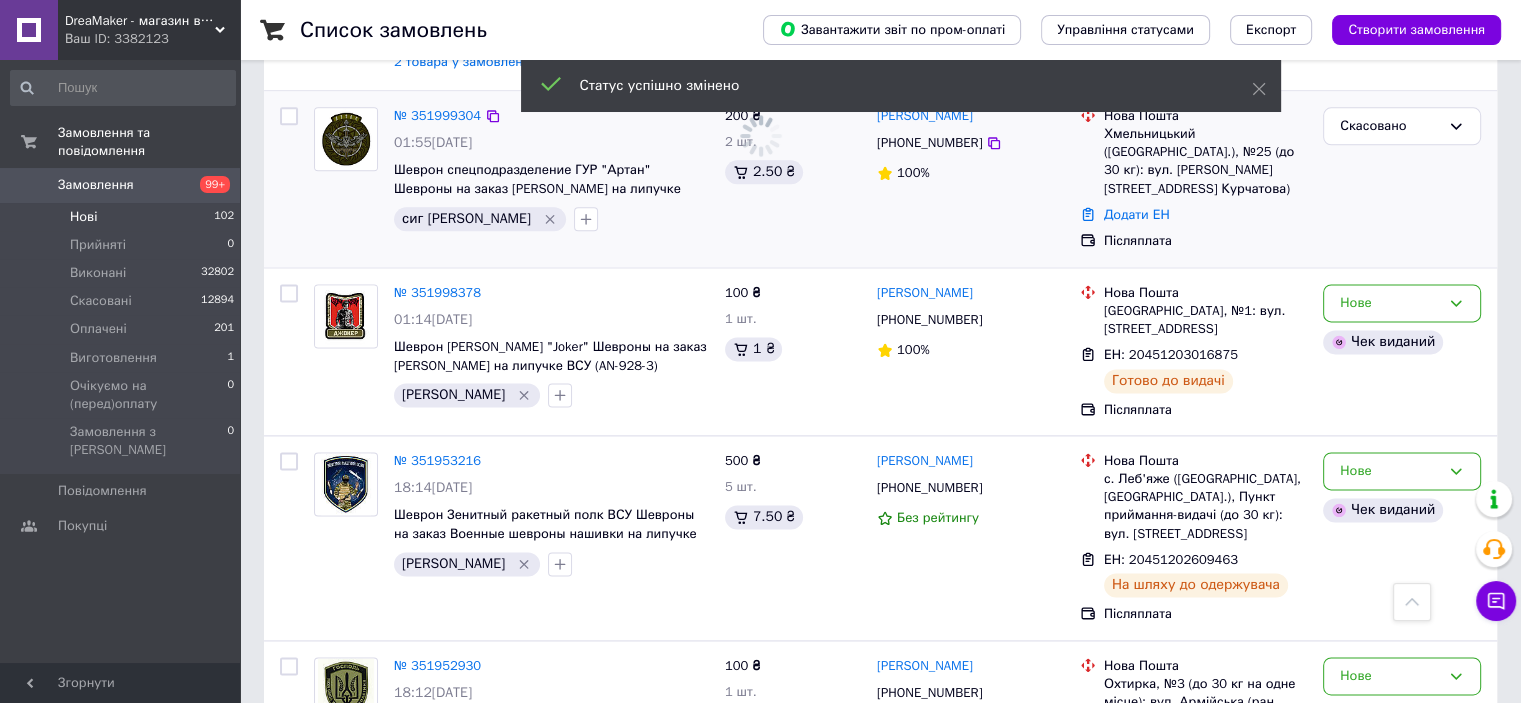 scroll, scrollTop: 2788, scrollLeft: 0, axis: vertical 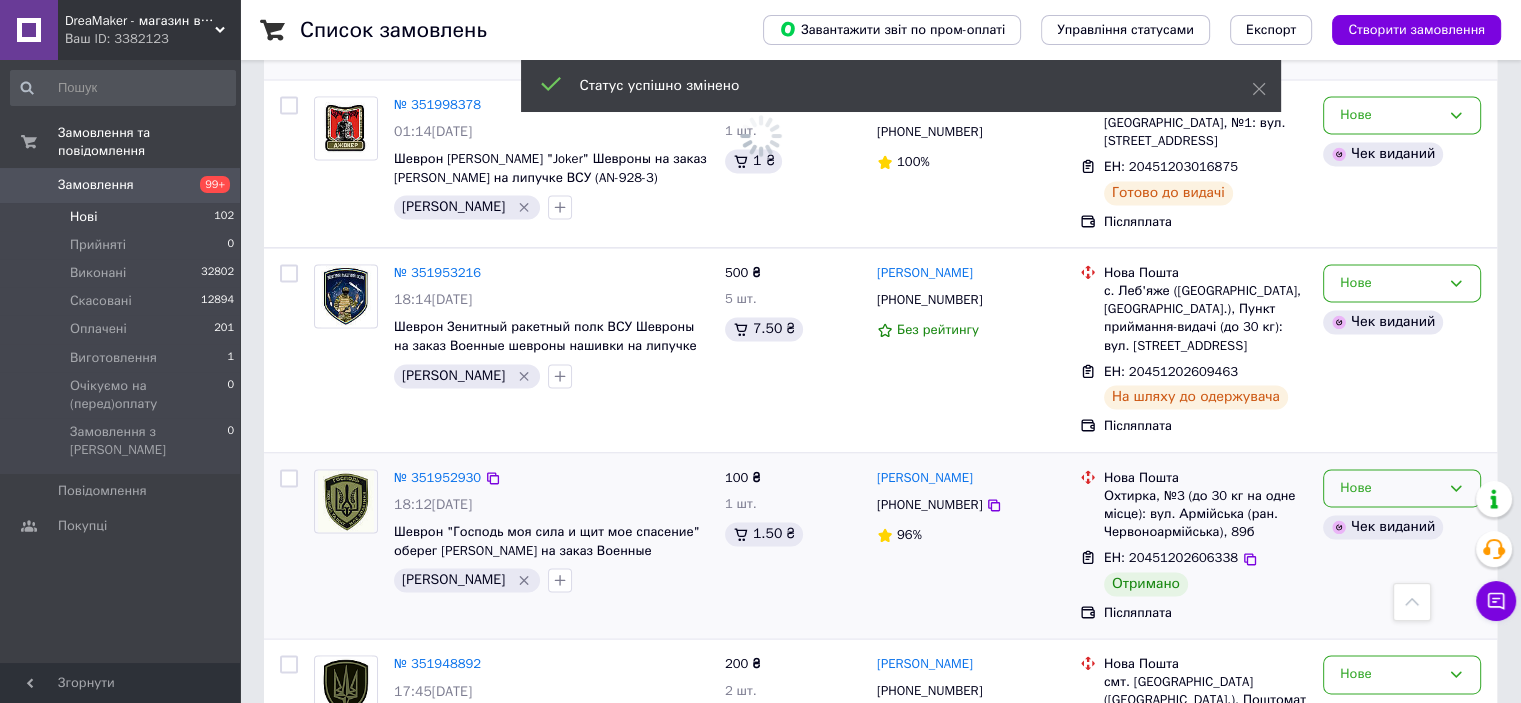 click on "Нове" at bounding box center [1402, 488] 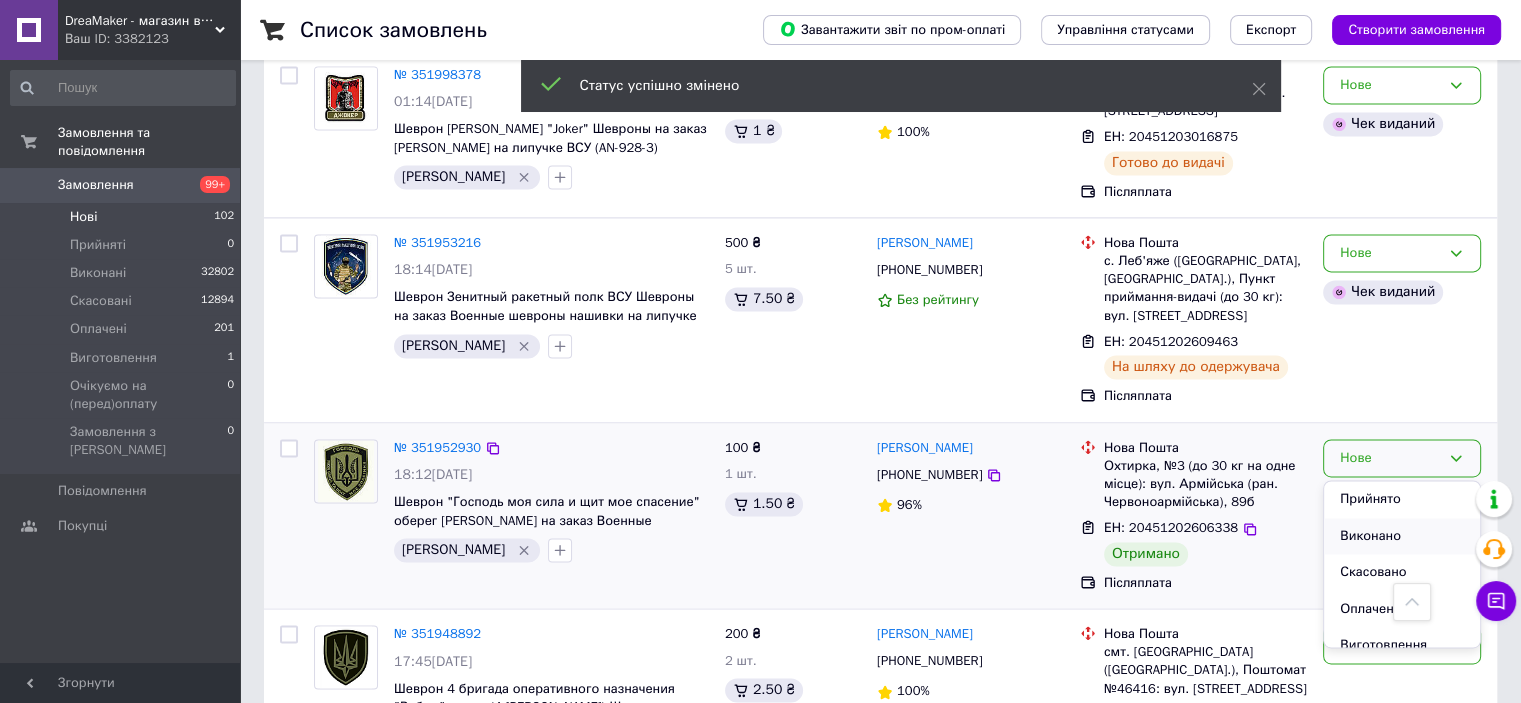 click on "Виконано" at bounding box center (1402, 536) 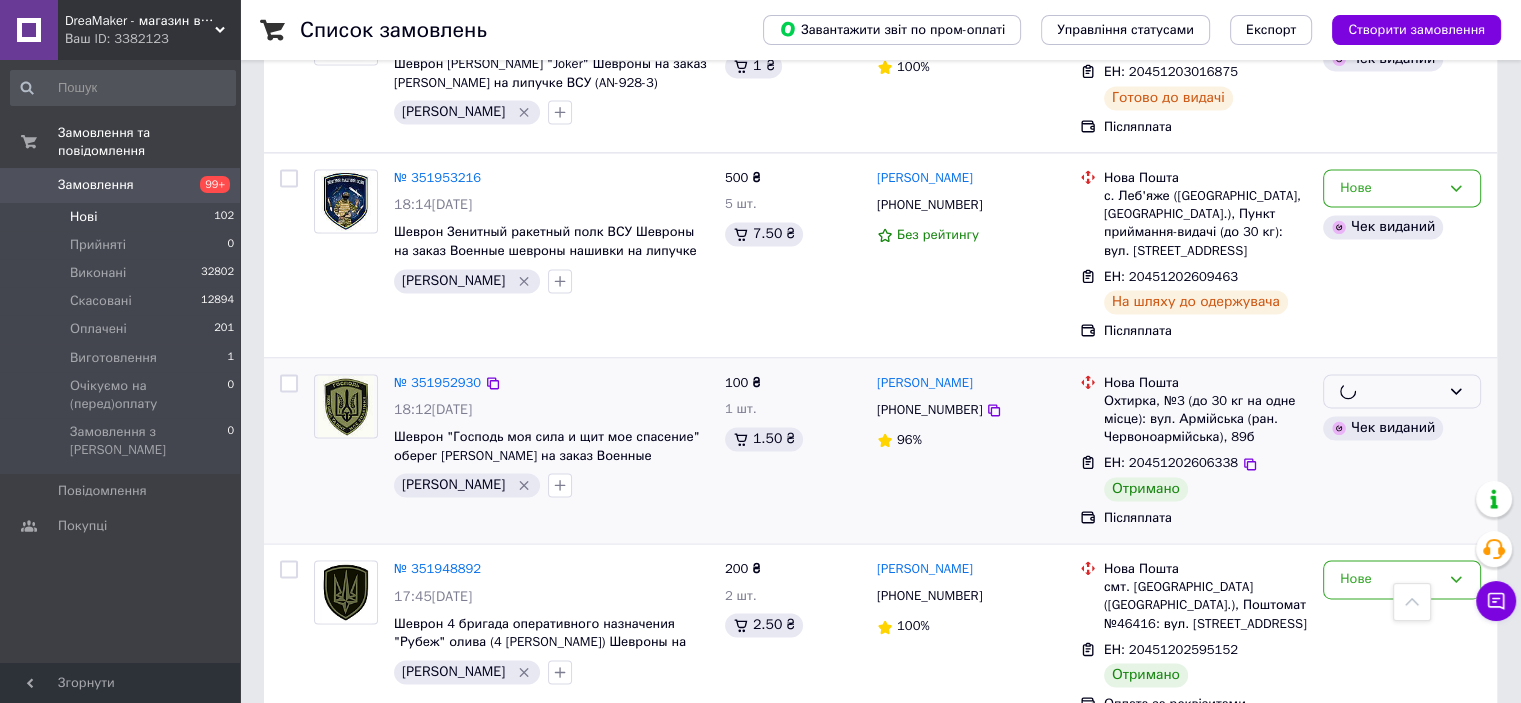 scroll, scrollTop: 2898, scrollLeft: 0, axis: vertical 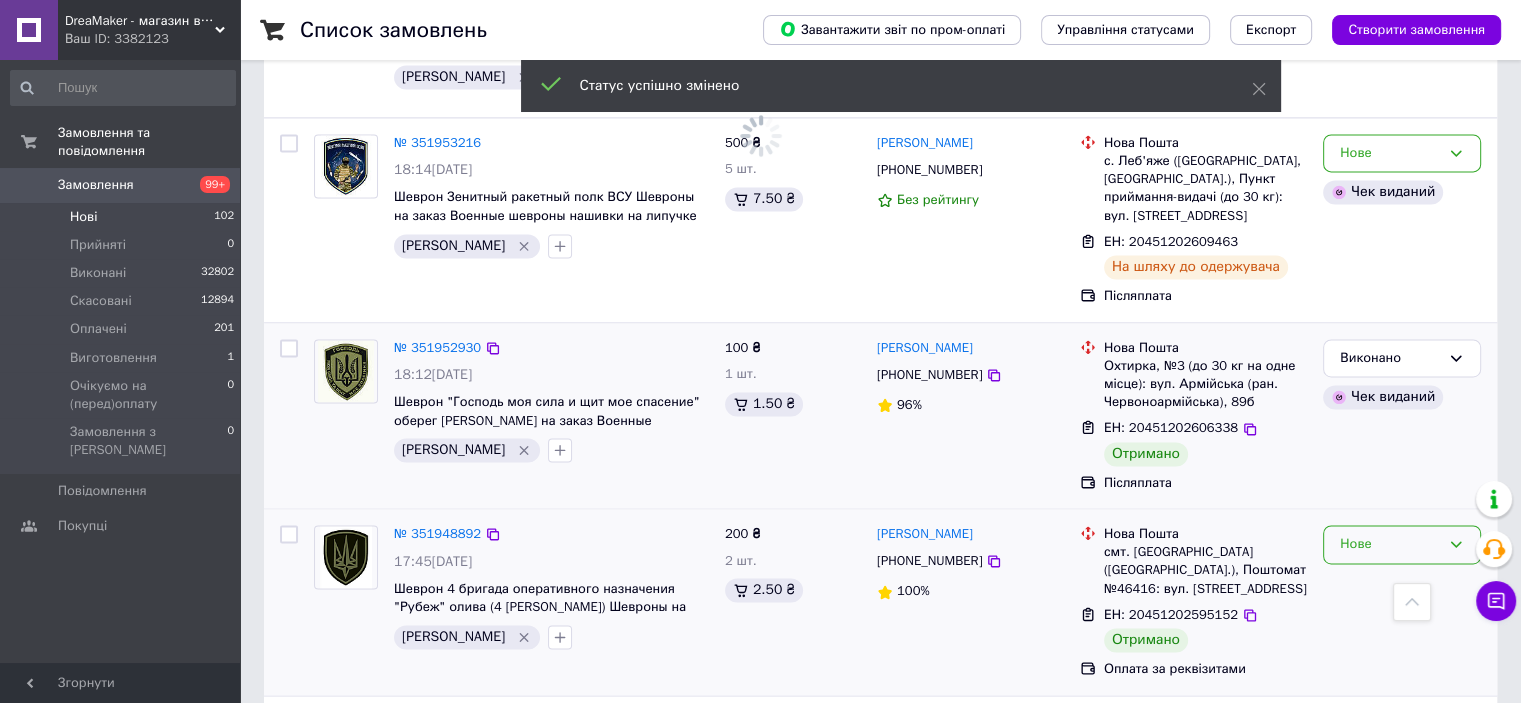 click on "Нове" at bounding box center [1390, 544] 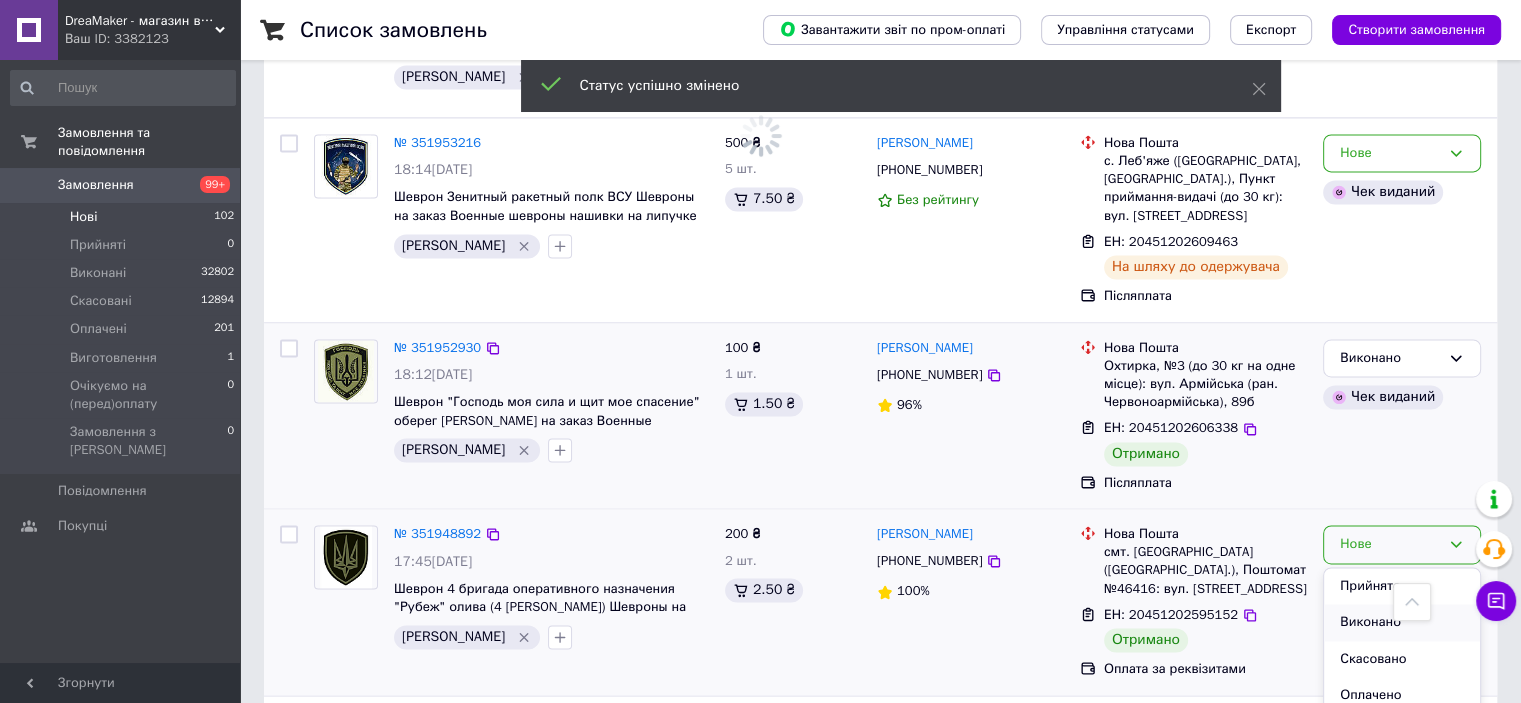 click on "Виконано" at bounding box center (1402, 622) 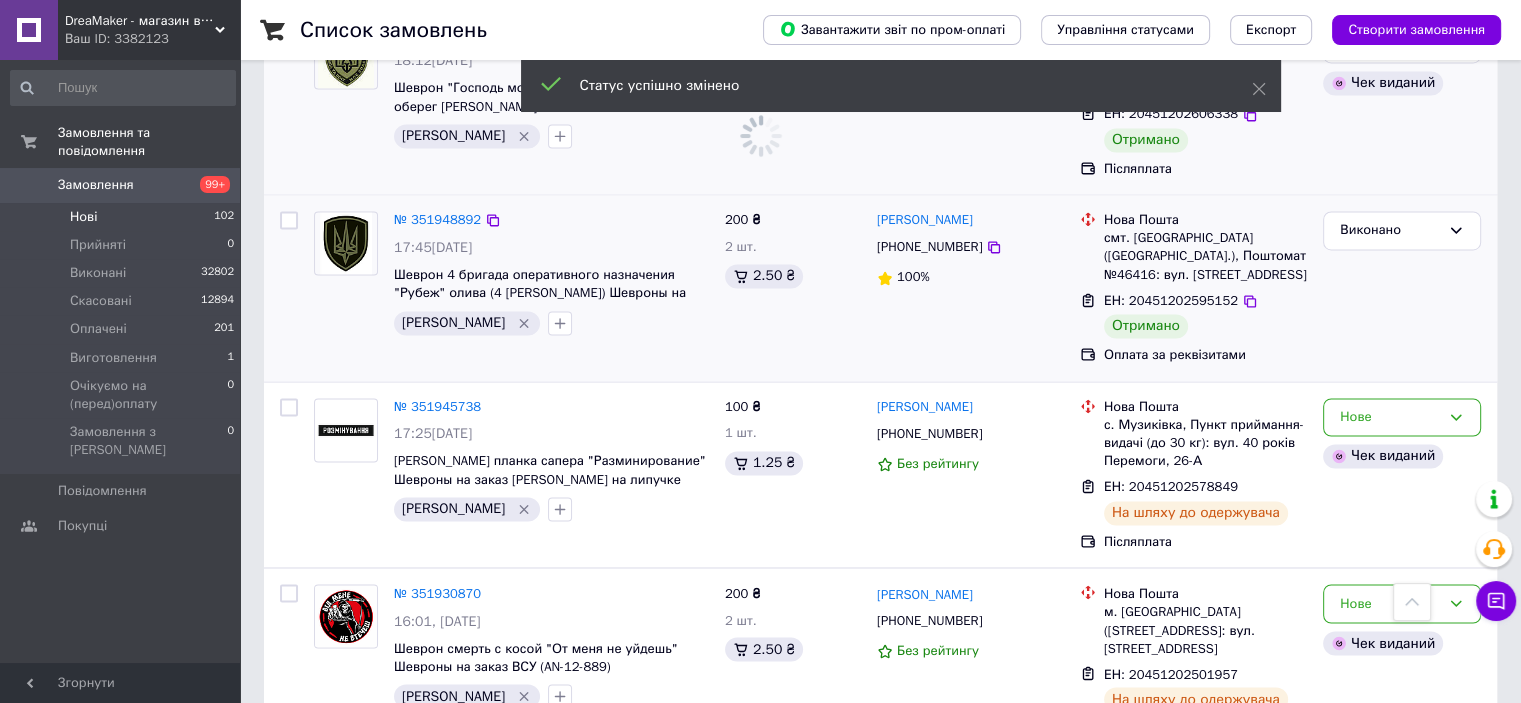scroll, scrollTop: 3228, scrollLeft: 0, axis: vertical 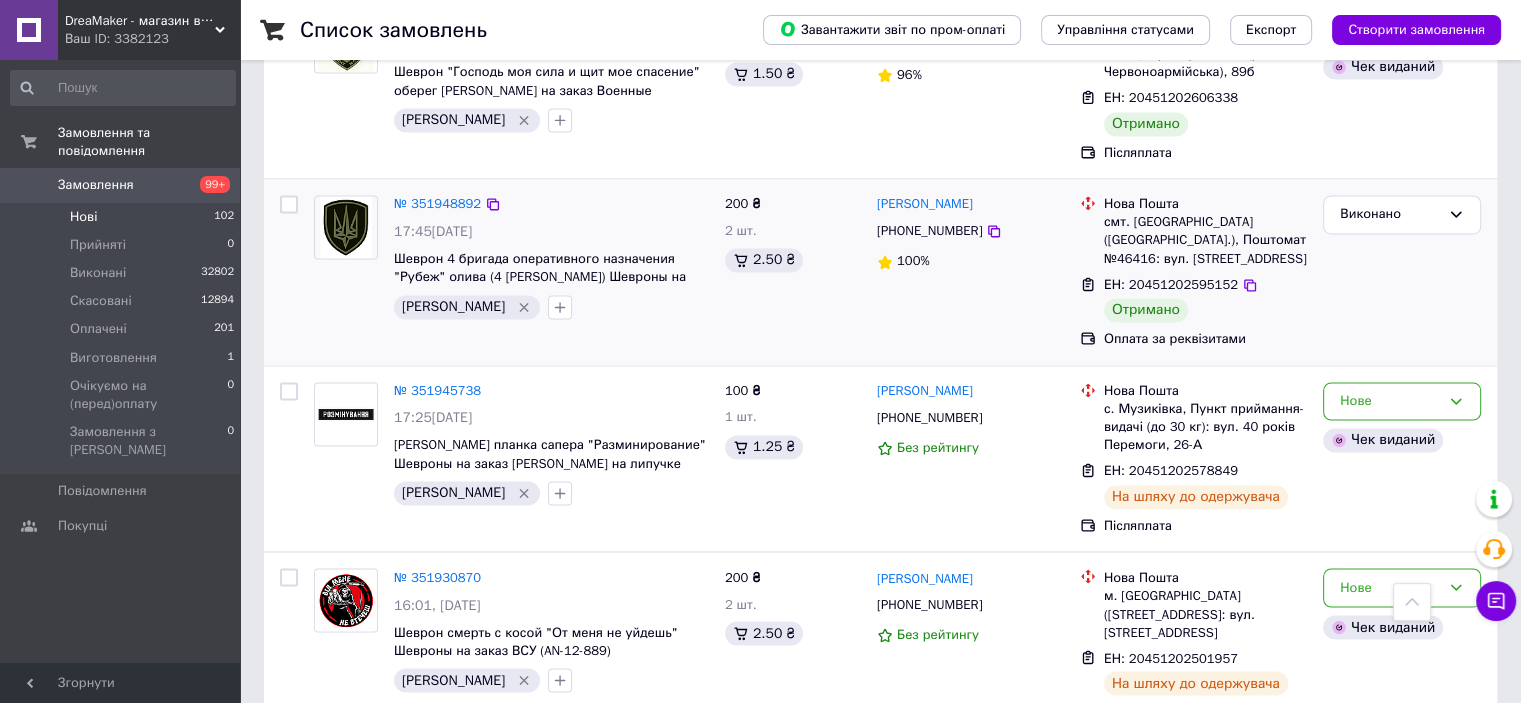 click on "2" at bounding box center (449, 785) 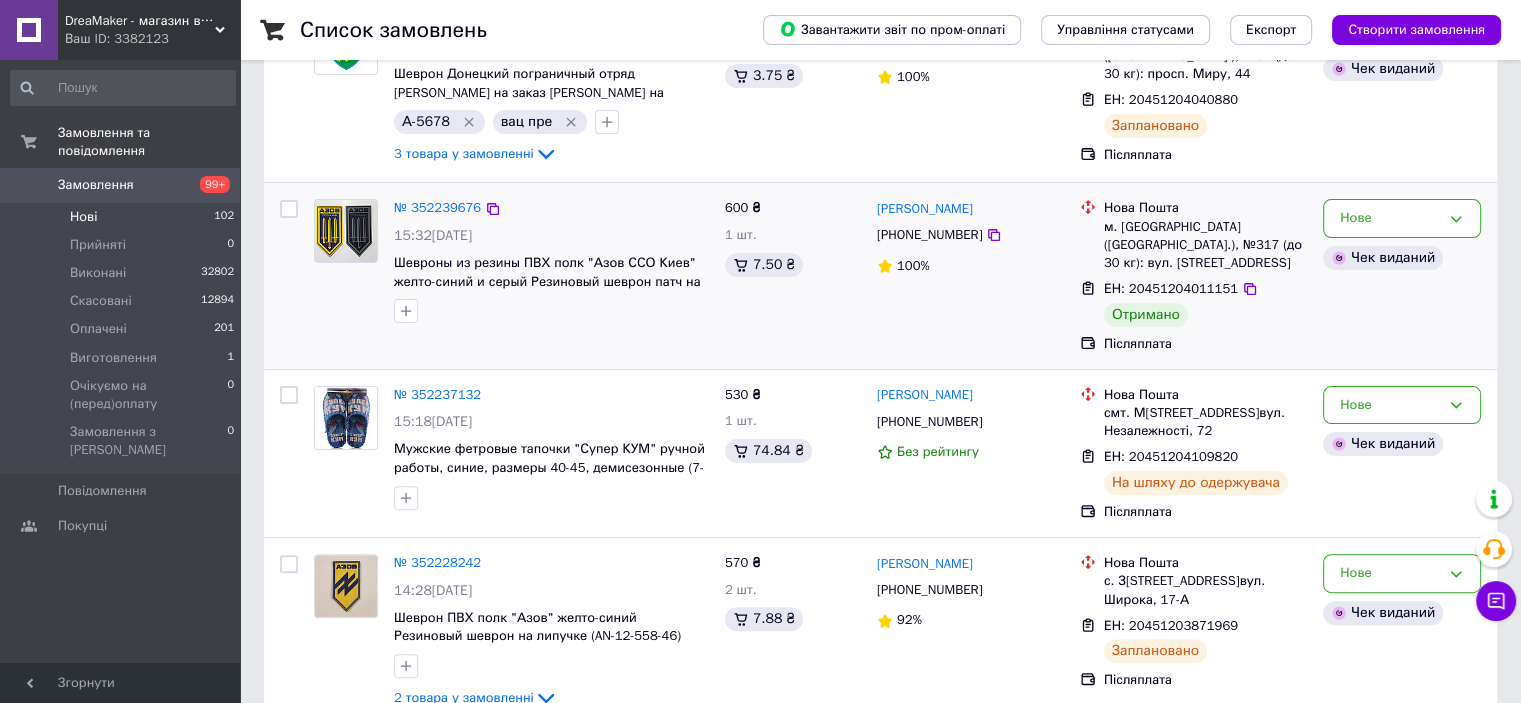 scroll, scrollTop: 500, scrollLeft: 0, axis: vertical 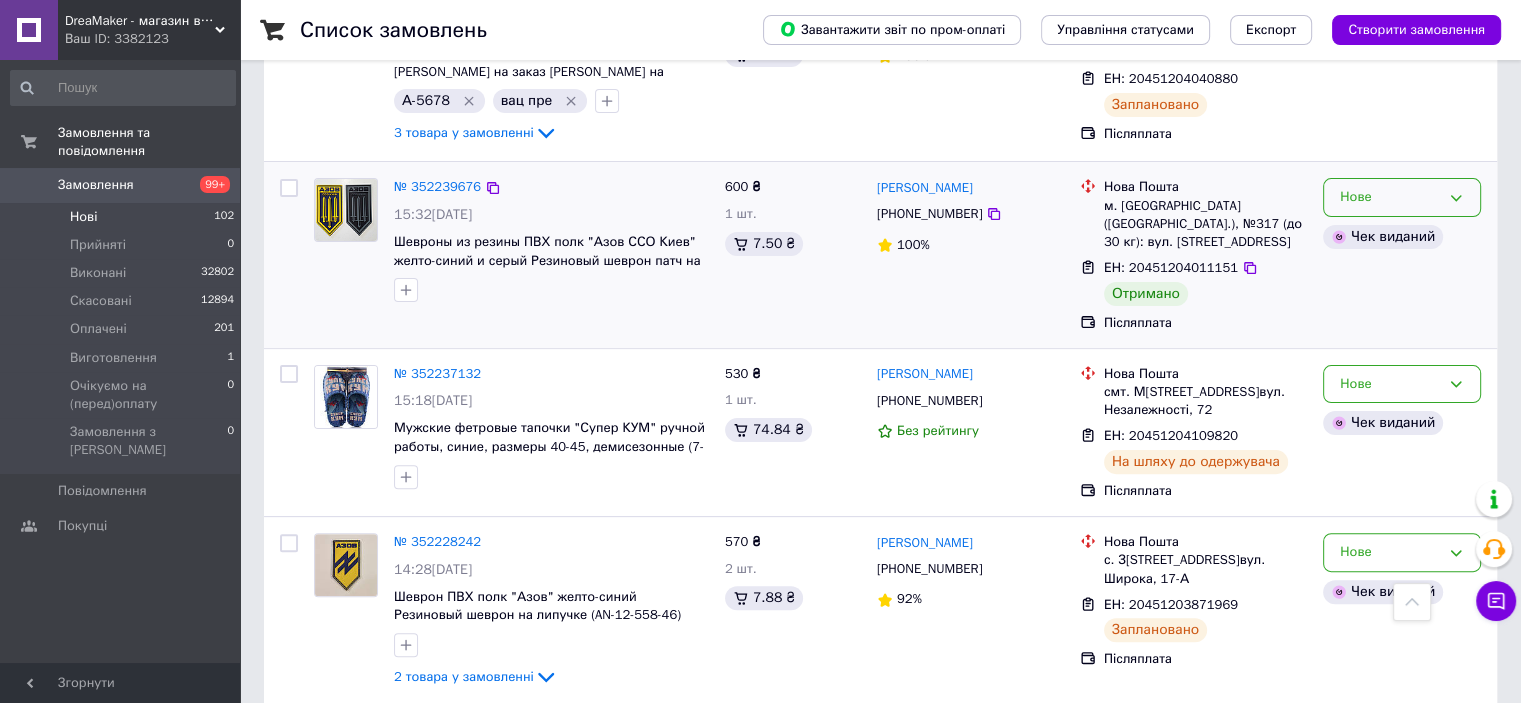 click on "Нове" at bounding box center (1402, 197) 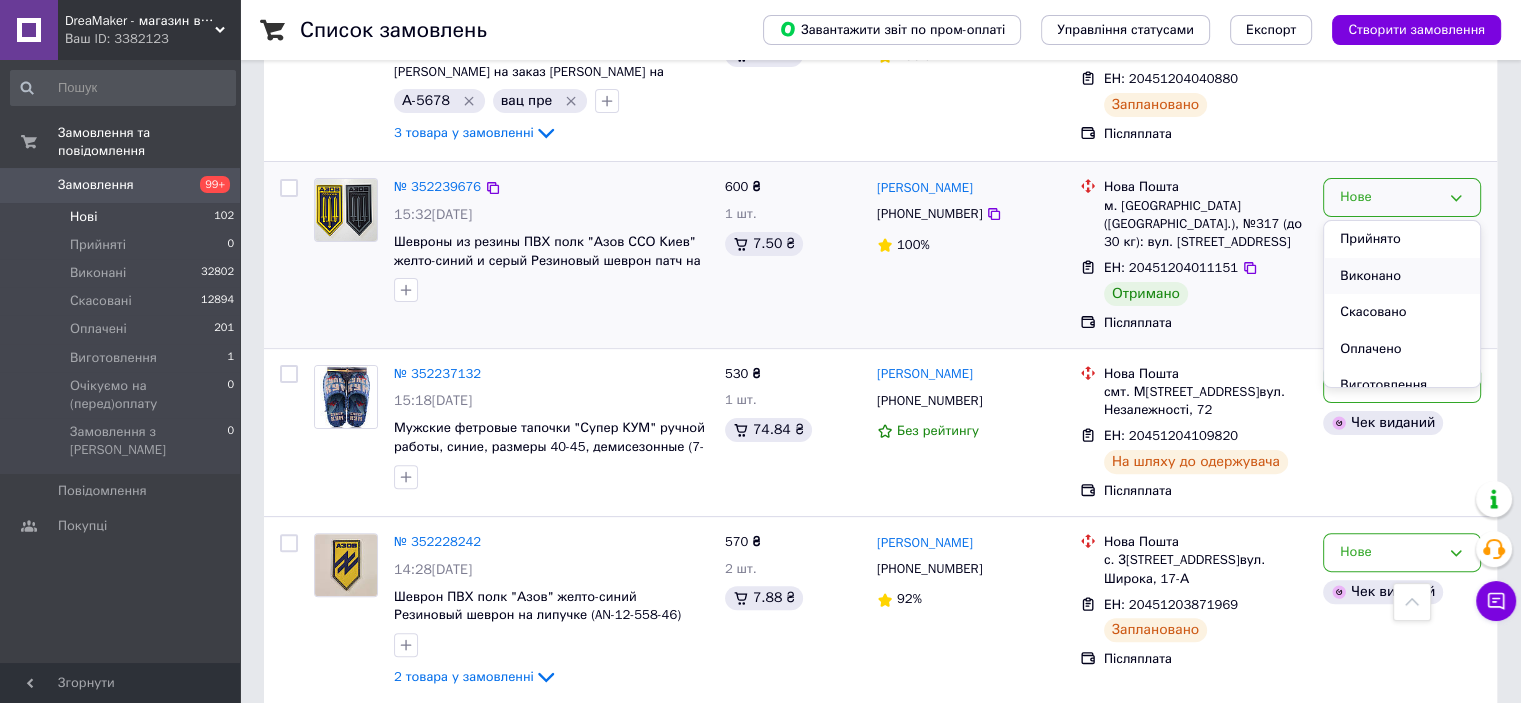 click on "Виконано" at bounding box center [1402, 276] 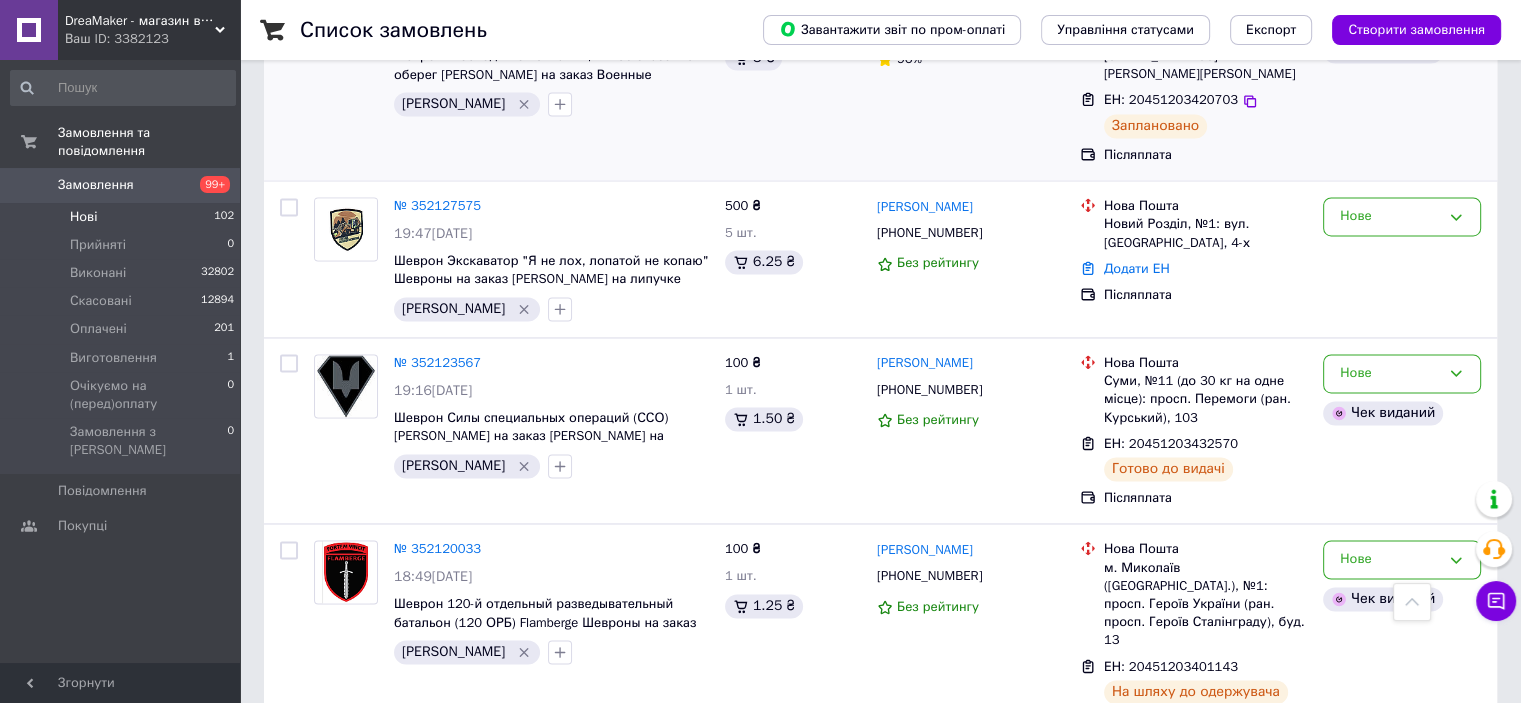 scroll, scrollTop: 3100, scrollLeft: 0, axis: vertical 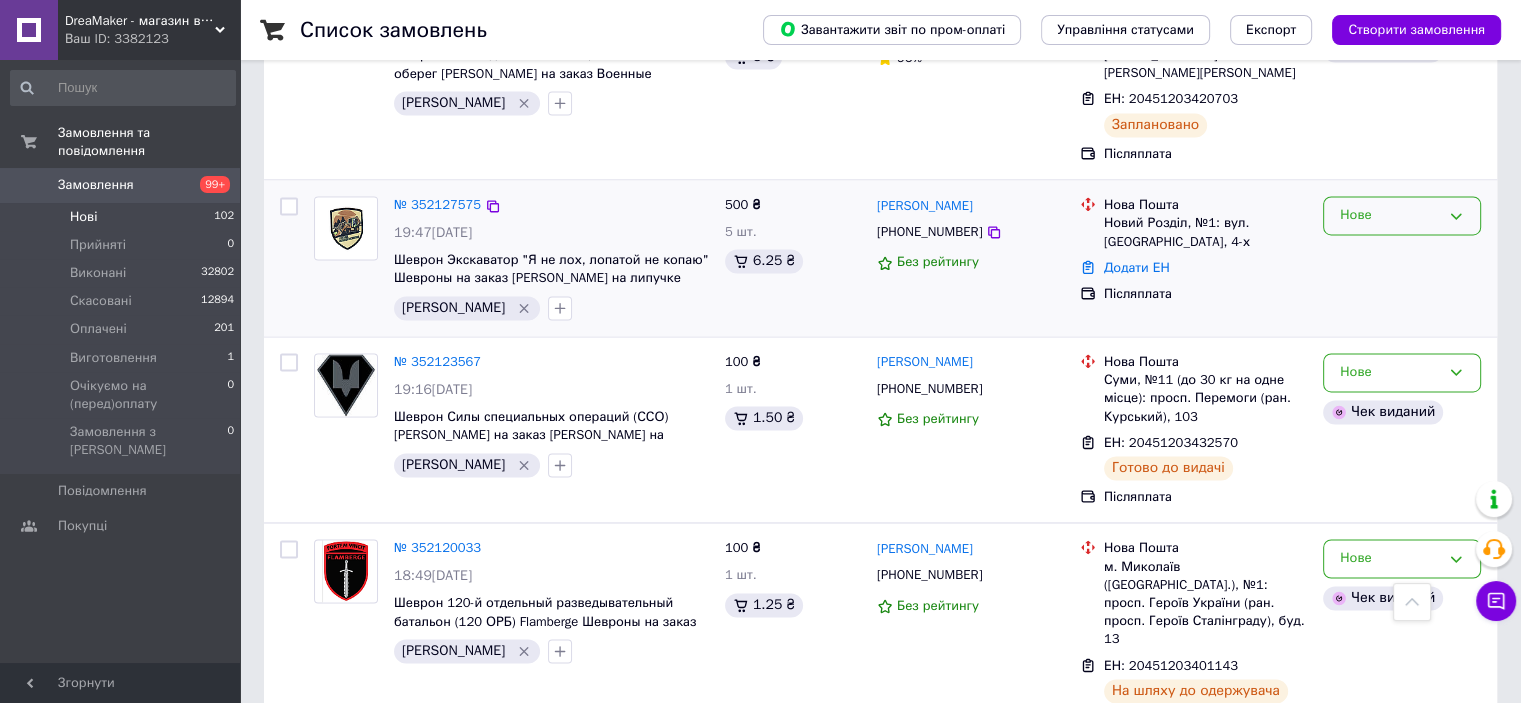 click on "Нове" at bounding box center [1402, 215] 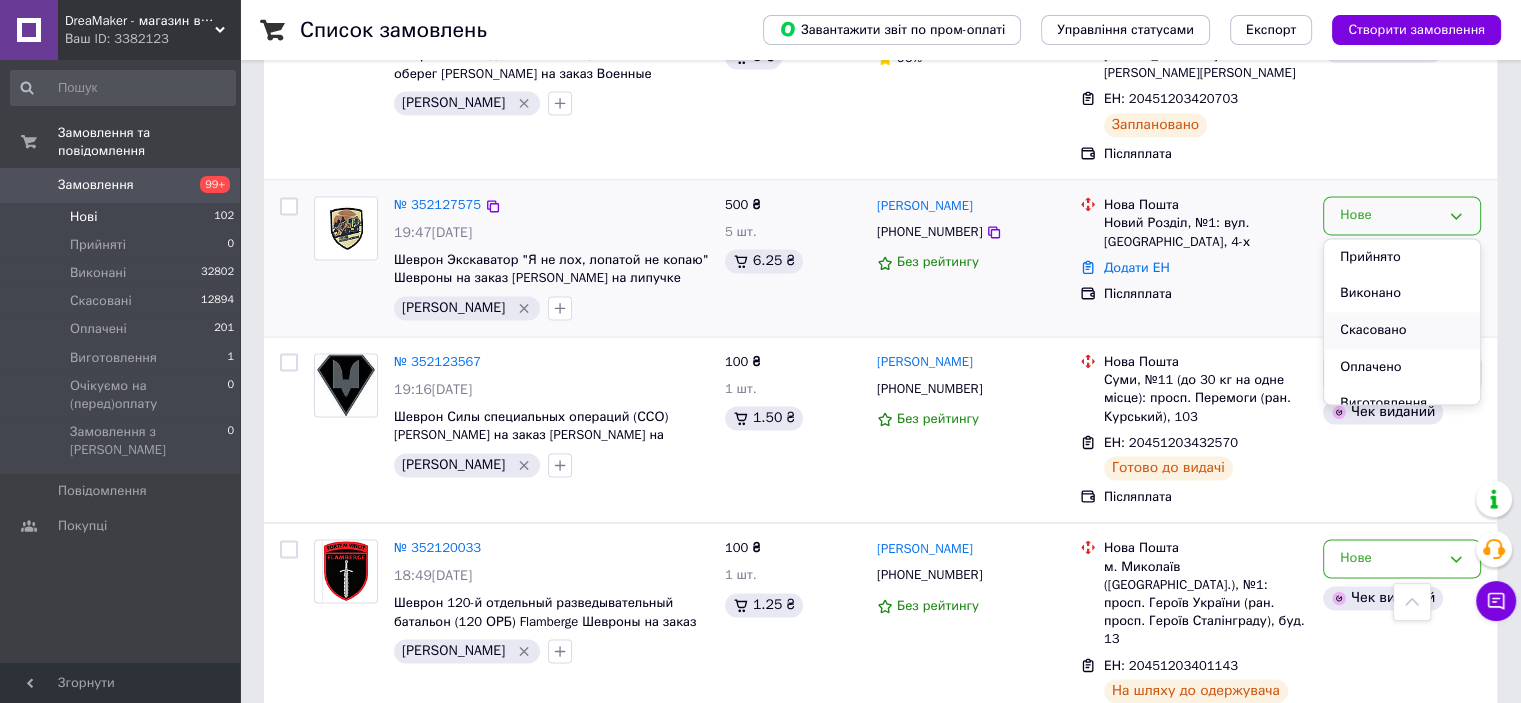 click on "Скасовано" at bounding box center (1402, 330) 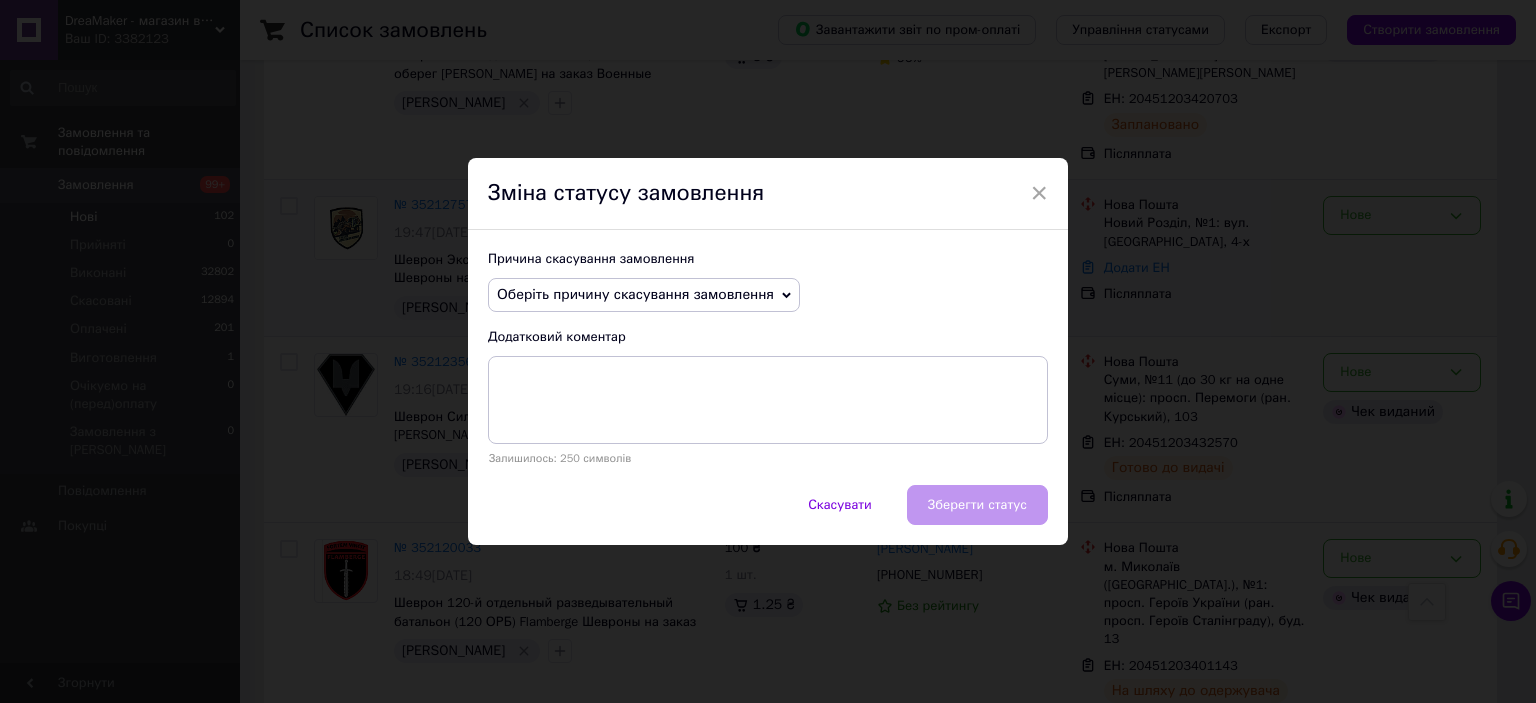 click on "Оберіть причину скасування замовлення" at bounding box center [635, 294] 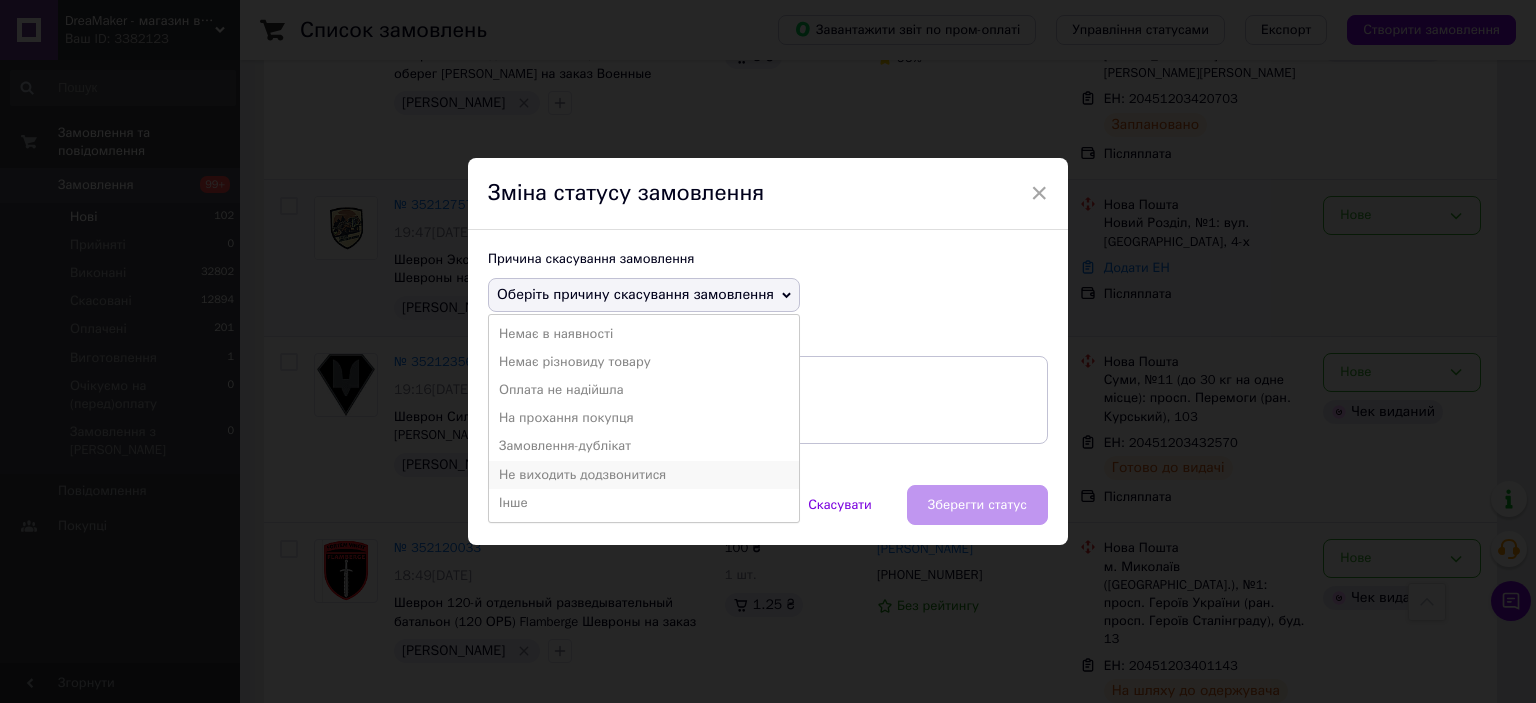 click on "Не виходить додзвонитися" at bounding box center (644, 475) 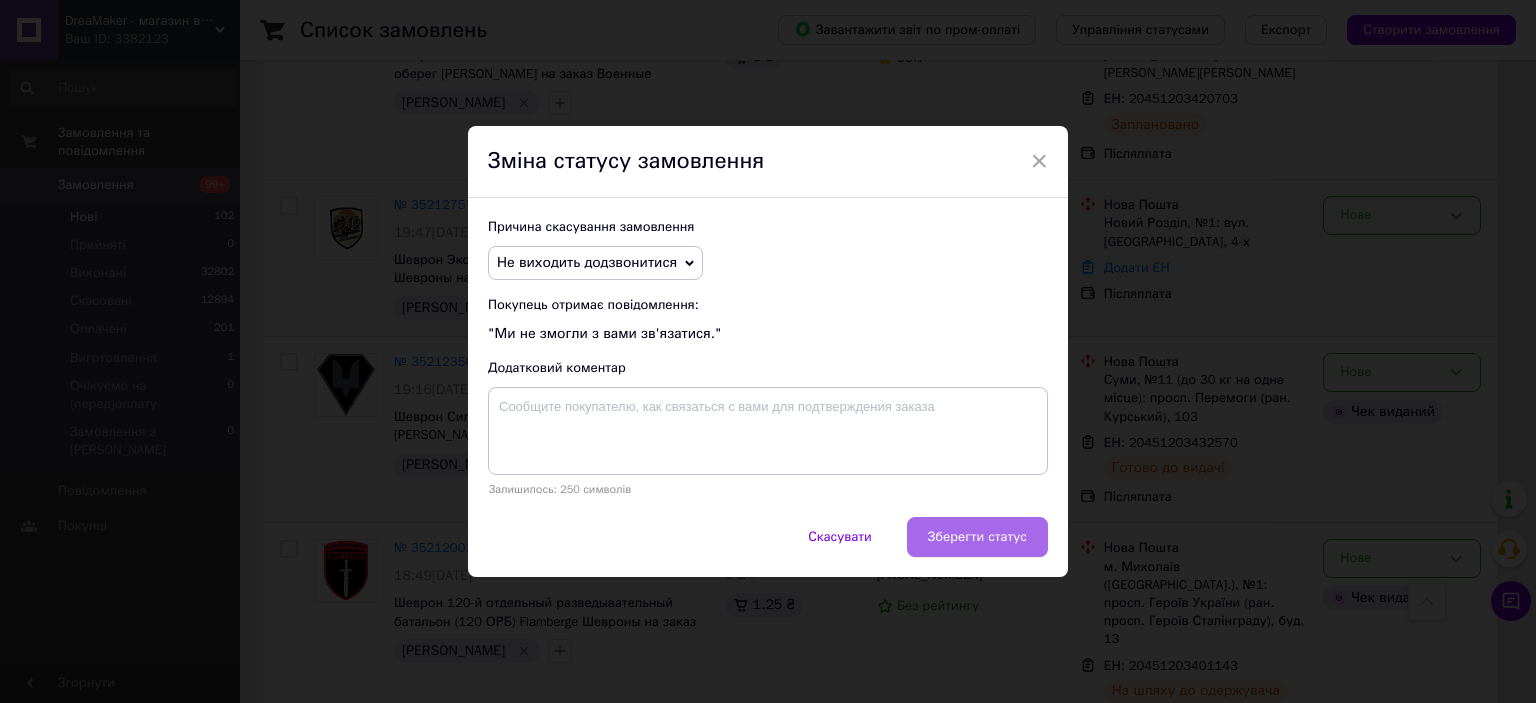 drag, startPoint x: 908, startPoint y: 510, endPoint x: 928, endPoint y: 517, distance: 21.189621 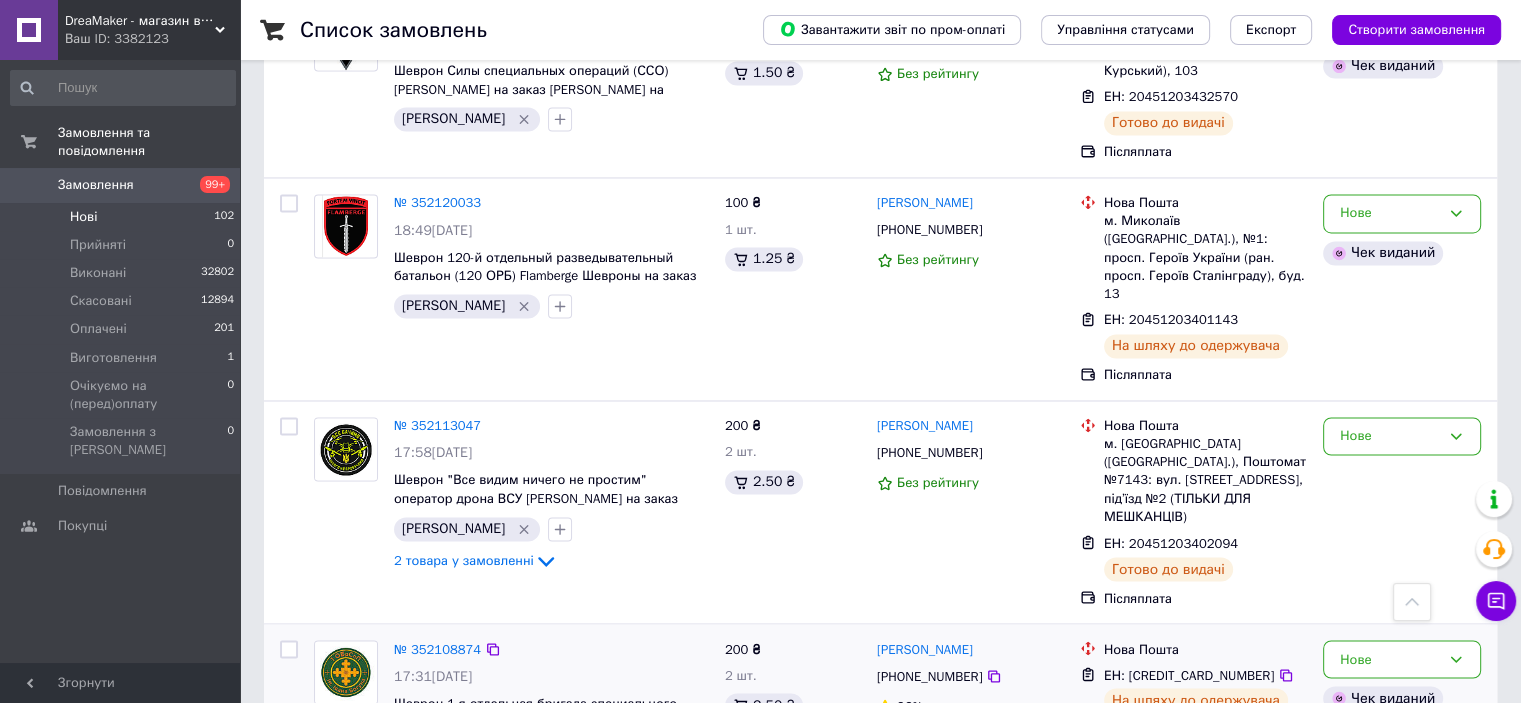scroll, scrollTop: 3264, scrollLeft: 0, axis: vertical 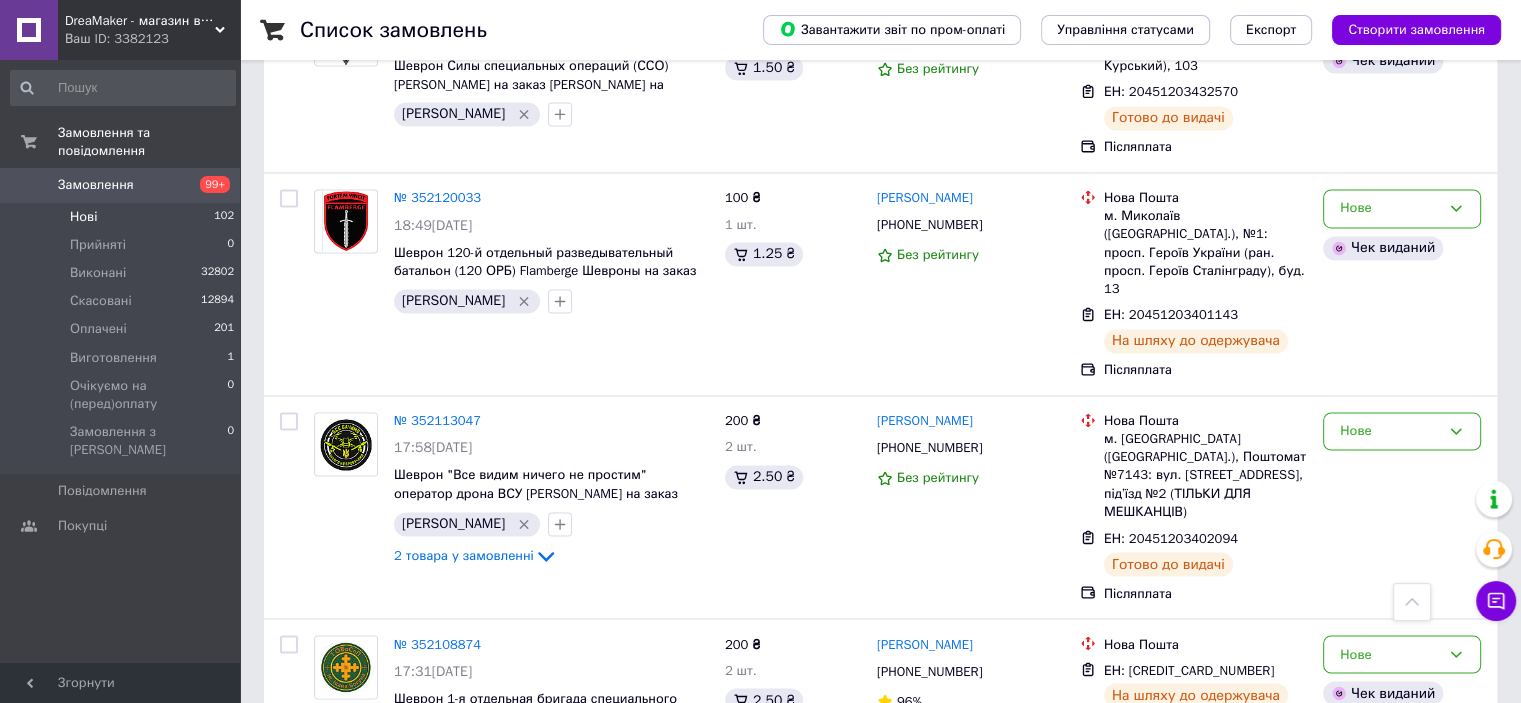 click on "5" at bounding box center (583, 819) 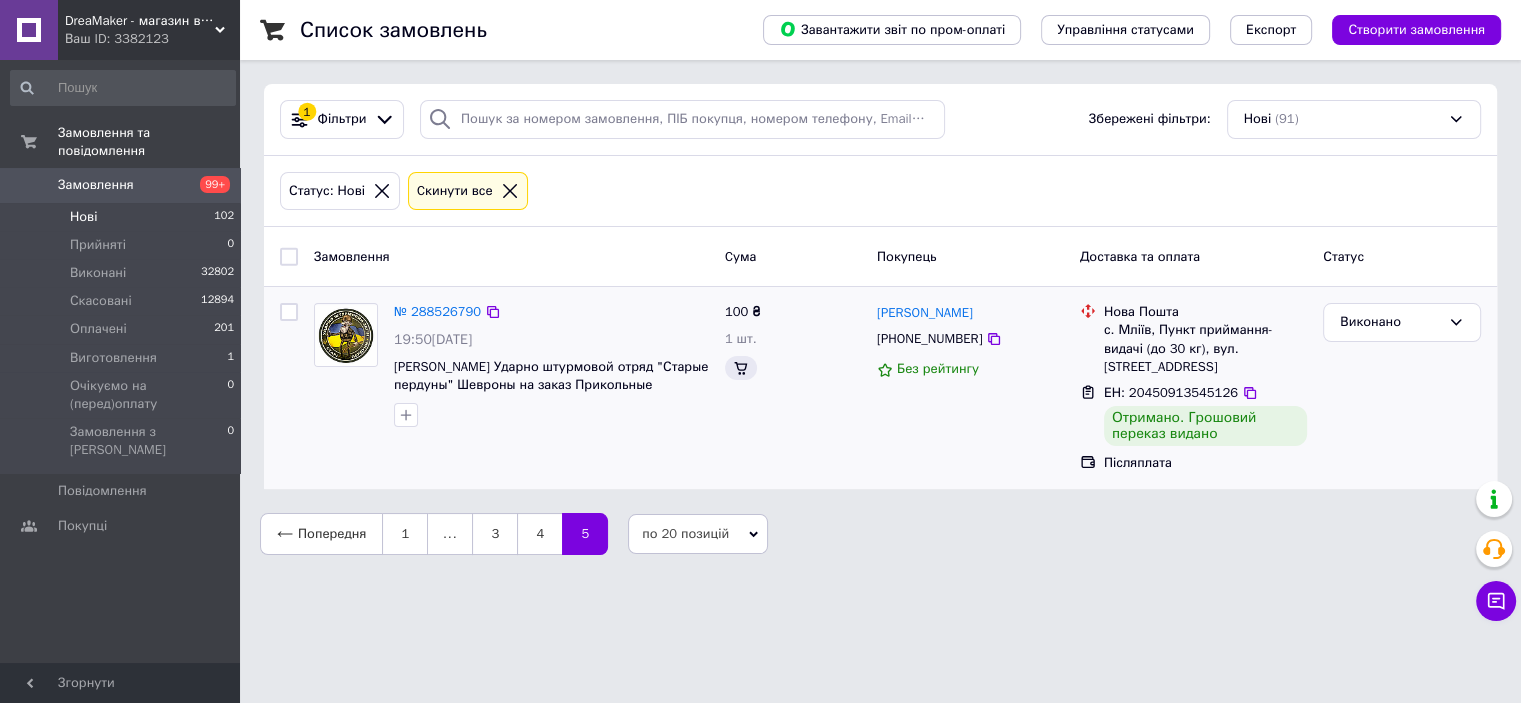 scroll, scrollTop: 0, scrollLeft: 0, axis: both 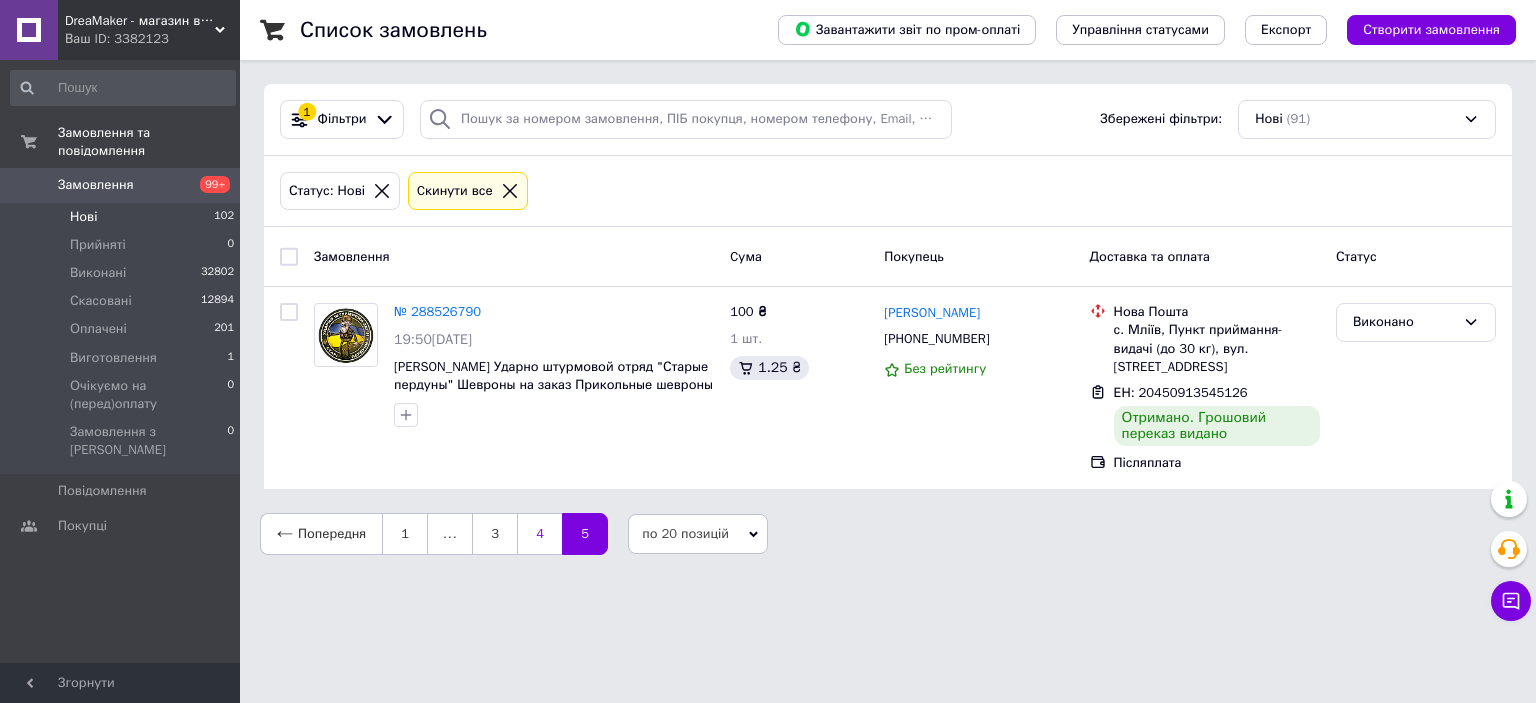 click on "4" at bounding box center (539, 534) 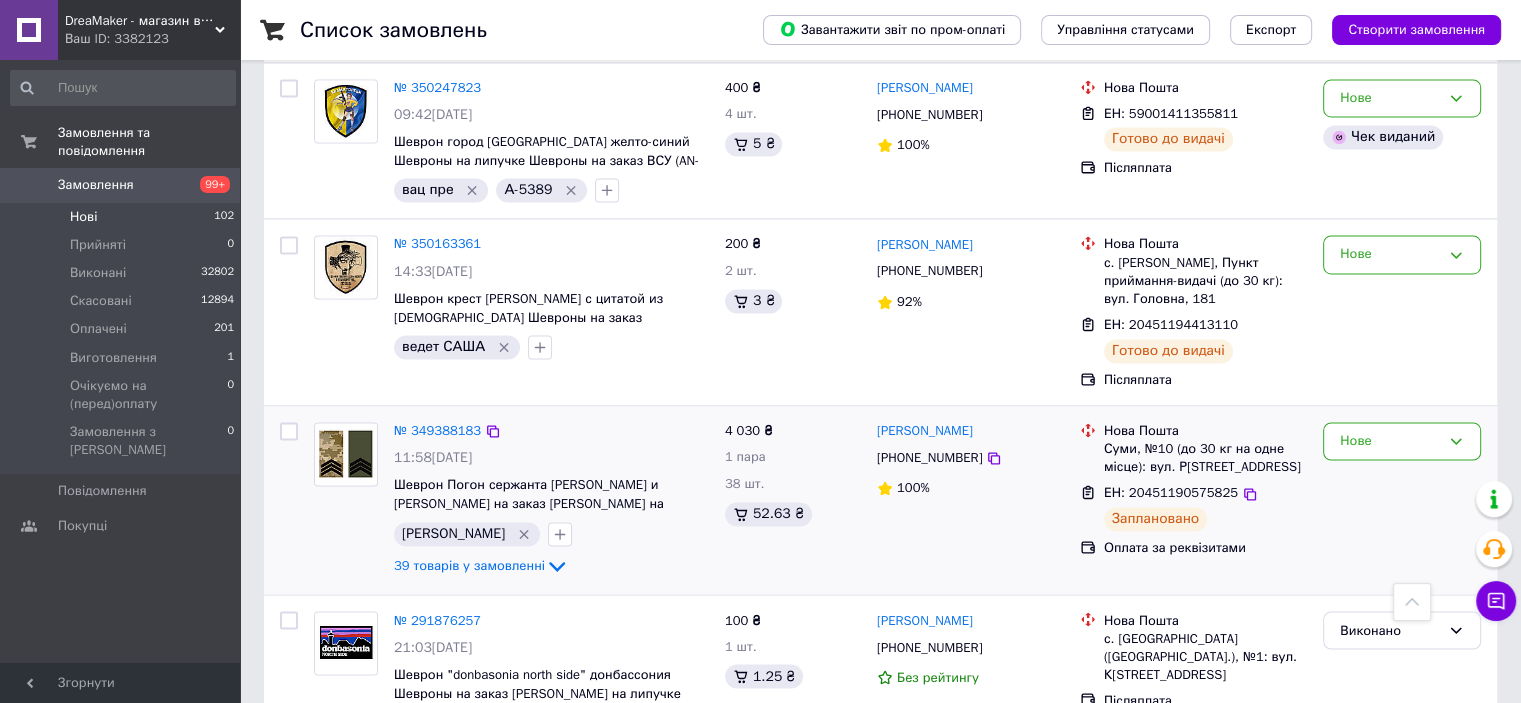 scroll, scrollTop: 3216, scrollLeft: 0, axis: vertical 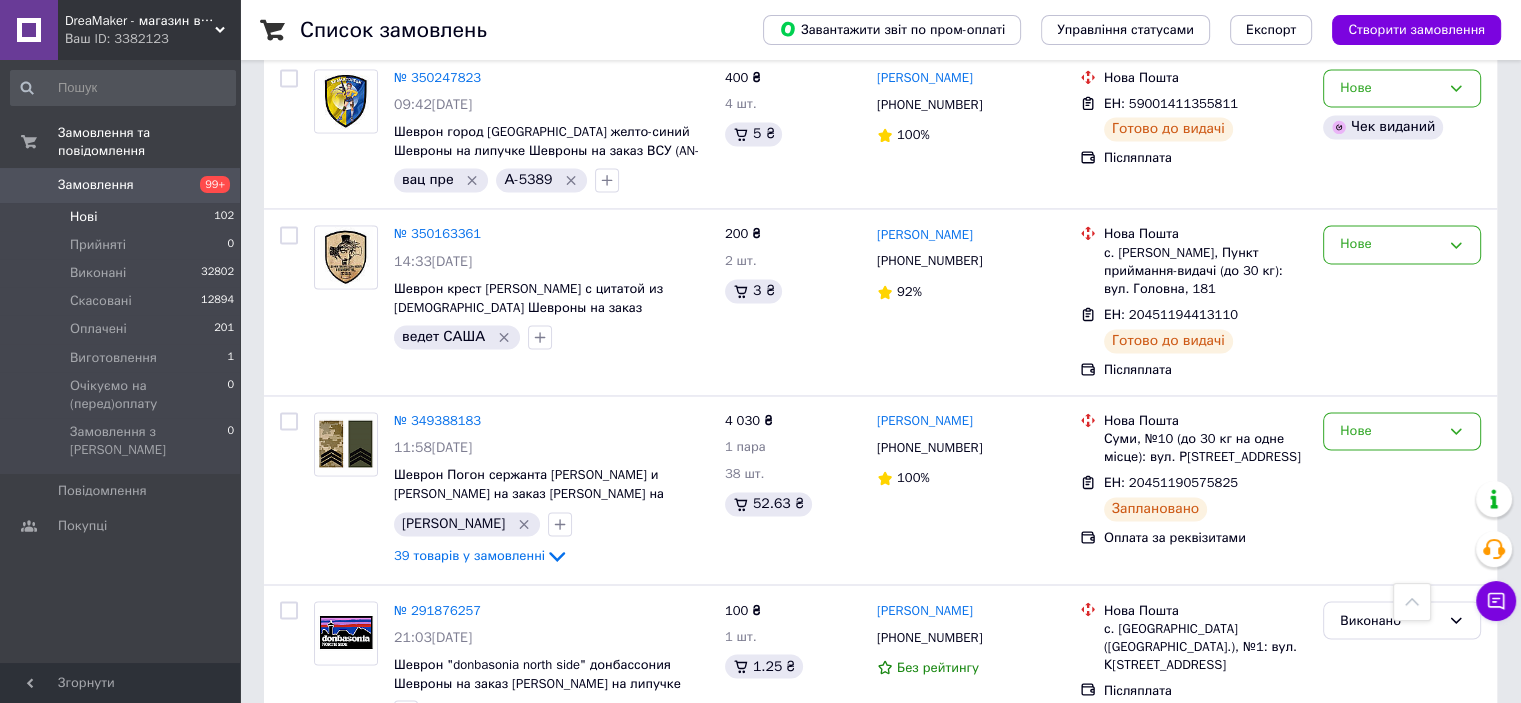 click on "3" at bounding box center (494, 785) 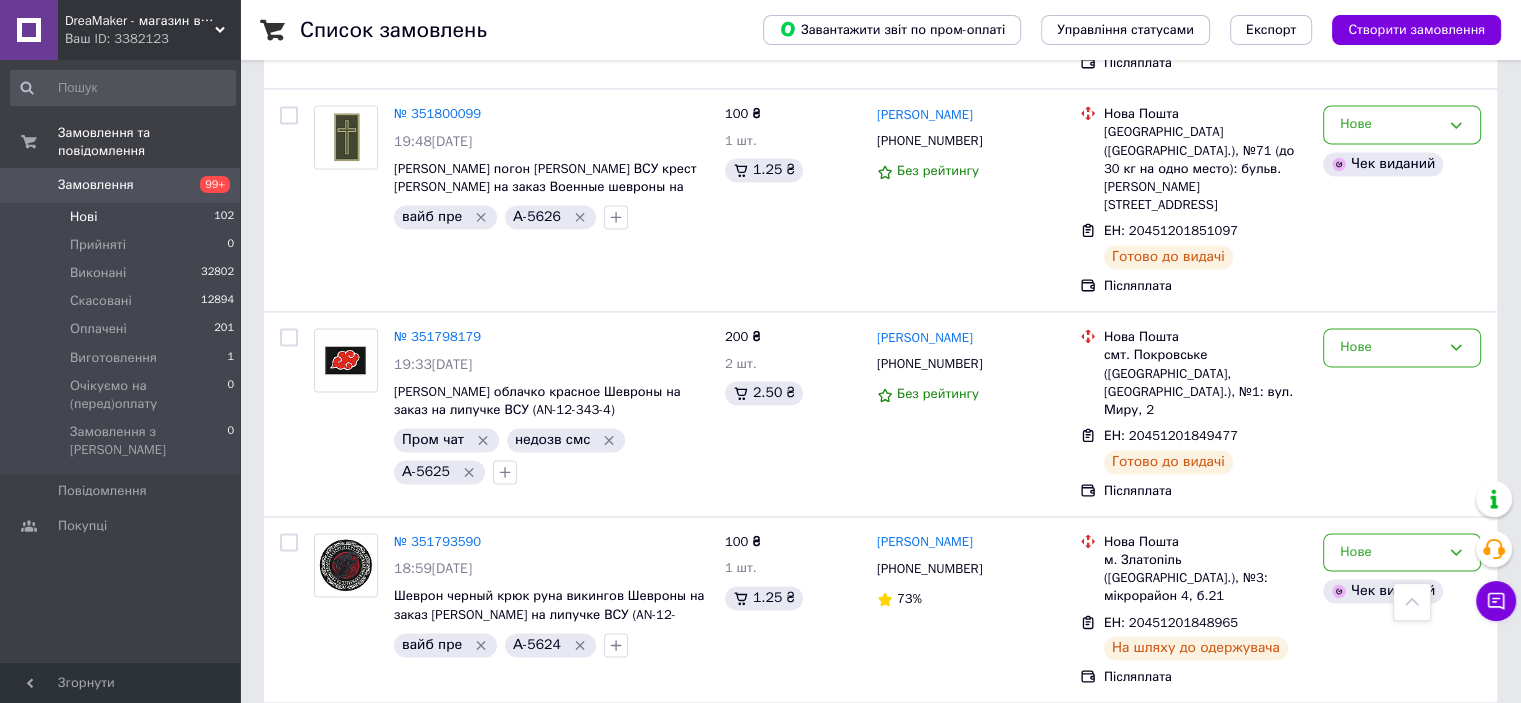scroll, scrollTop: 3259, scrollLeft: 0, axis: vertical 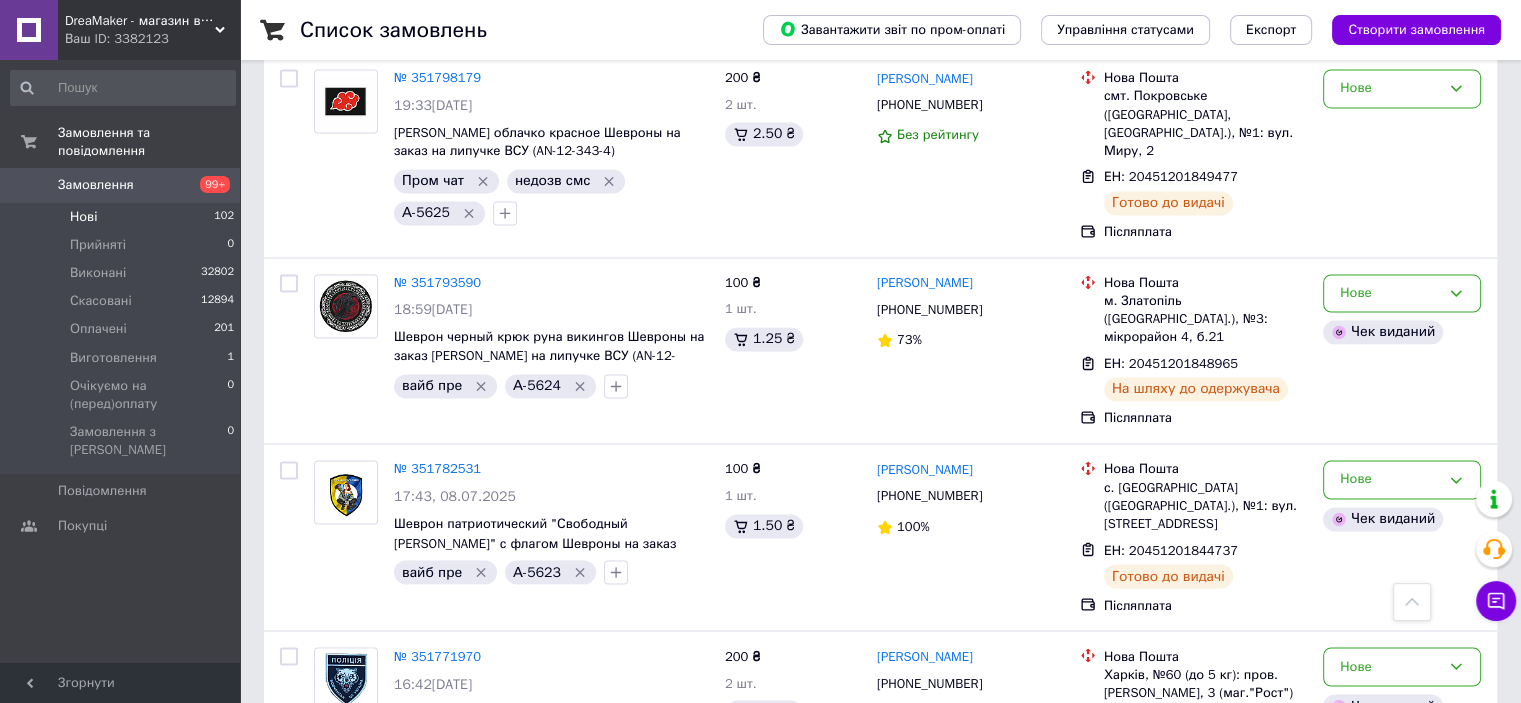 click on "2" at bounding box center (449, 843) 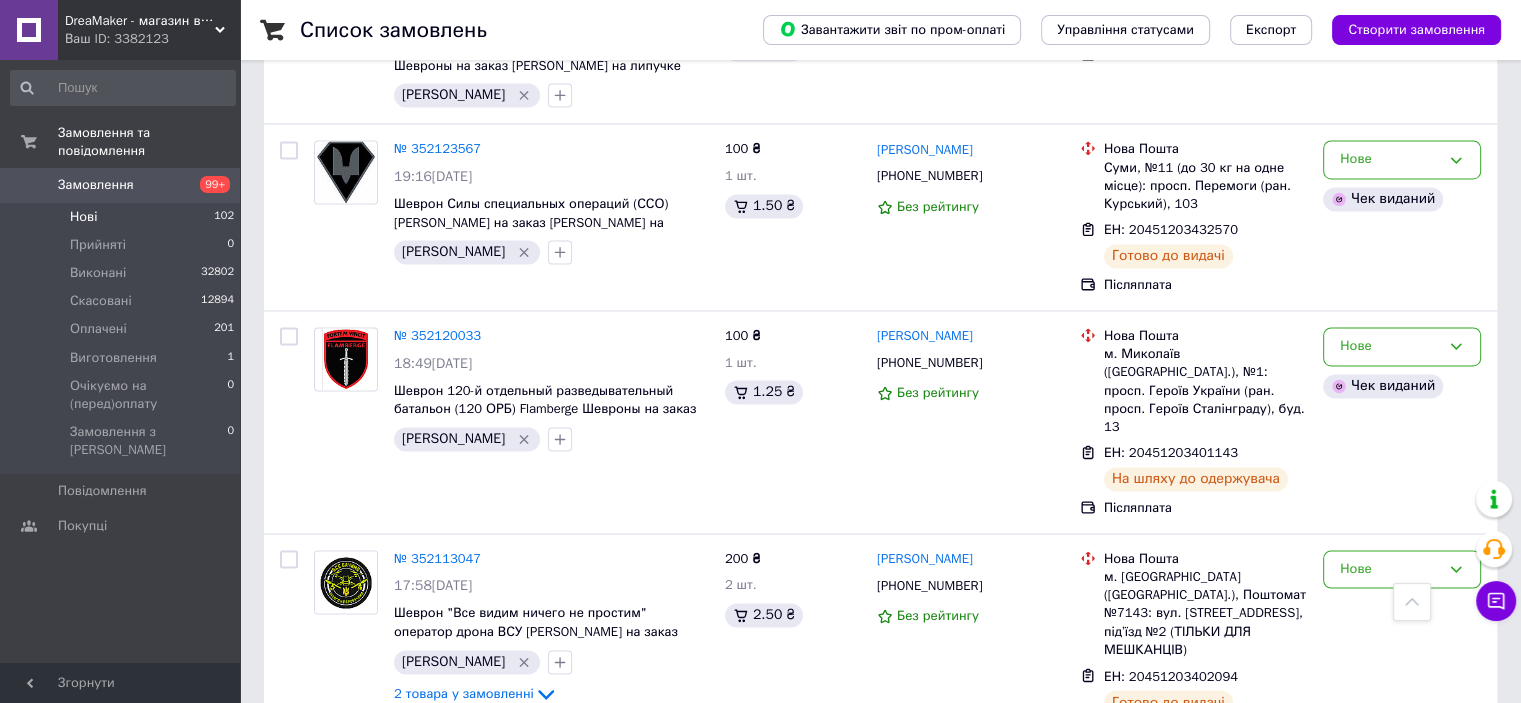 scroll, scrollTop: 3264, scrollLeft: 0, axis: vertical 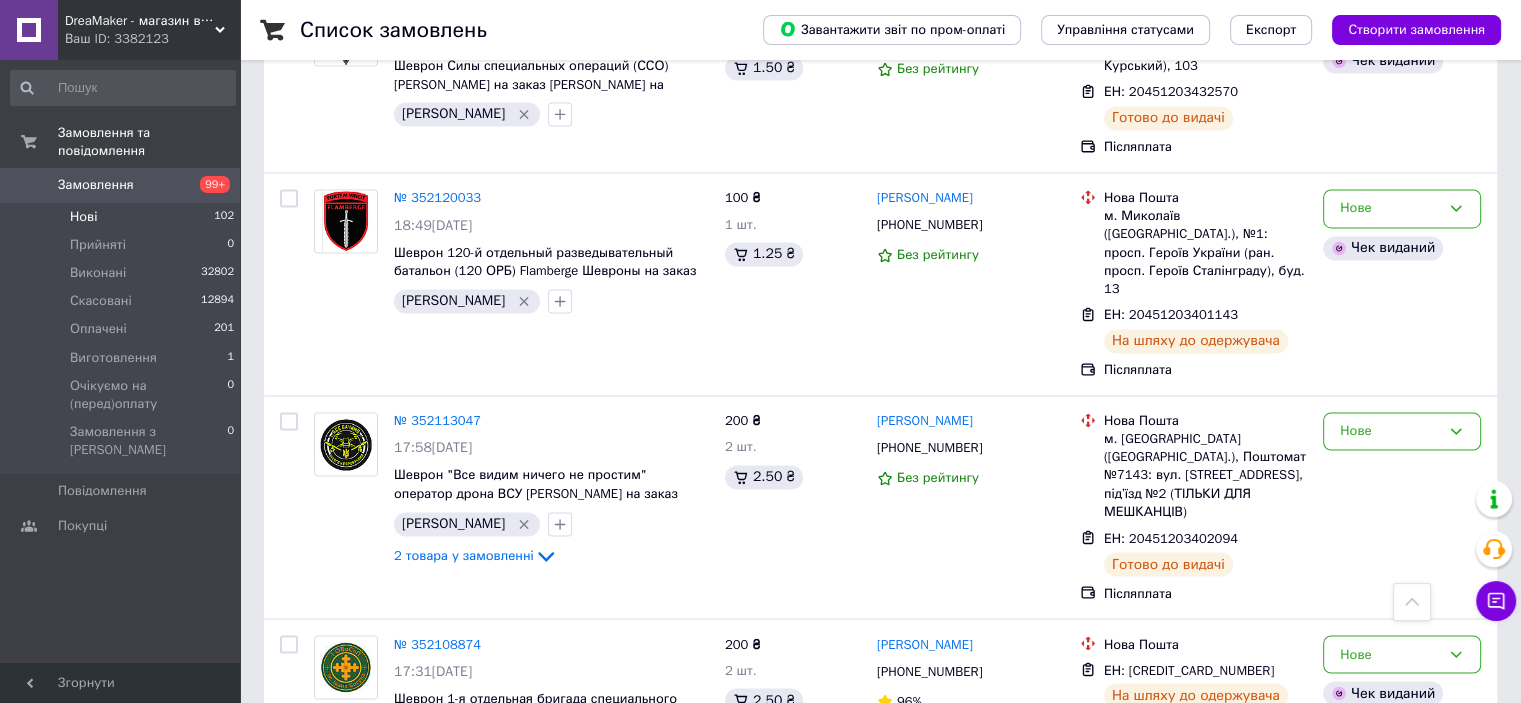 click on "Замовлення" at bounding box center [96, 185] 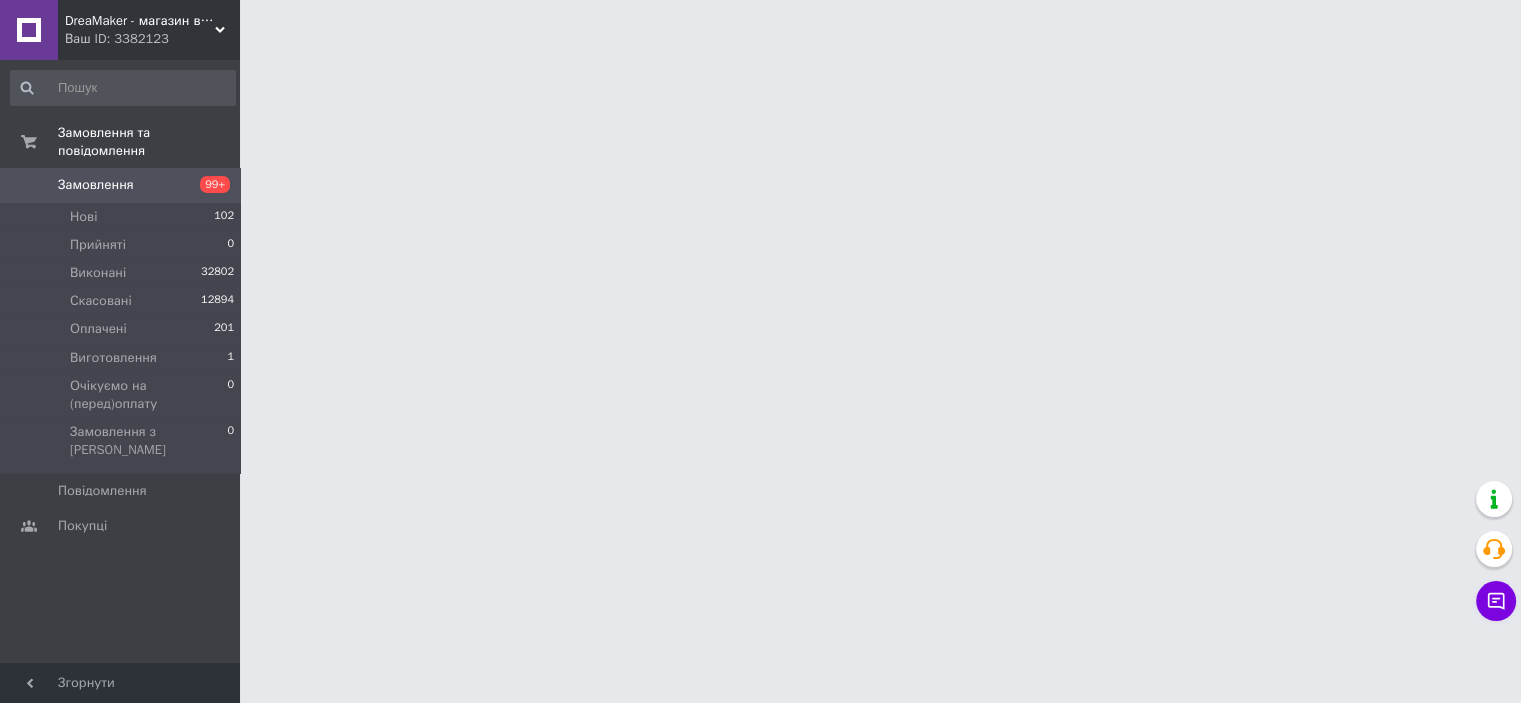 scroll, scrollTop: 0, scrollLeft: 0, axis: both 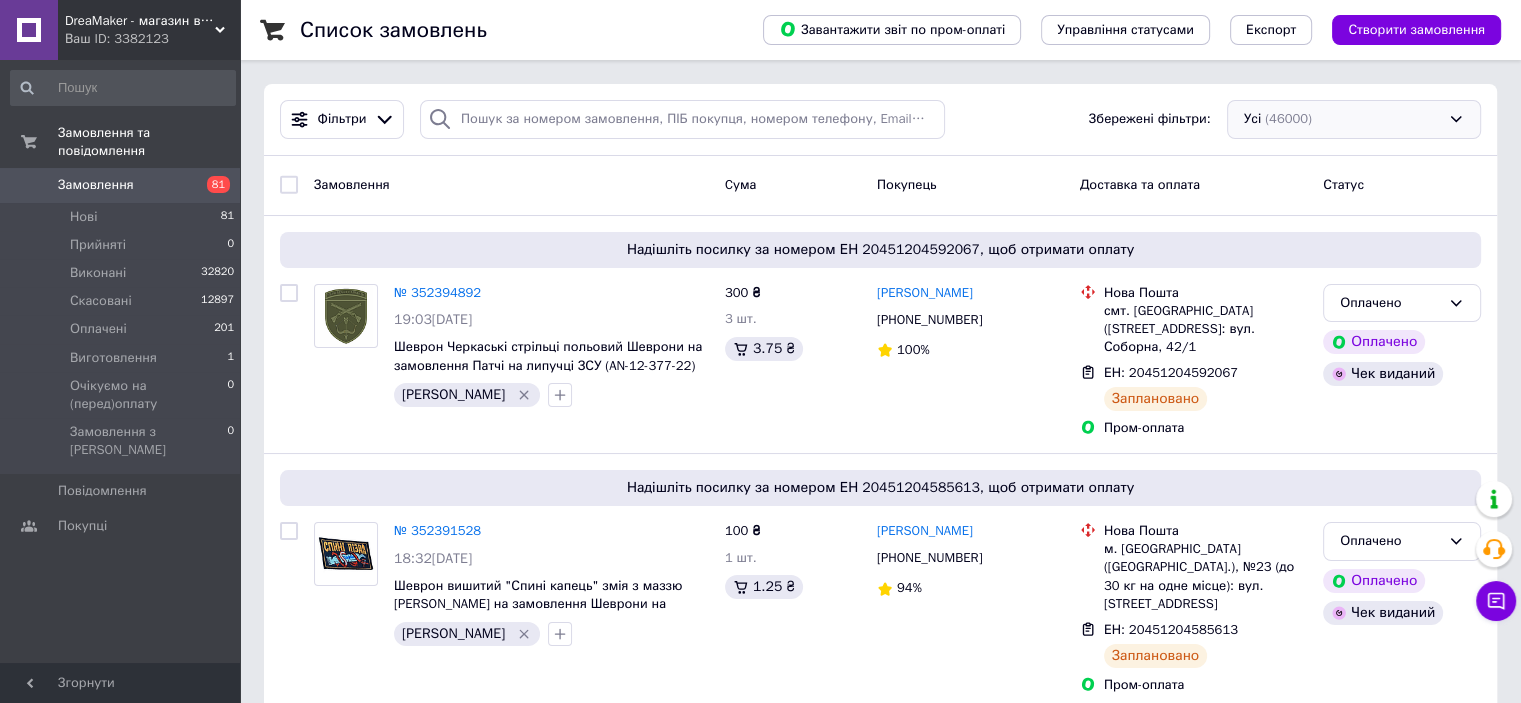 click on "Усі (46000)" at bounding box center [1354, 119] 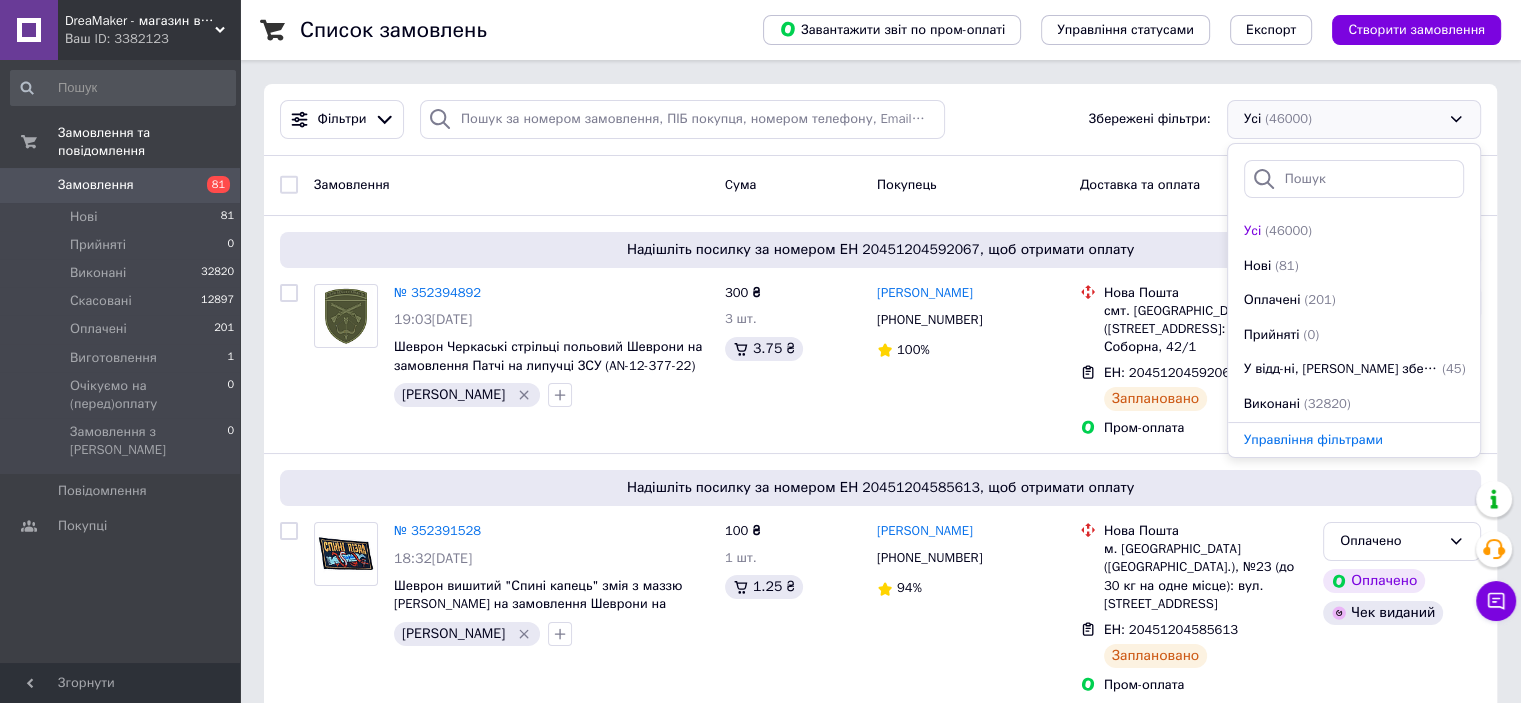 click on "Усі (46000)" at bounding box center [1354, 119] 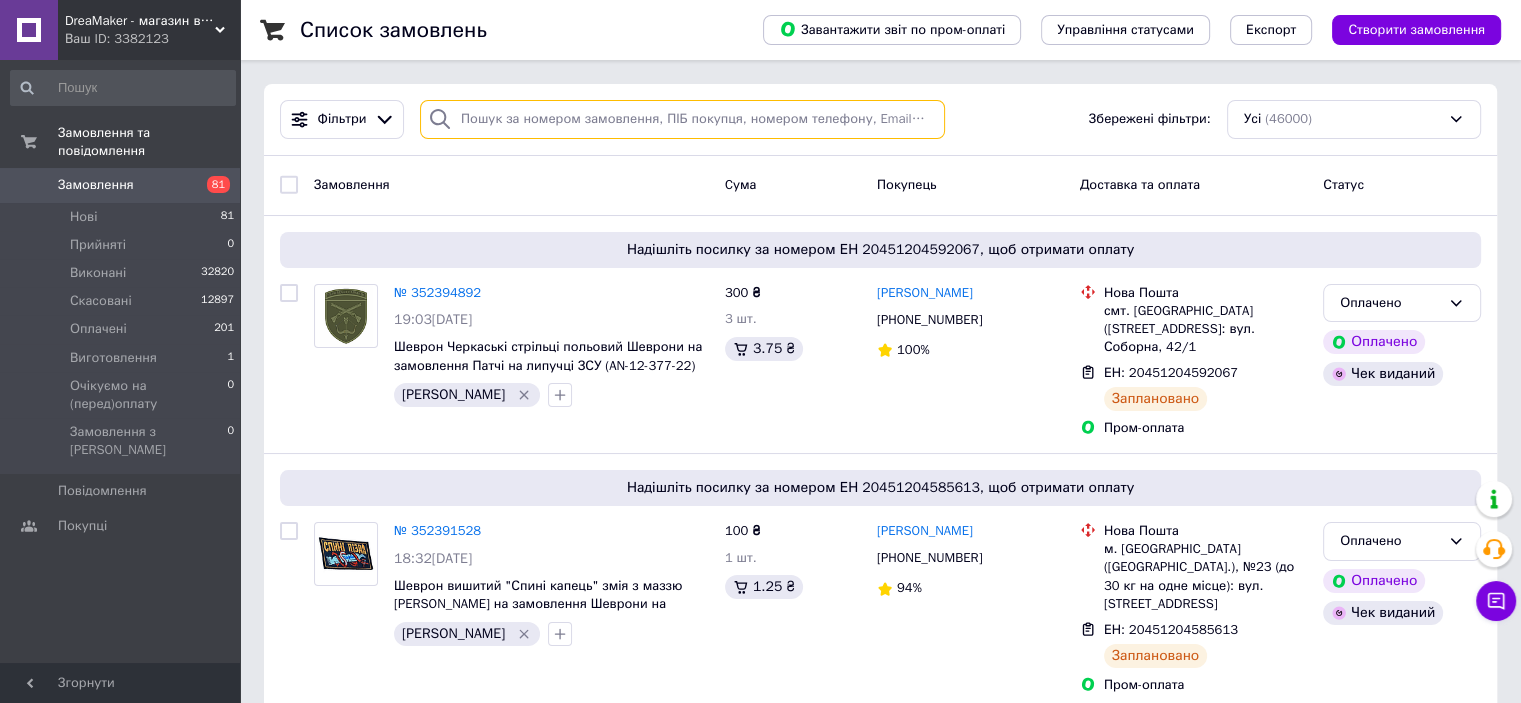 click at bounding box center (682, 119) 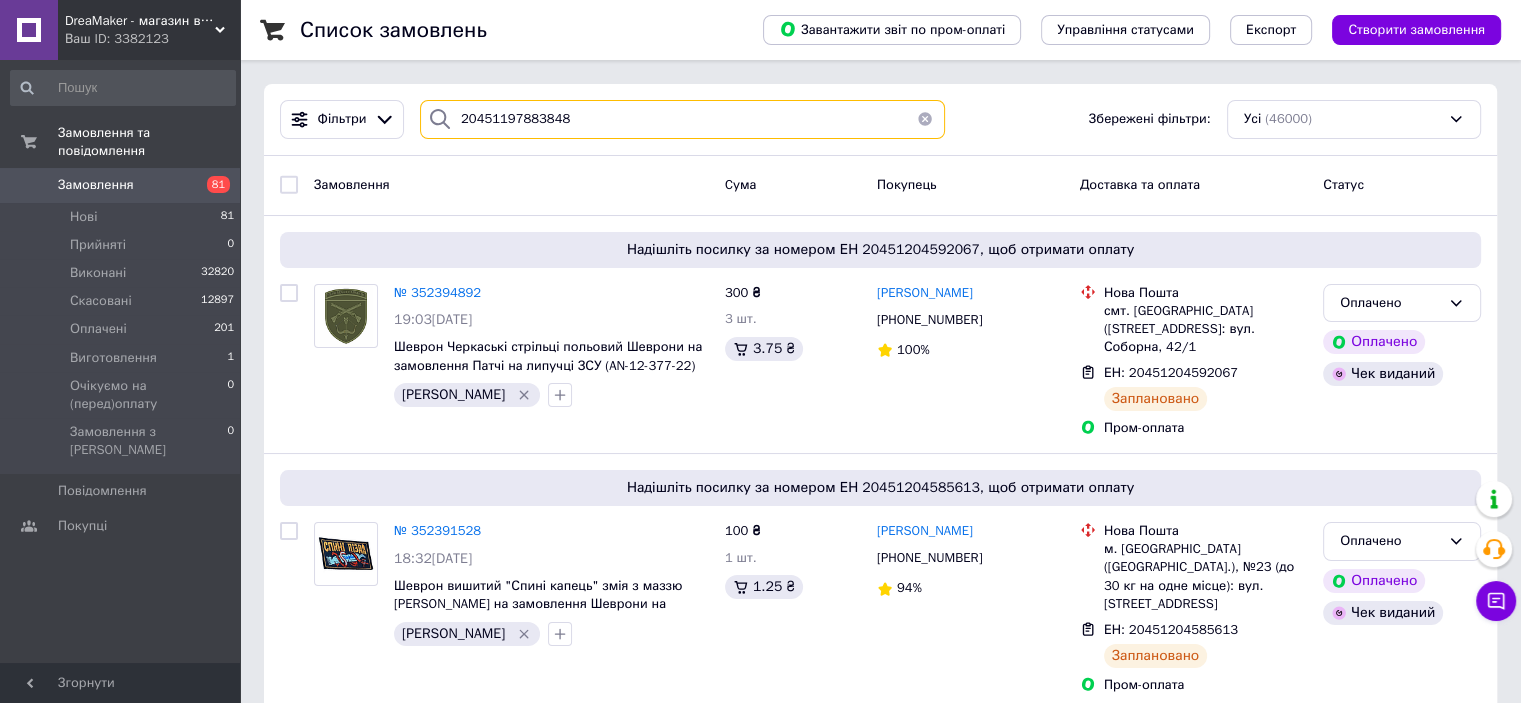 type on "20451197883848" 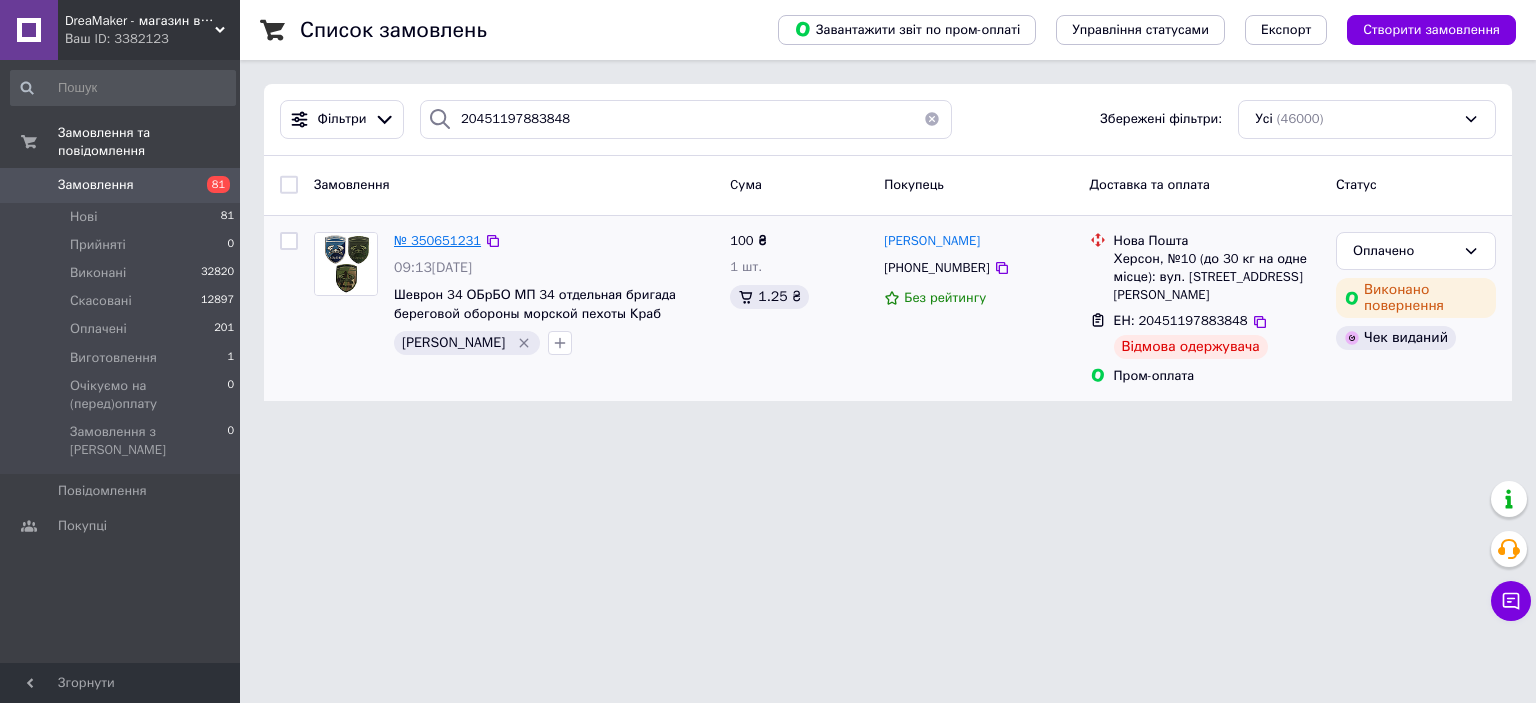 drag, startPoint x: 447, startPoint y: 227, endPoint x: 432, endPoint y: 235, distance: 17 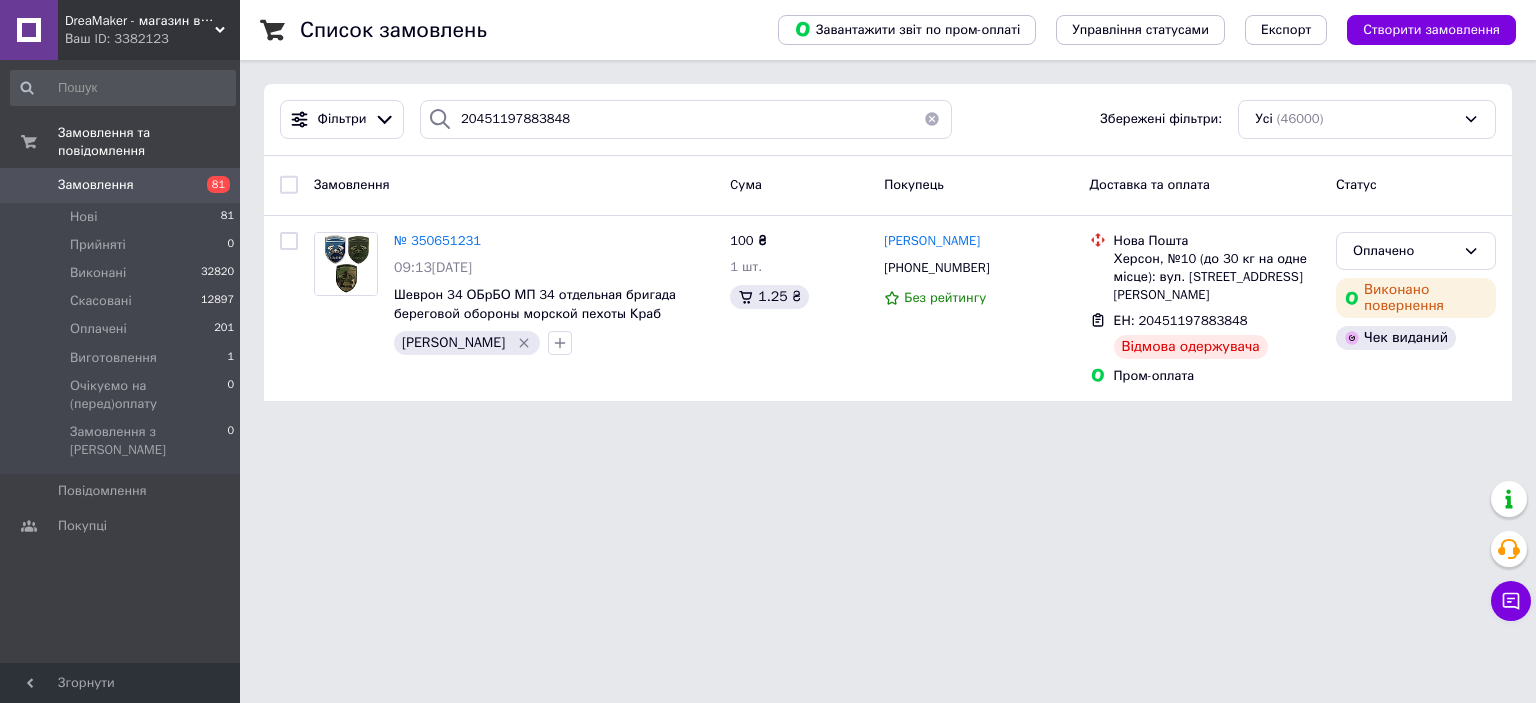click at bounding box center (932, 119) 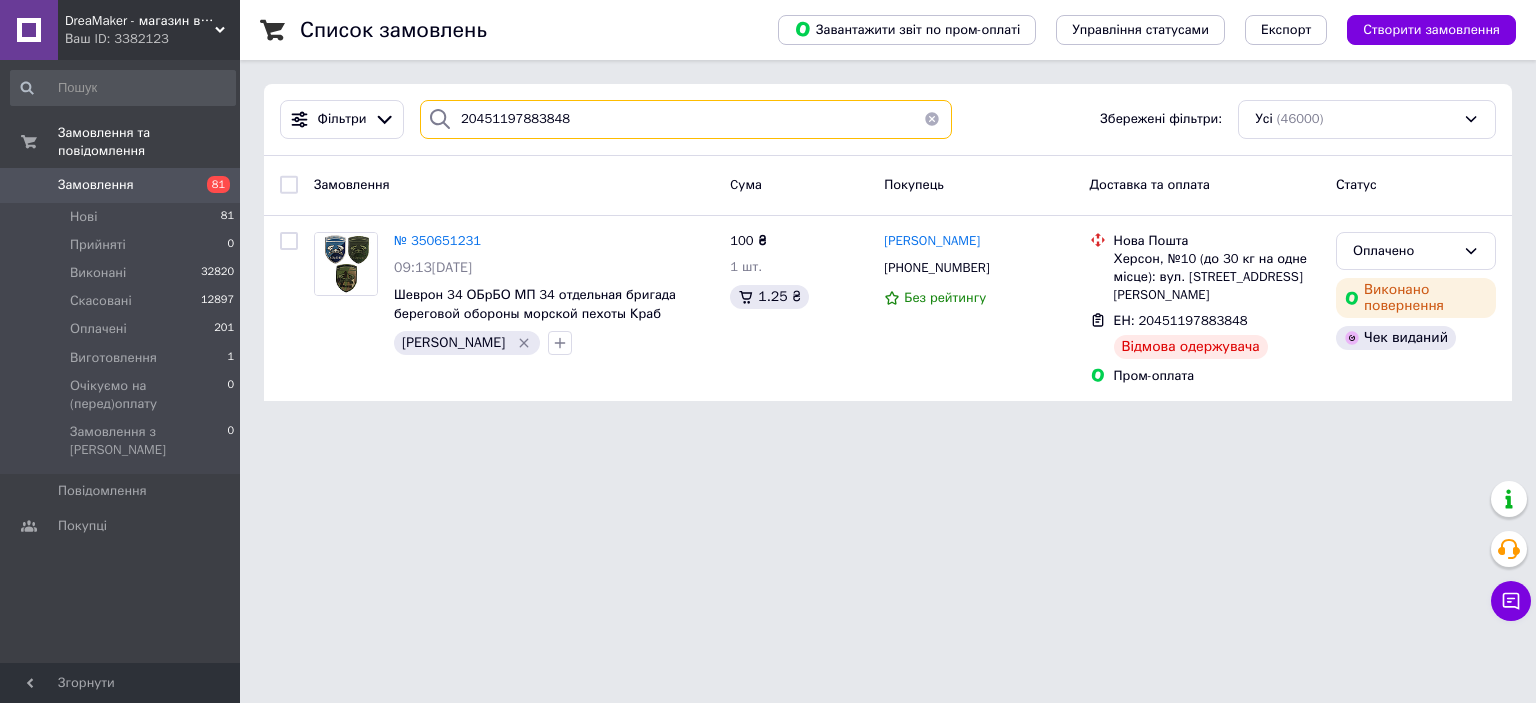 type 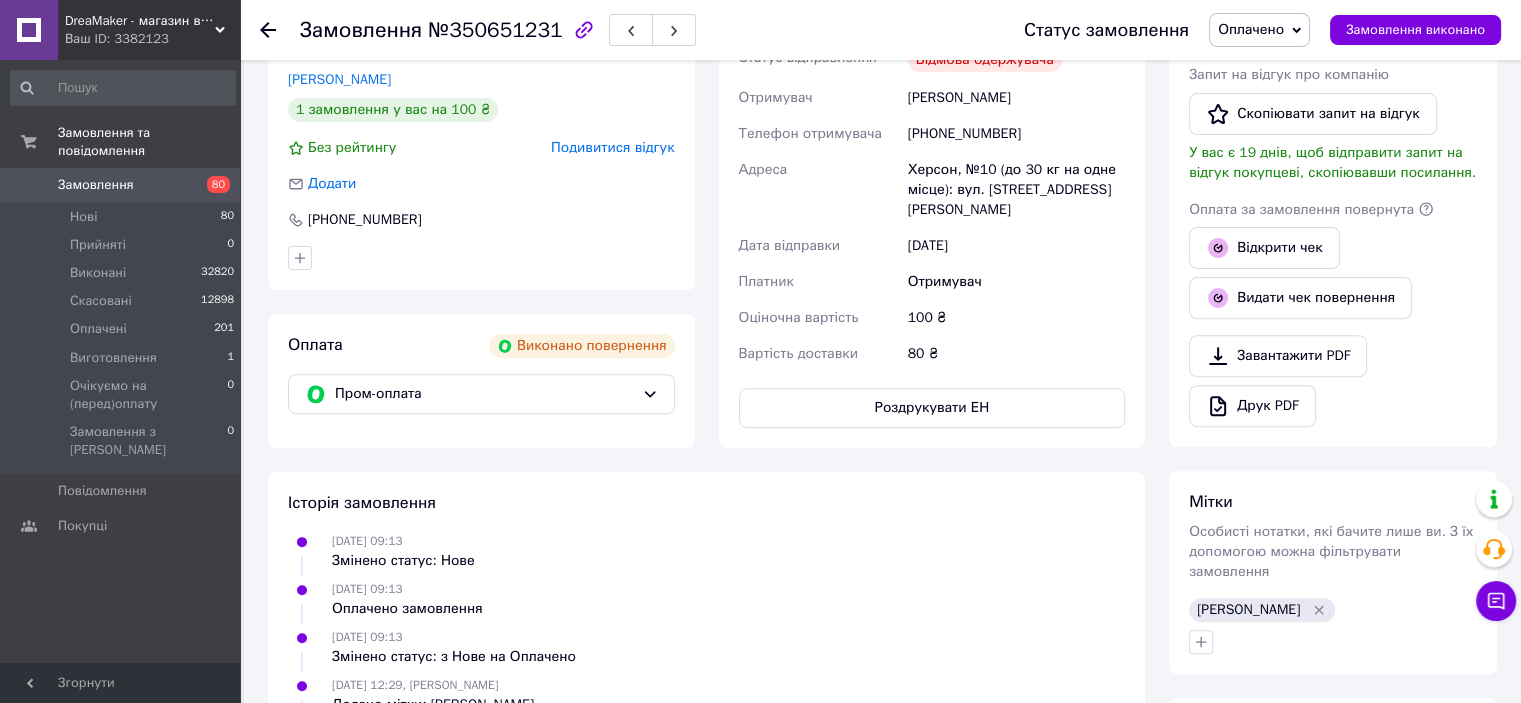 scroll, scrollTop: 645, scrollLeft: 0, axis: vertical 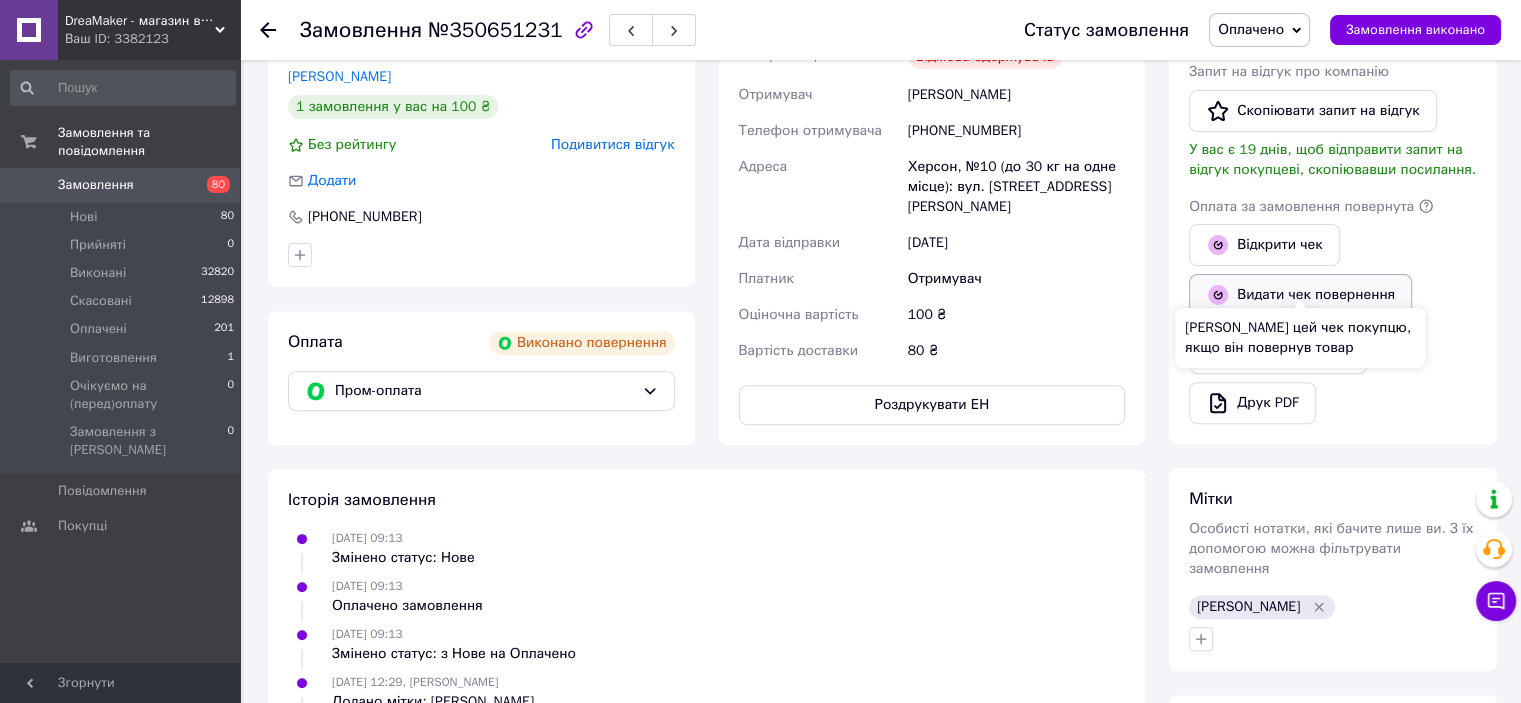 click on "Видати чек повернення" at bounding box center [1300, 295] 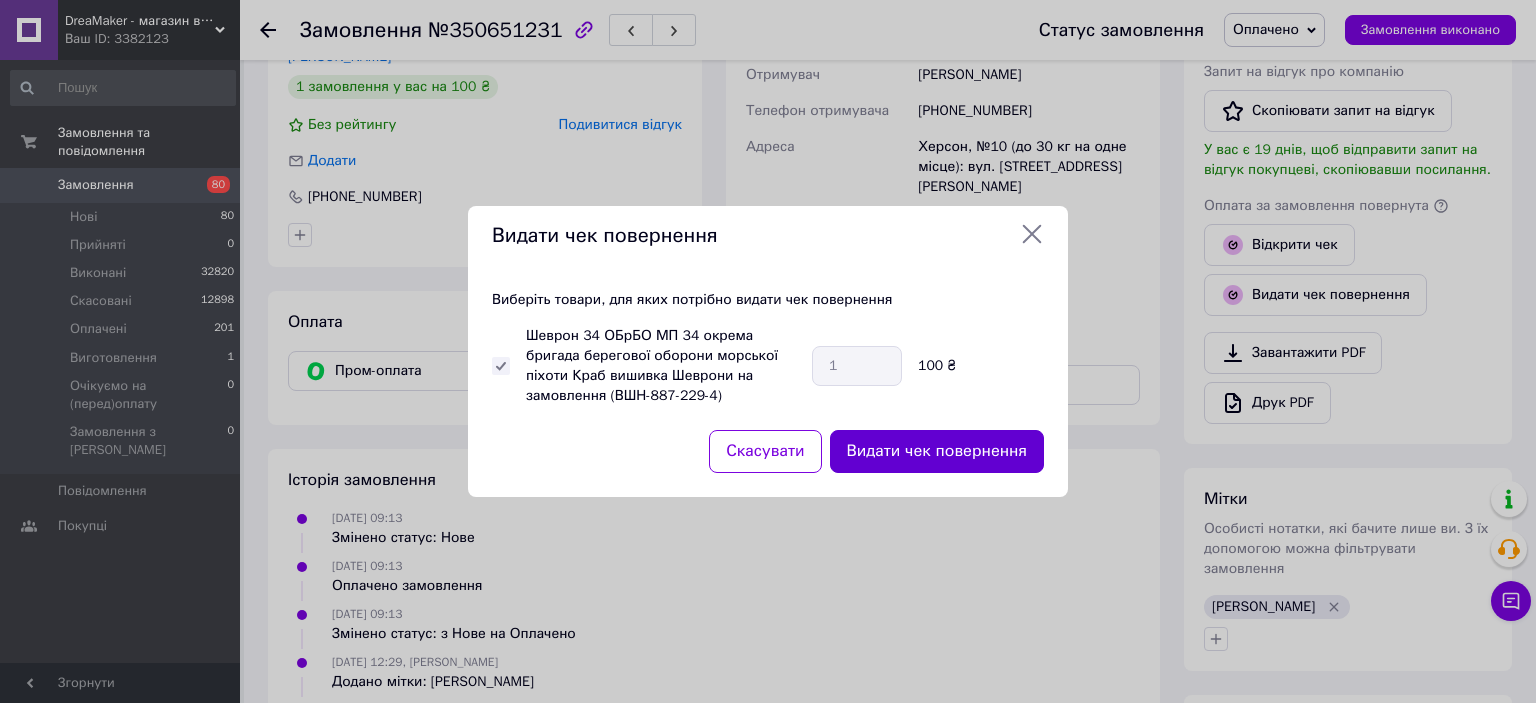 click on "Видати чек повернення" at bounding box center [937, 451] 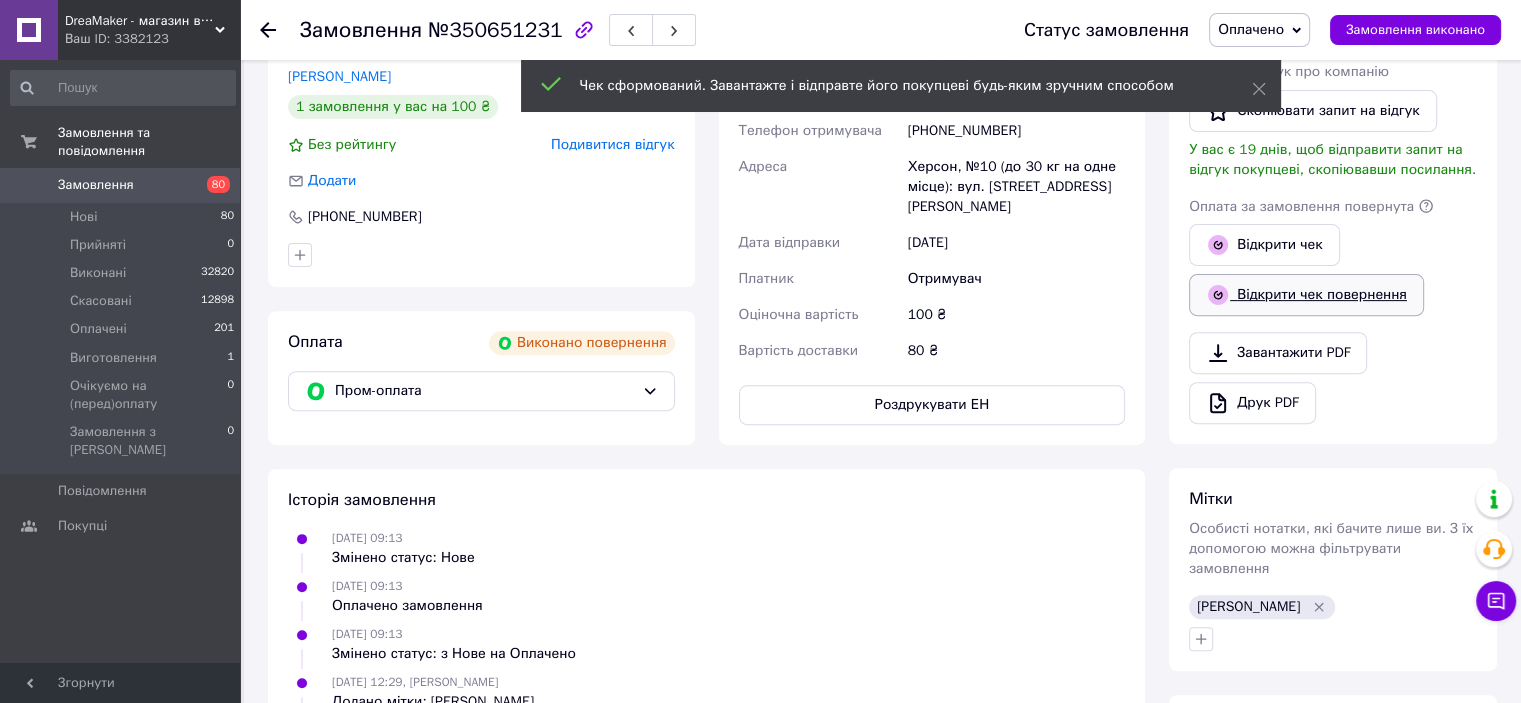 click on "Відкрити чек повернення" at bounding box center (1306, 295) 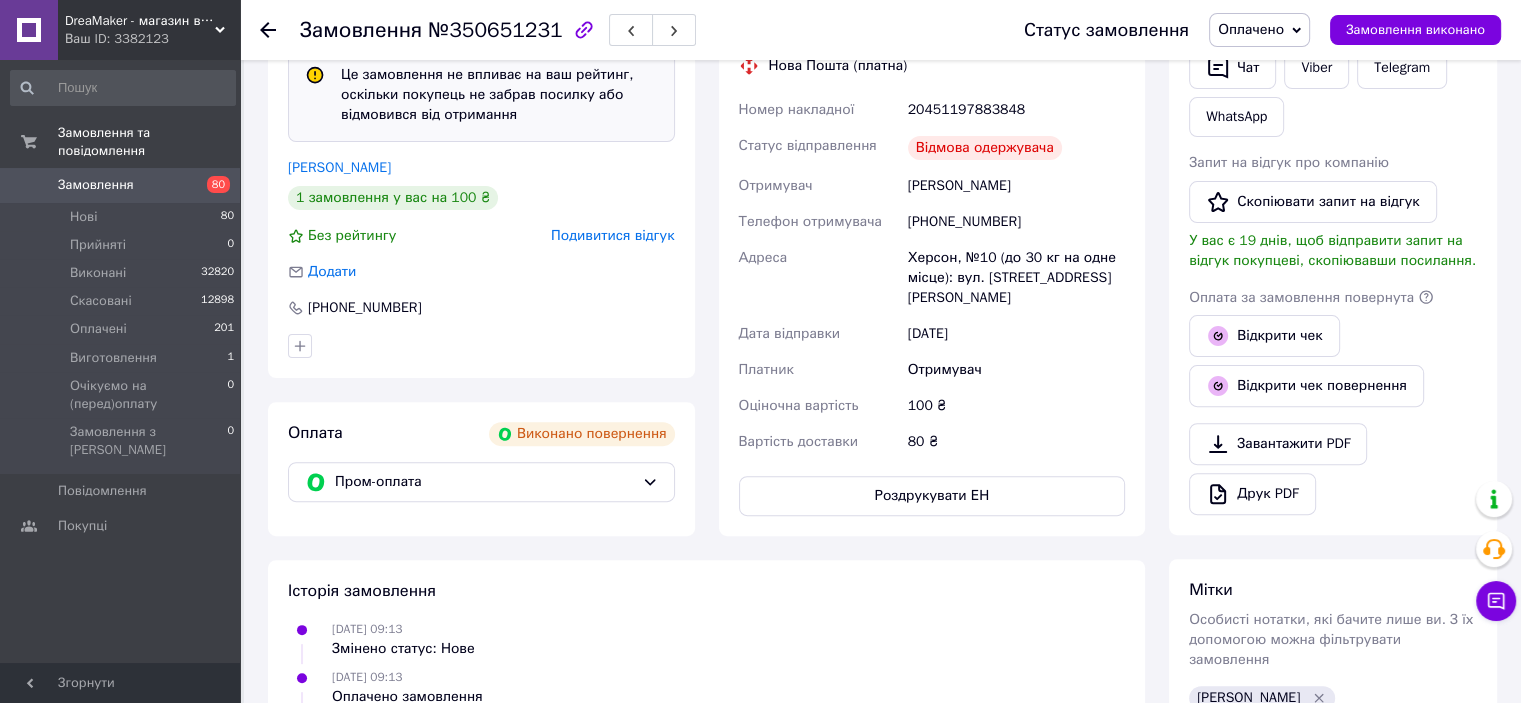 scroll, scrollTop: 245, scrollLeft: 0, axis: vertical 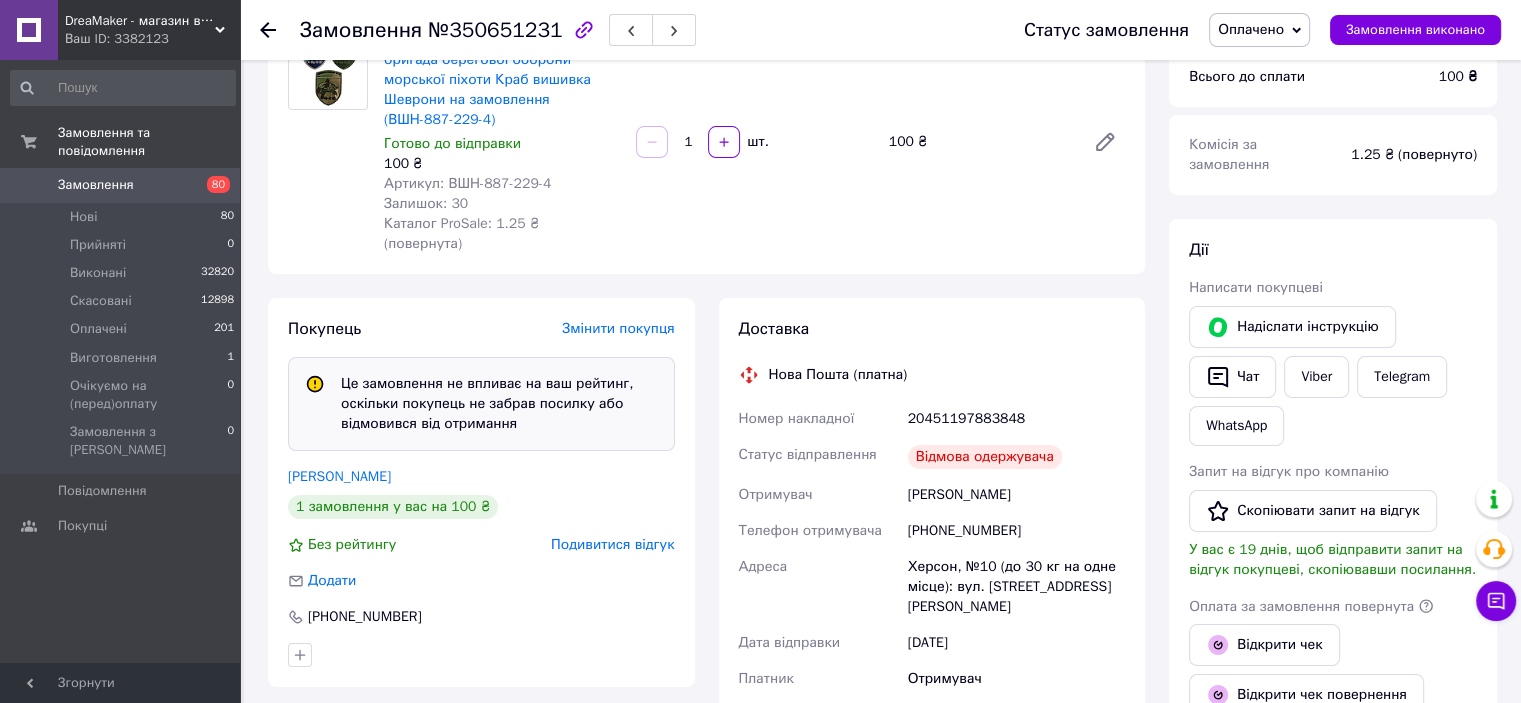 click on "20451197883848" at bounding box center [1016, 419] 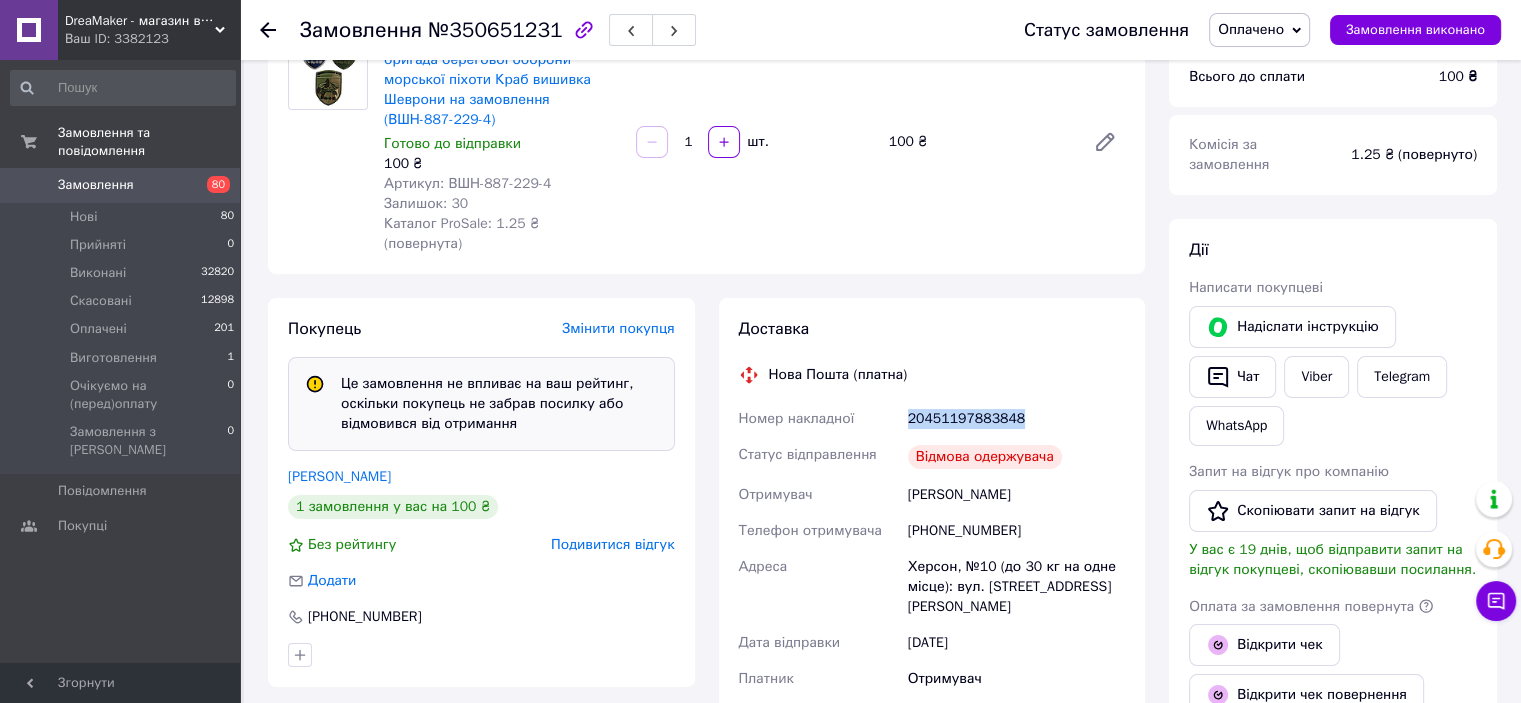 click on "20451197883848" at bounding box center (1016, 419) 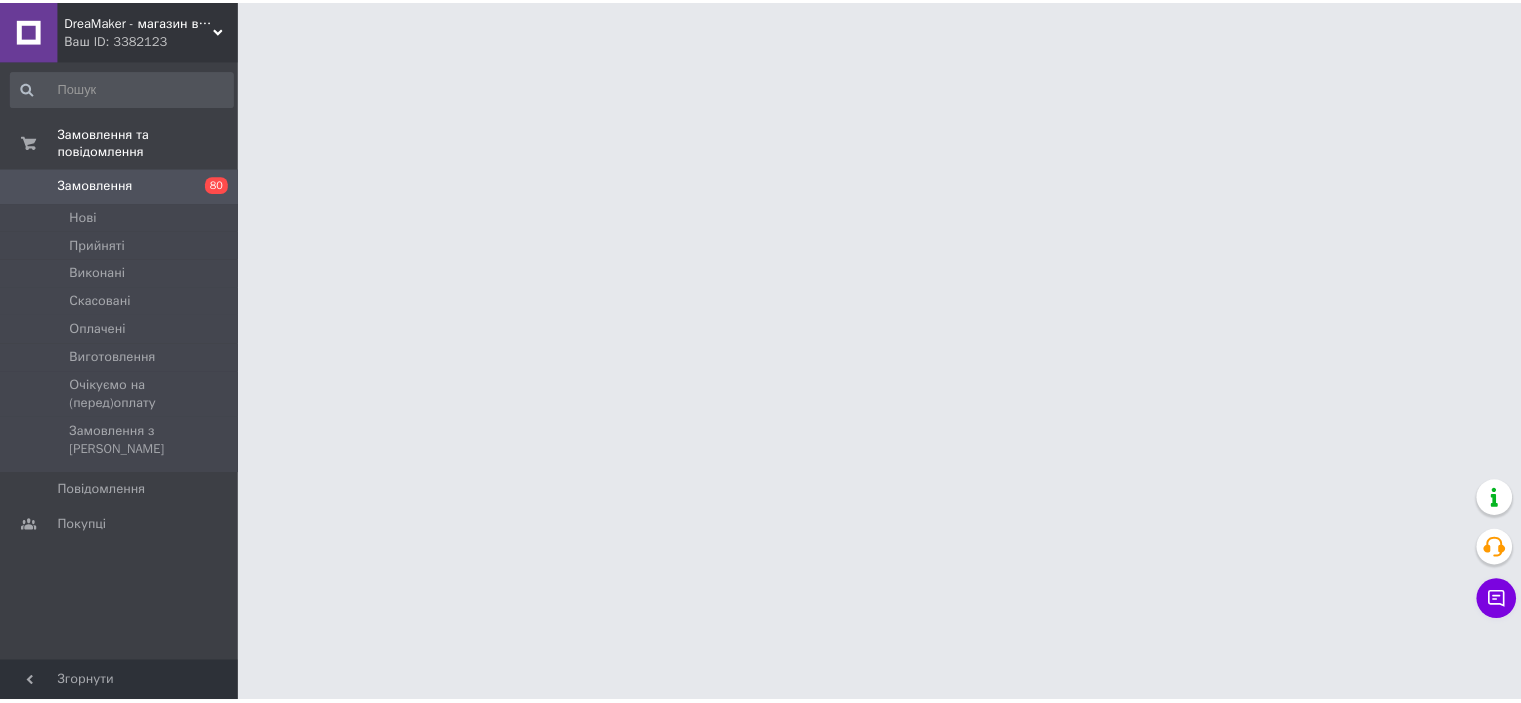 scroll, scrollTop: 0, scrollLeft: 0, axis: both 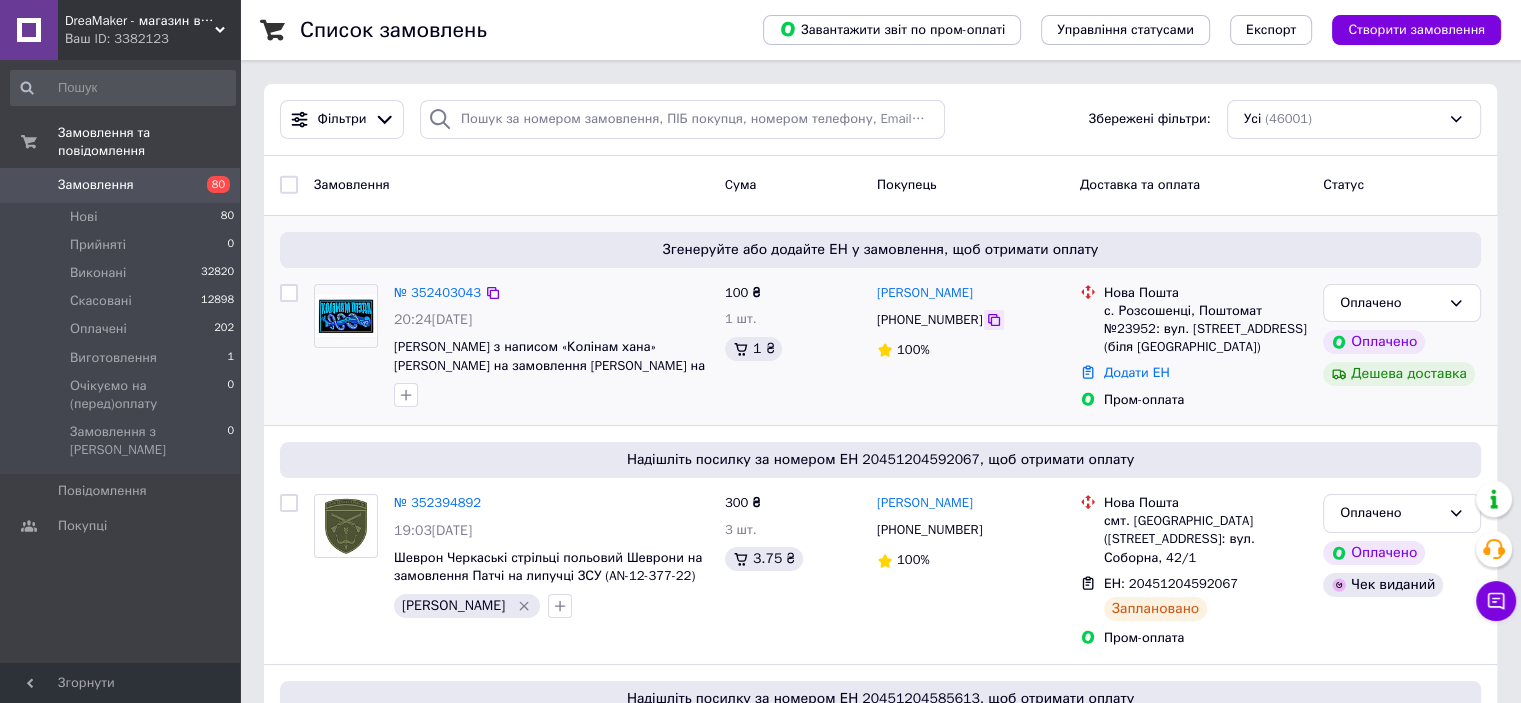 click 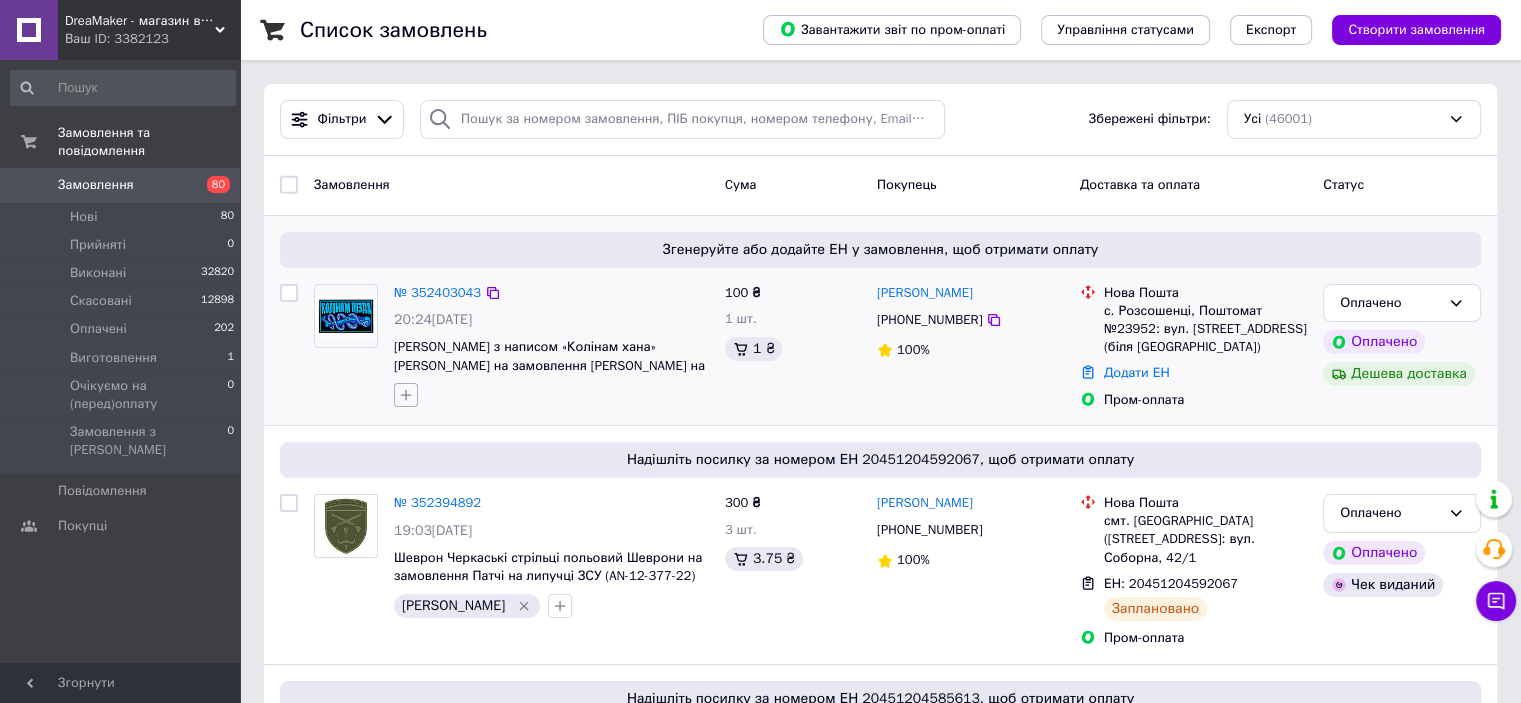 click at bounding box center (406, 395) 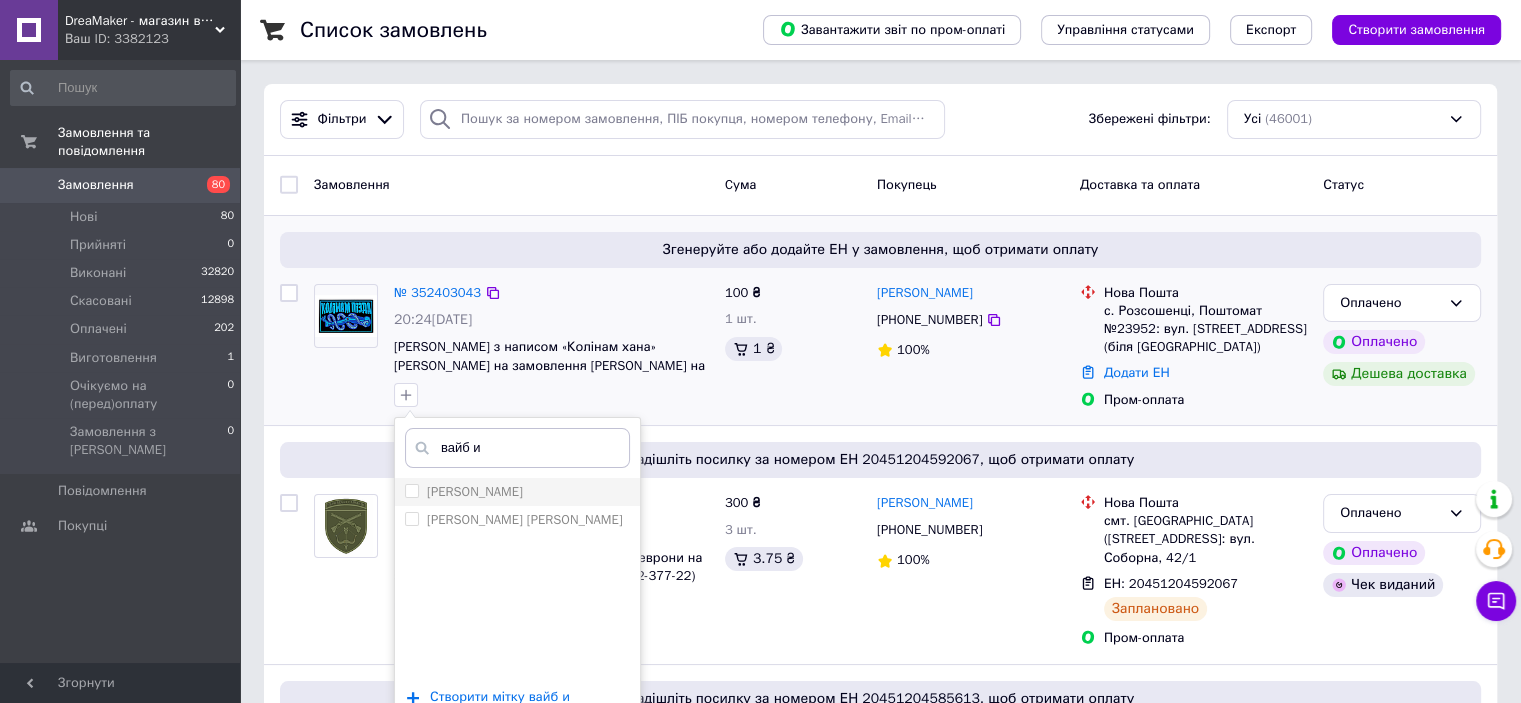type on "вайб и" 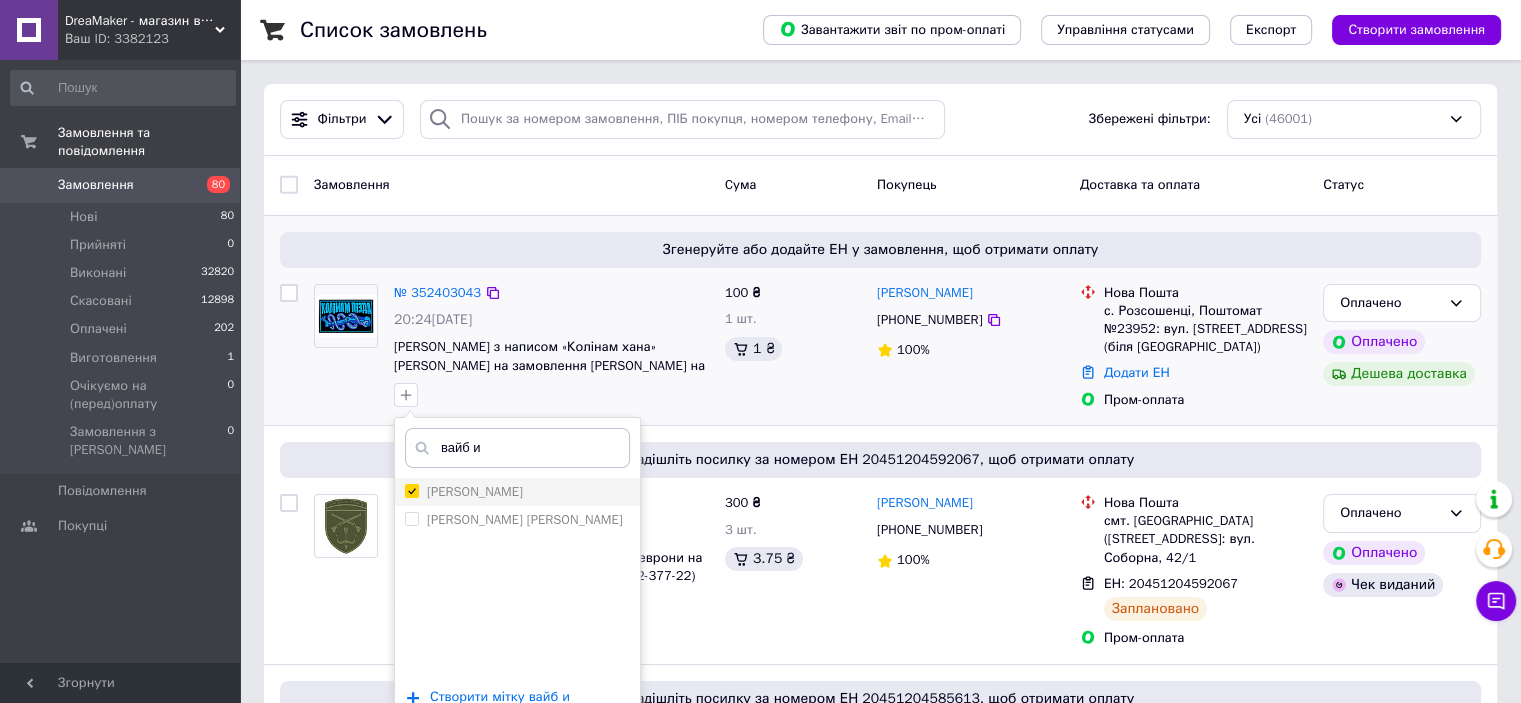 checkbox on "true" 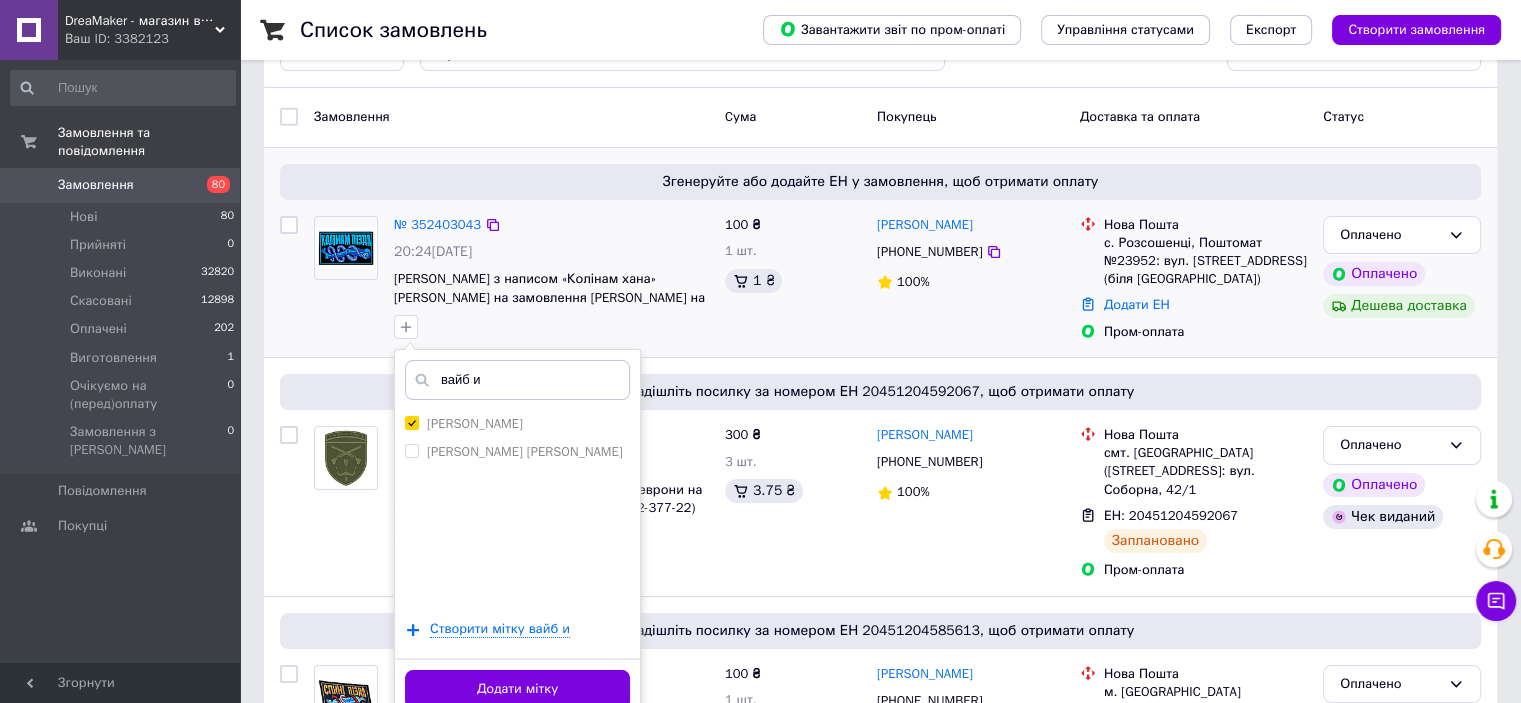 scroll, scrollTop: 100, scrollLeft: 0, axis: vertical 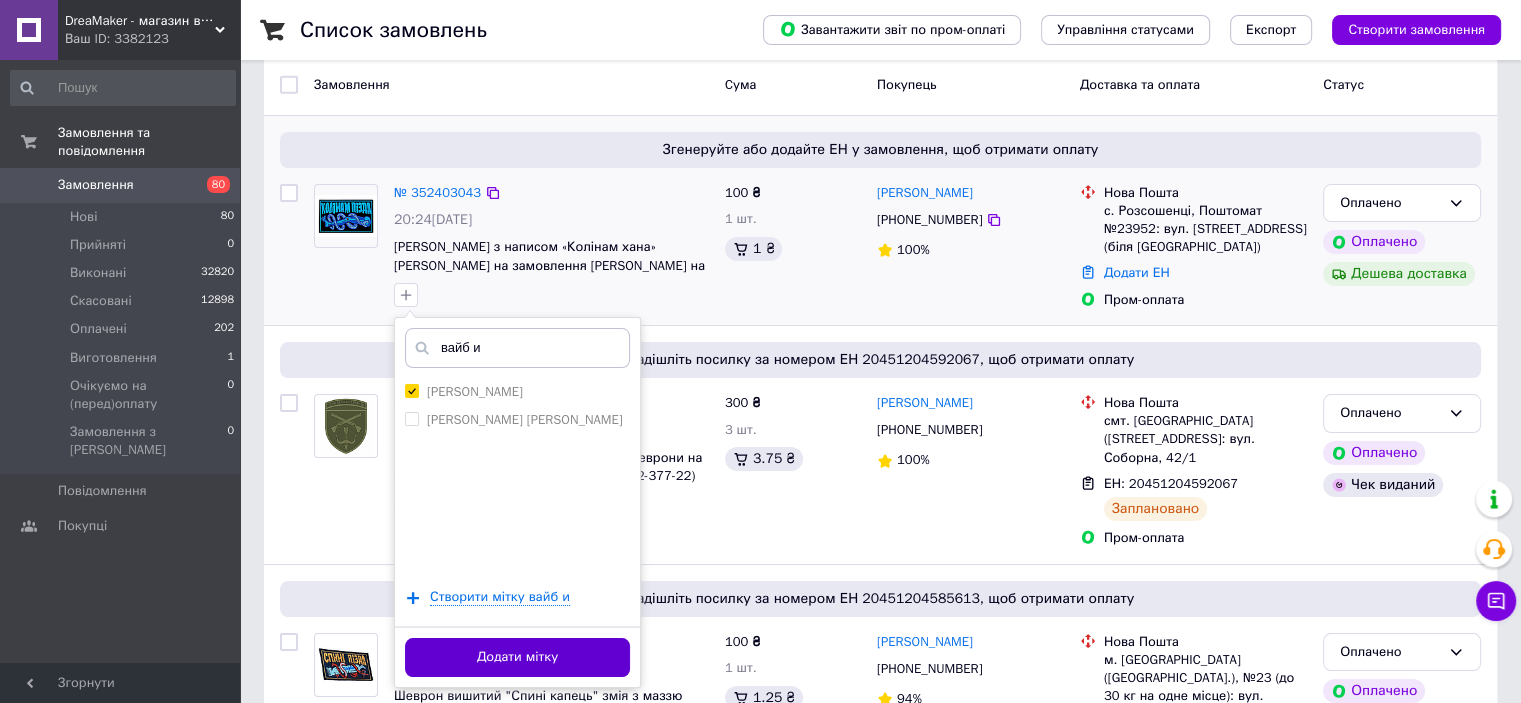 click on "Додати мітку" at bounding box center (517, 657) 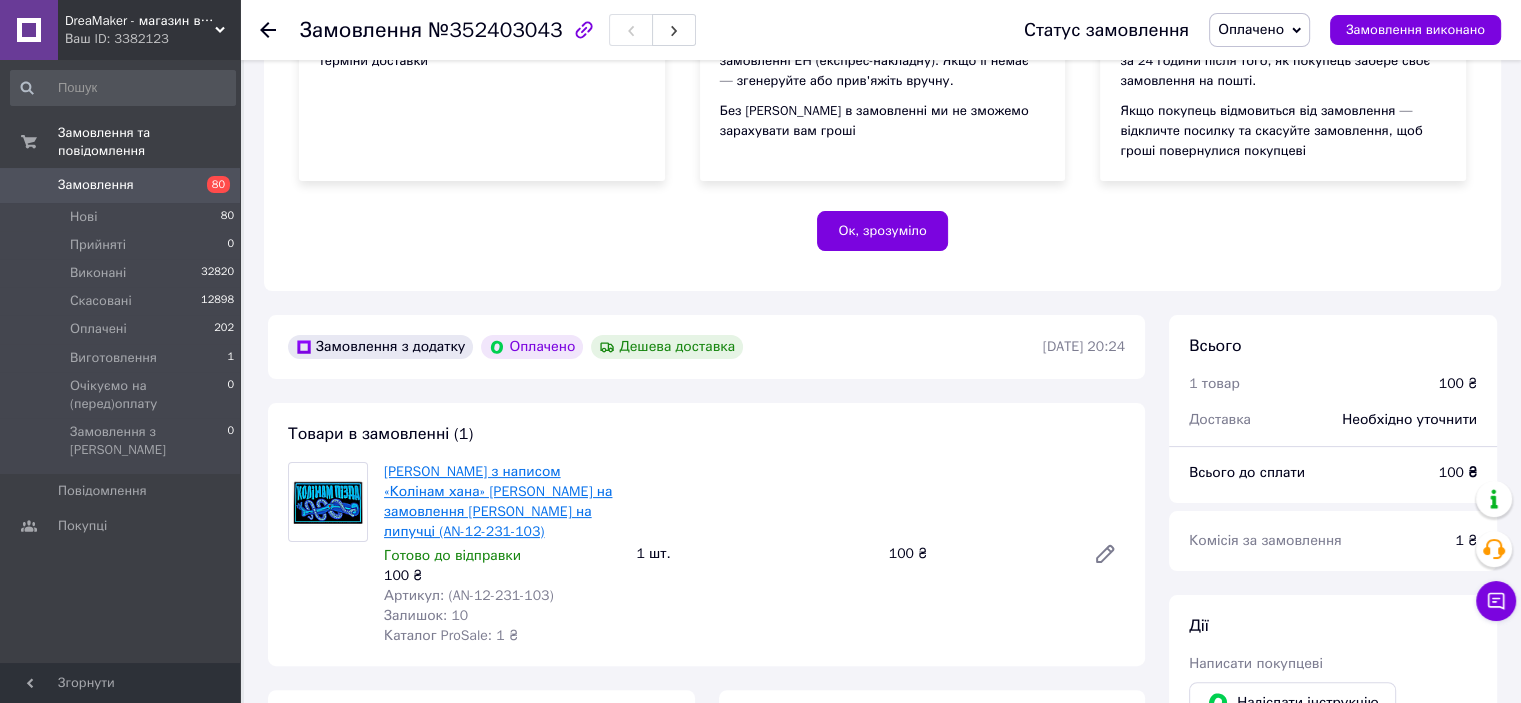 scroll, scrollTop: 500, scrollLeft: 0, axis: vertical 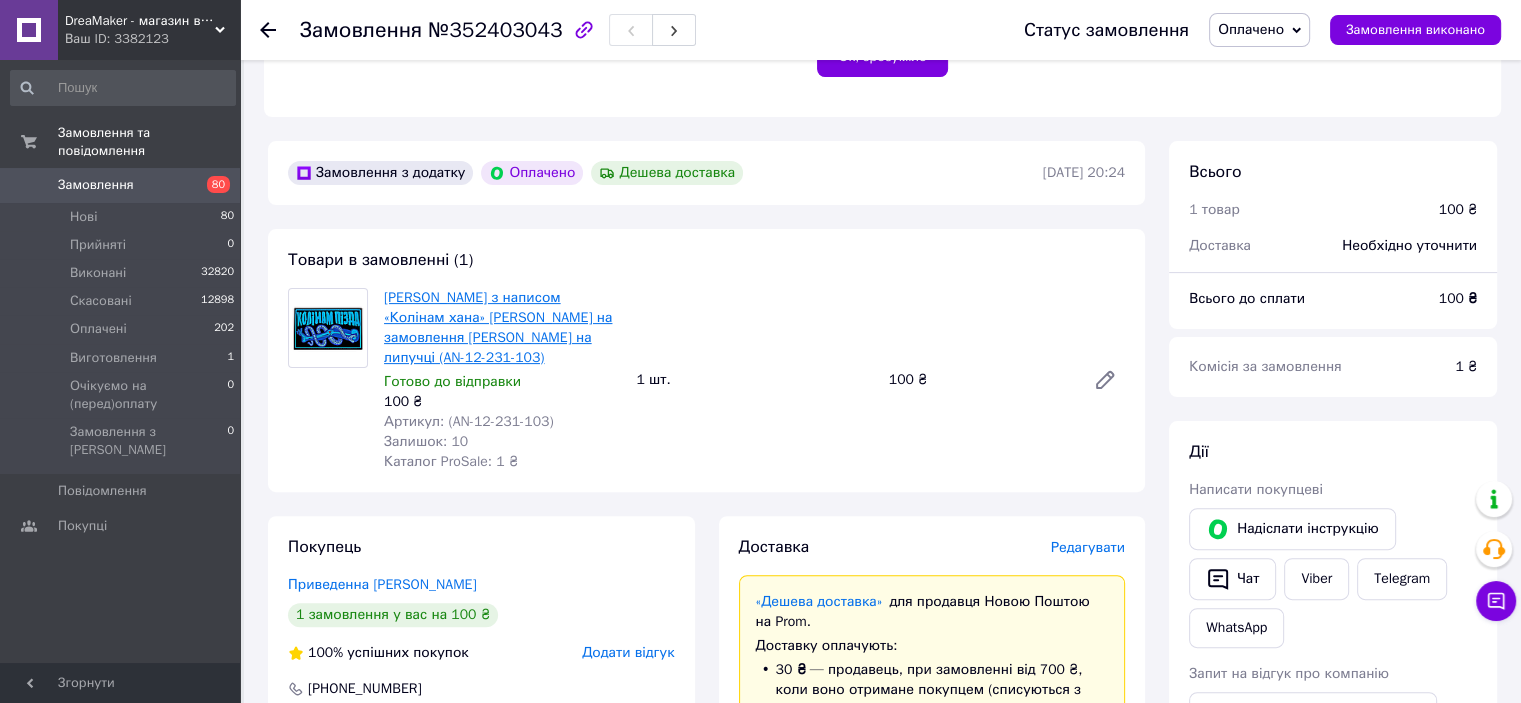 click on "[PERSON_NAME] з написом «Колінам хана» [PERSON_NAME] на замовлення [PERSON_NAME] на липучці (AN-12-231-103)" at bounding box center (498, 327) 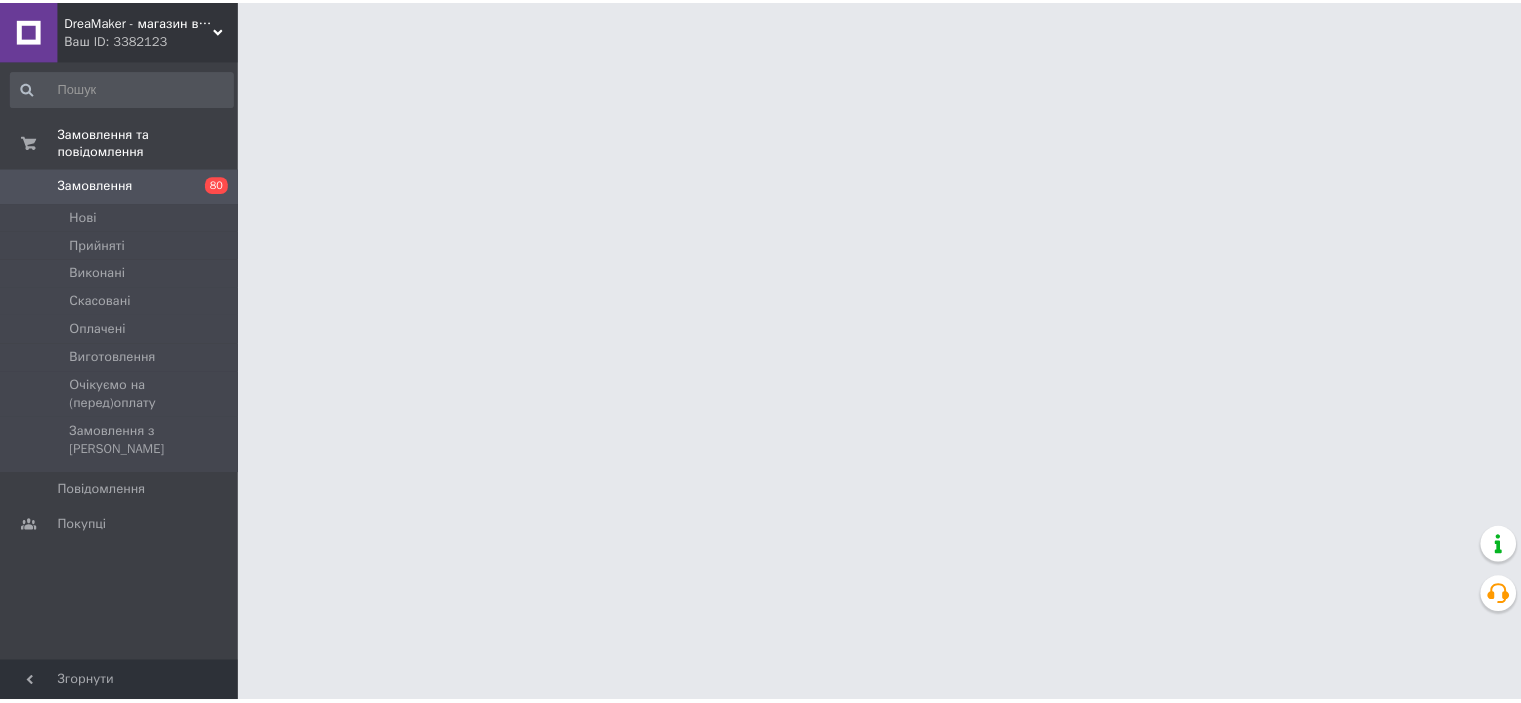 scroll, scrollTop: 0, scrollLeft: 0, axis: both 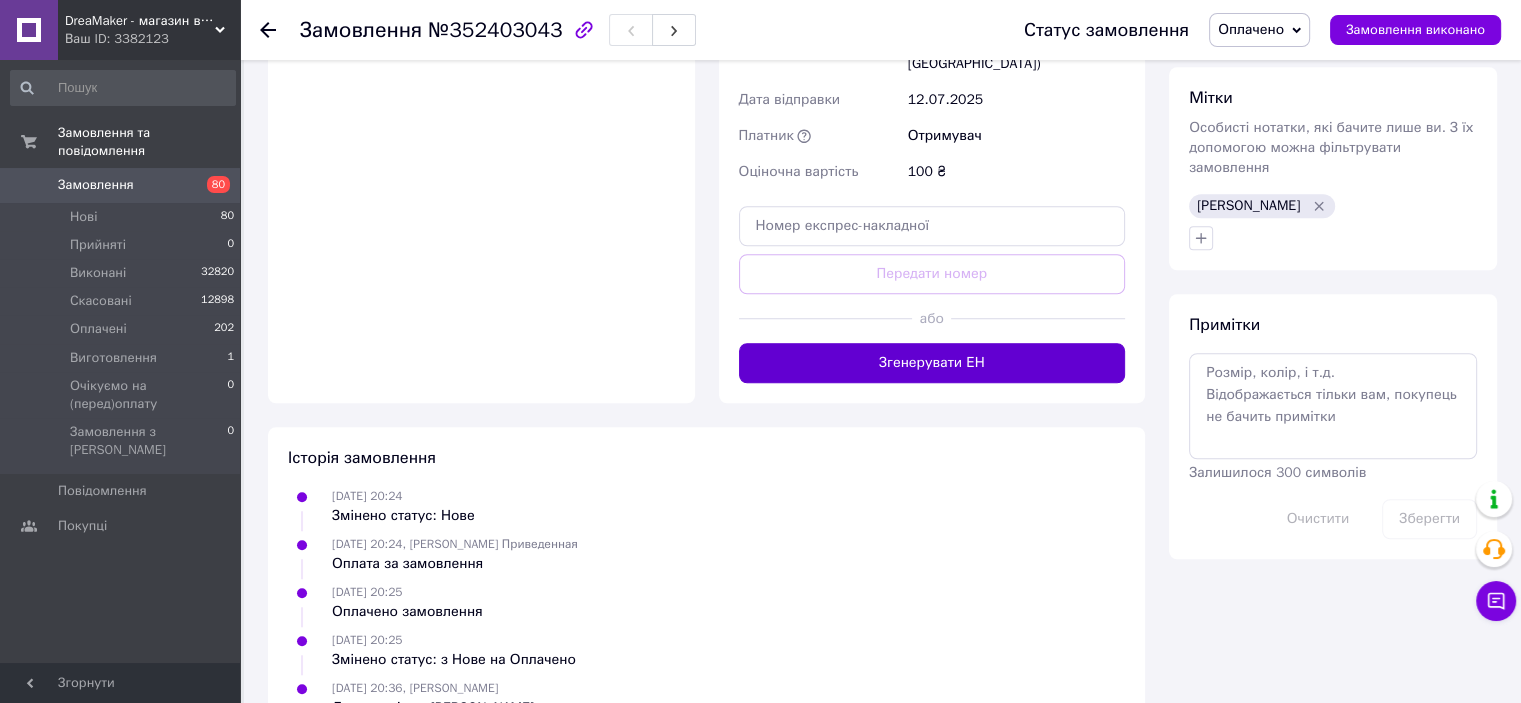 click on "Згенерувати ЕН" at bounding box center [932, 363] 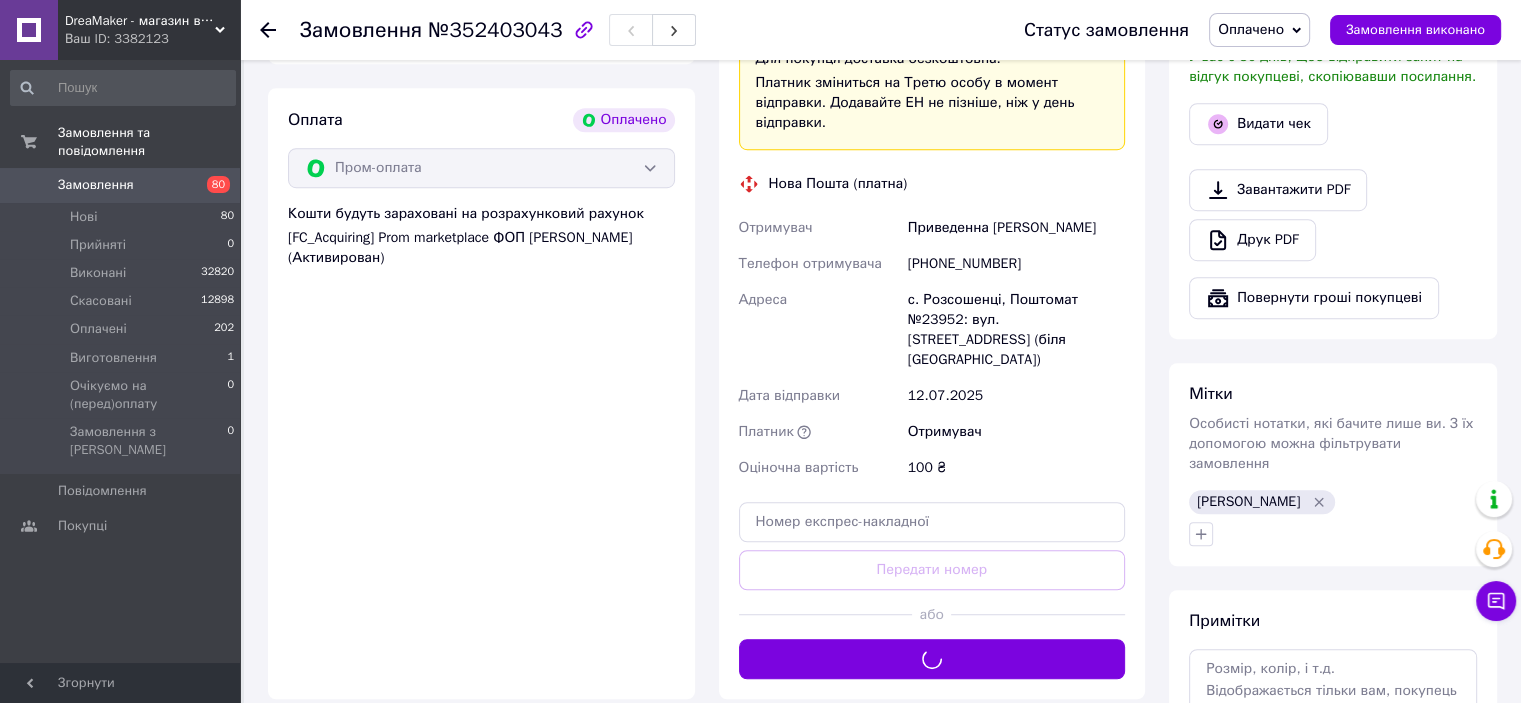 scroll, scrollTop: 1191, scrollLeft: 0, axis: vertical 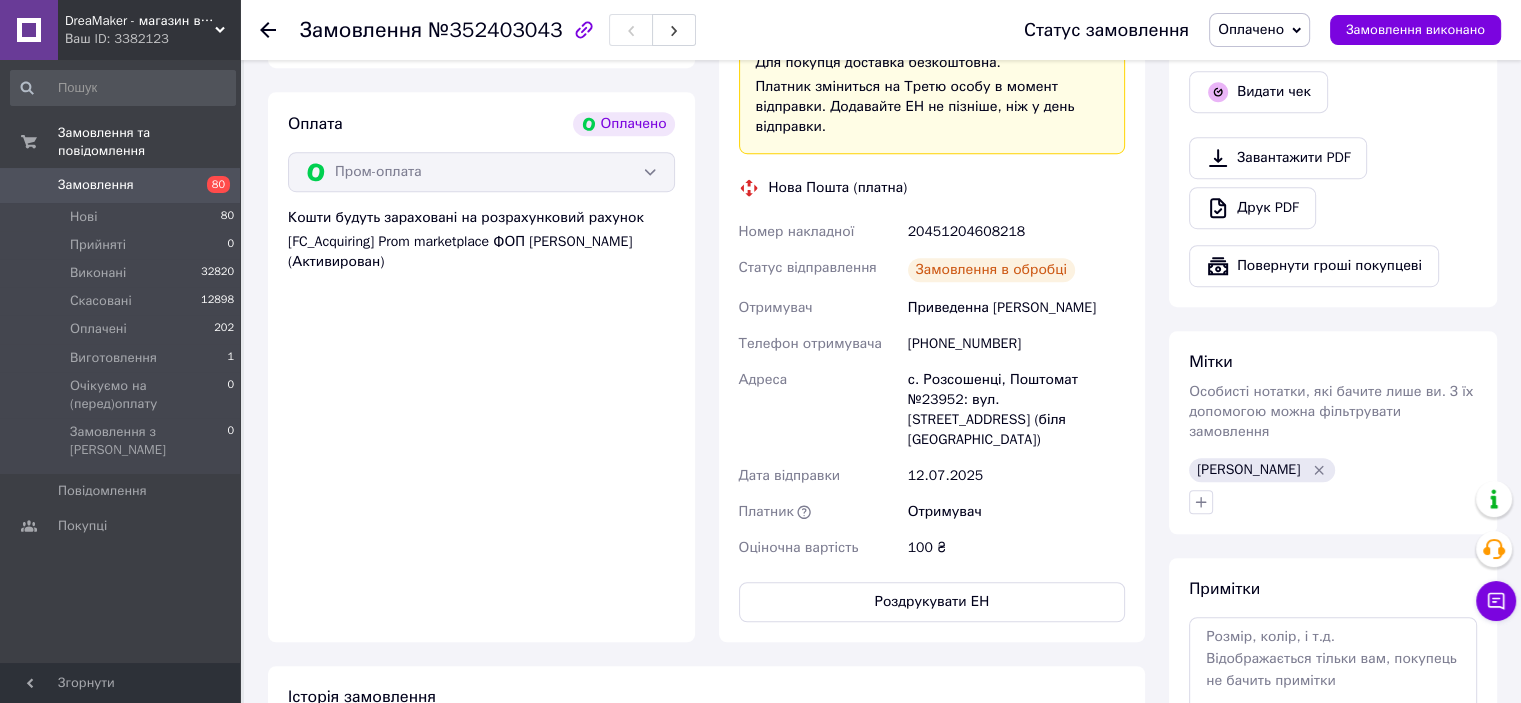 click on "20451204608218" at bounding box center (1016, 232) 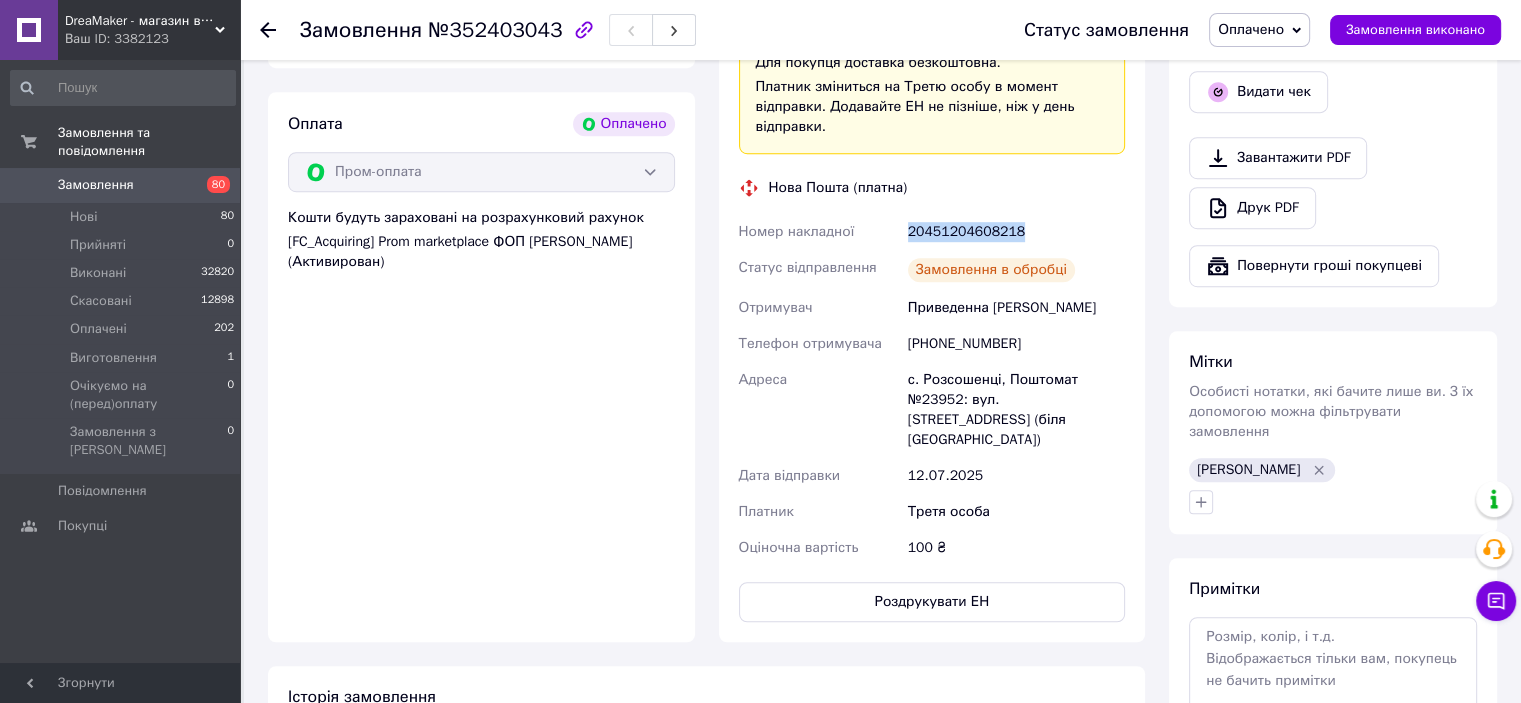 click on "20451204608218" at bounding box center (1016, 232) 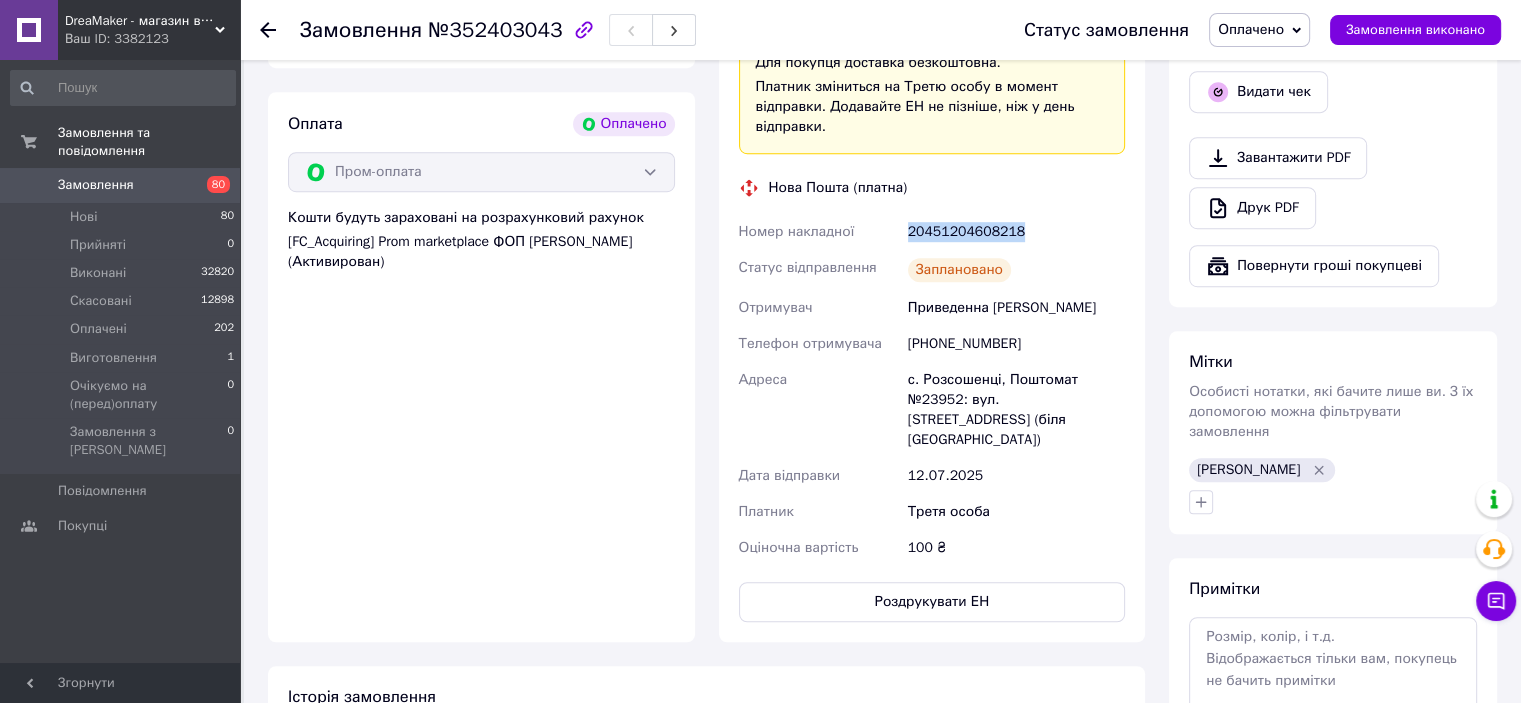 copy on "20451204608218" 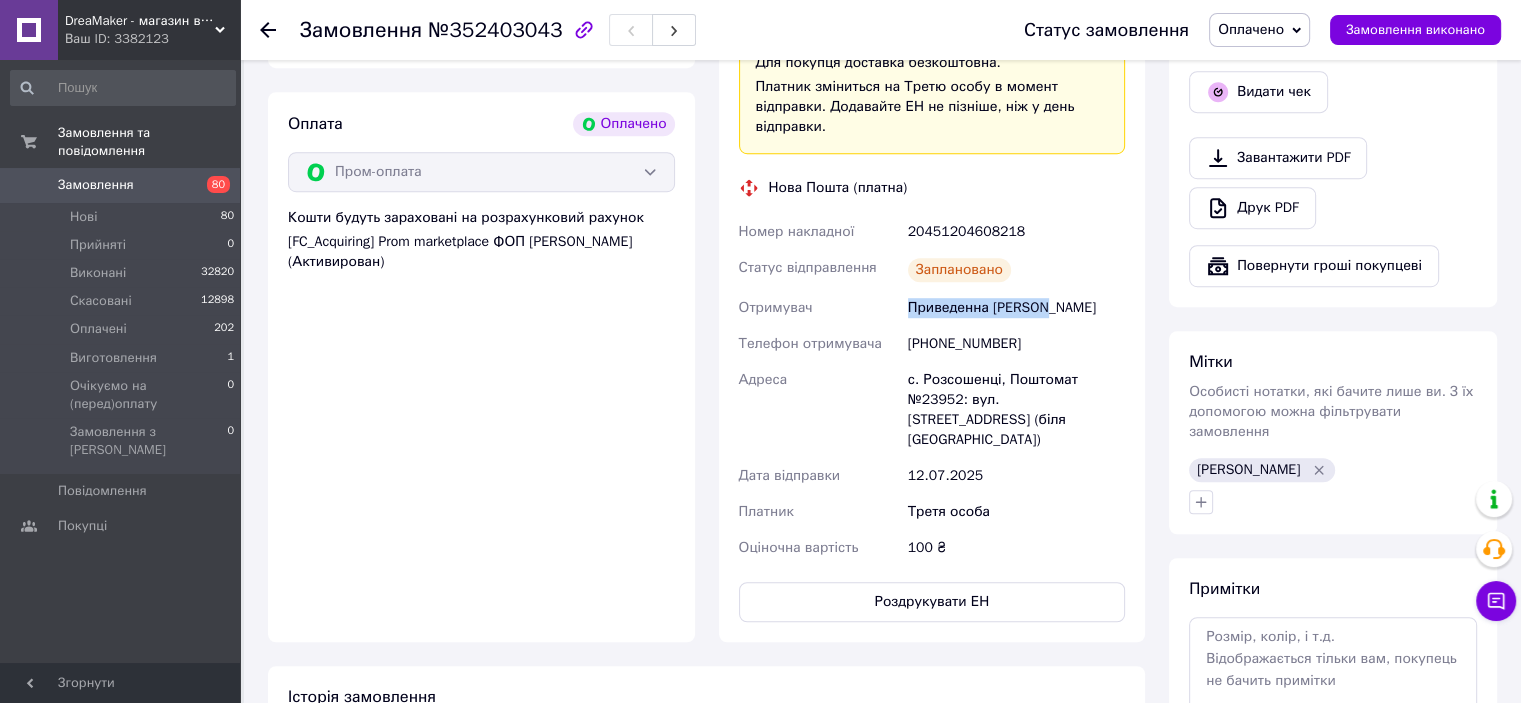 drag, startPoint x: 916, startPoint y: 265, endPoint x: 1050, endPoint y: 265, distance: 134 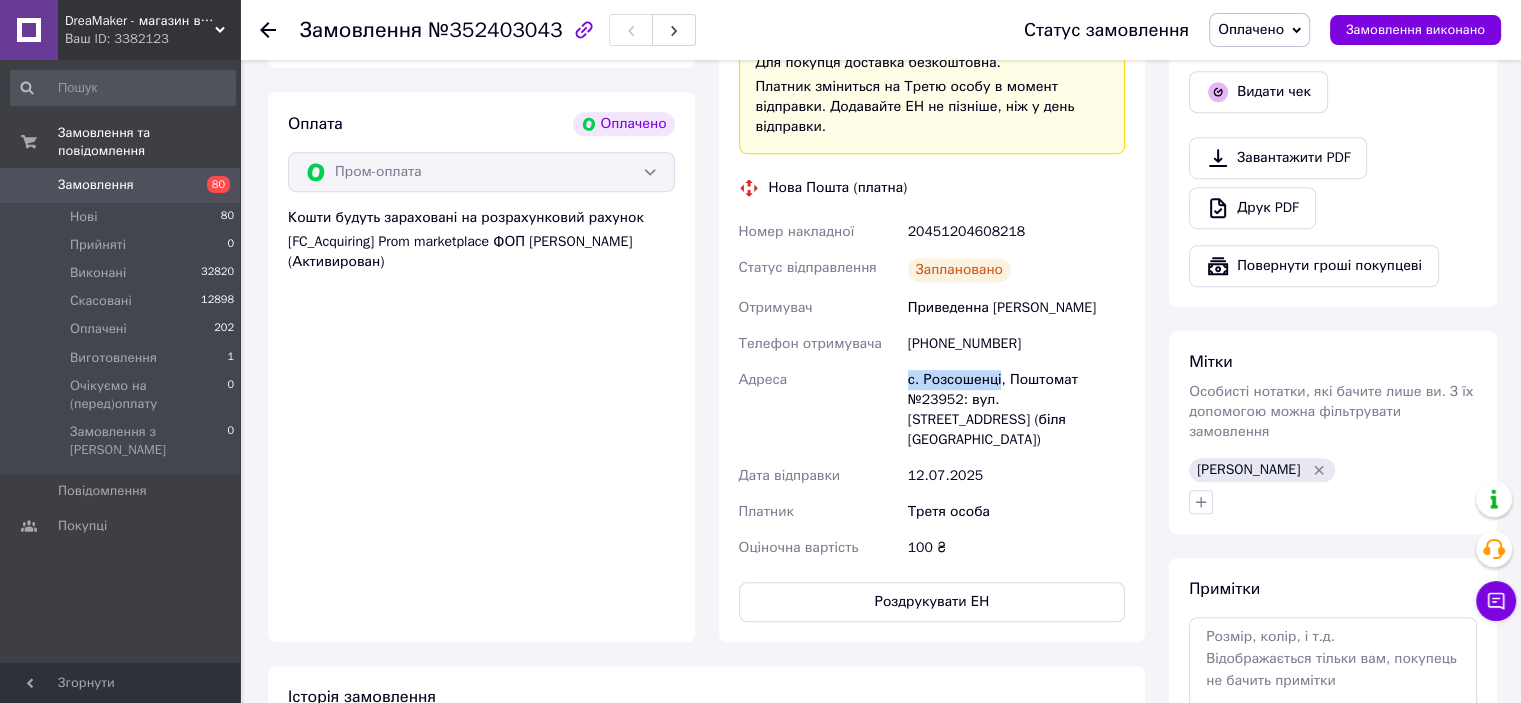 drag, startPoint x: 894, startPoint y: 336, endPoint x: 995, endPoint y: 343, distance: 101.24229 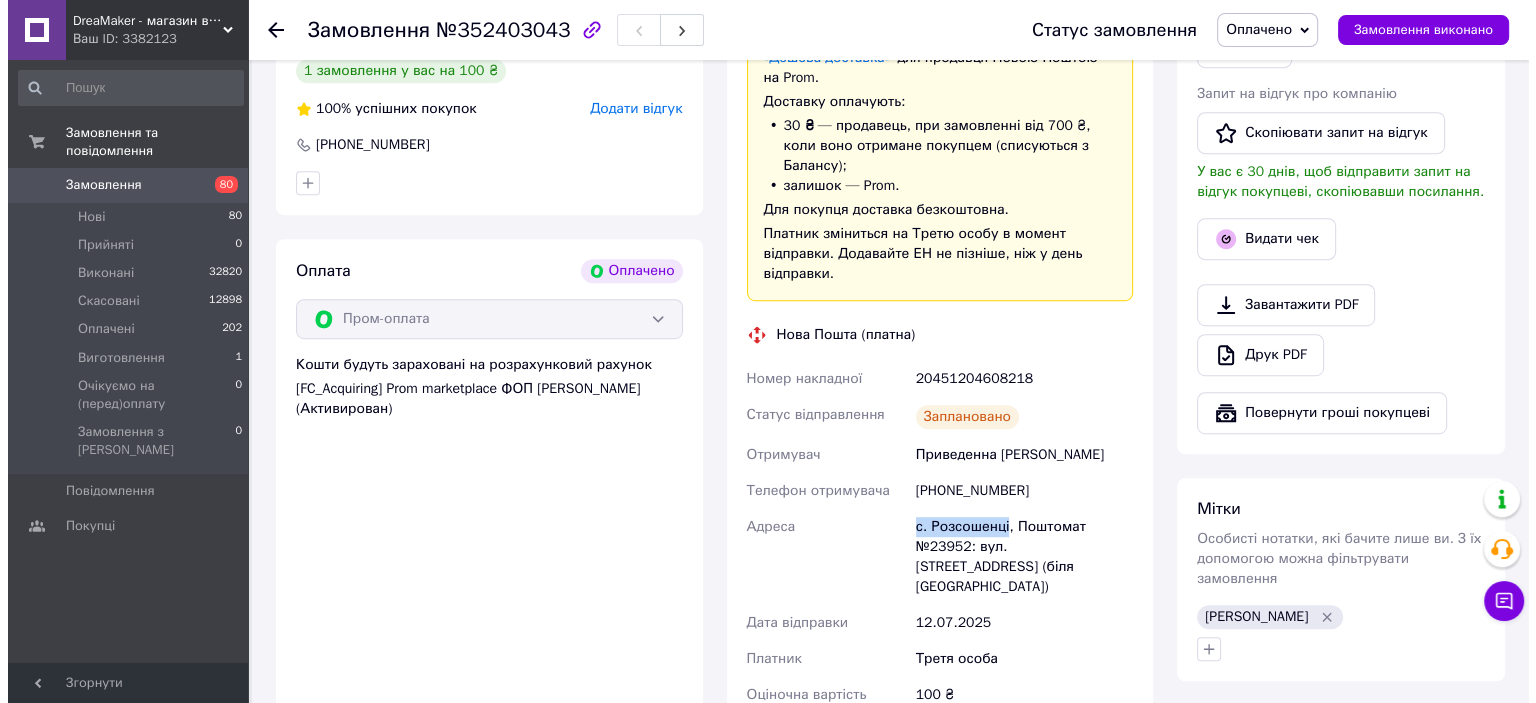 scroll, scrollTop: 1191, scrollLeft: 0, axis: vertical 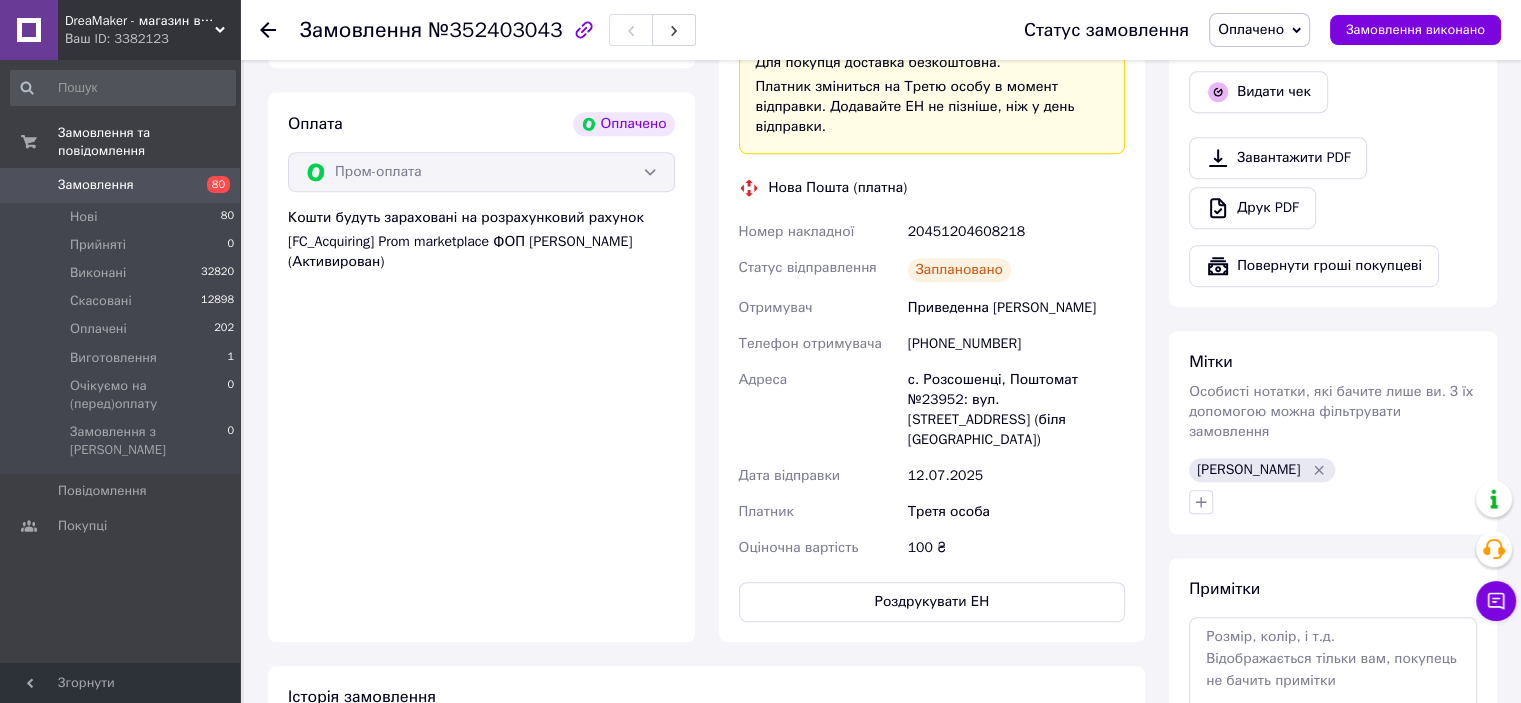 click on "[PHONE_NUMBER]" at bounding box center (1016, 344) 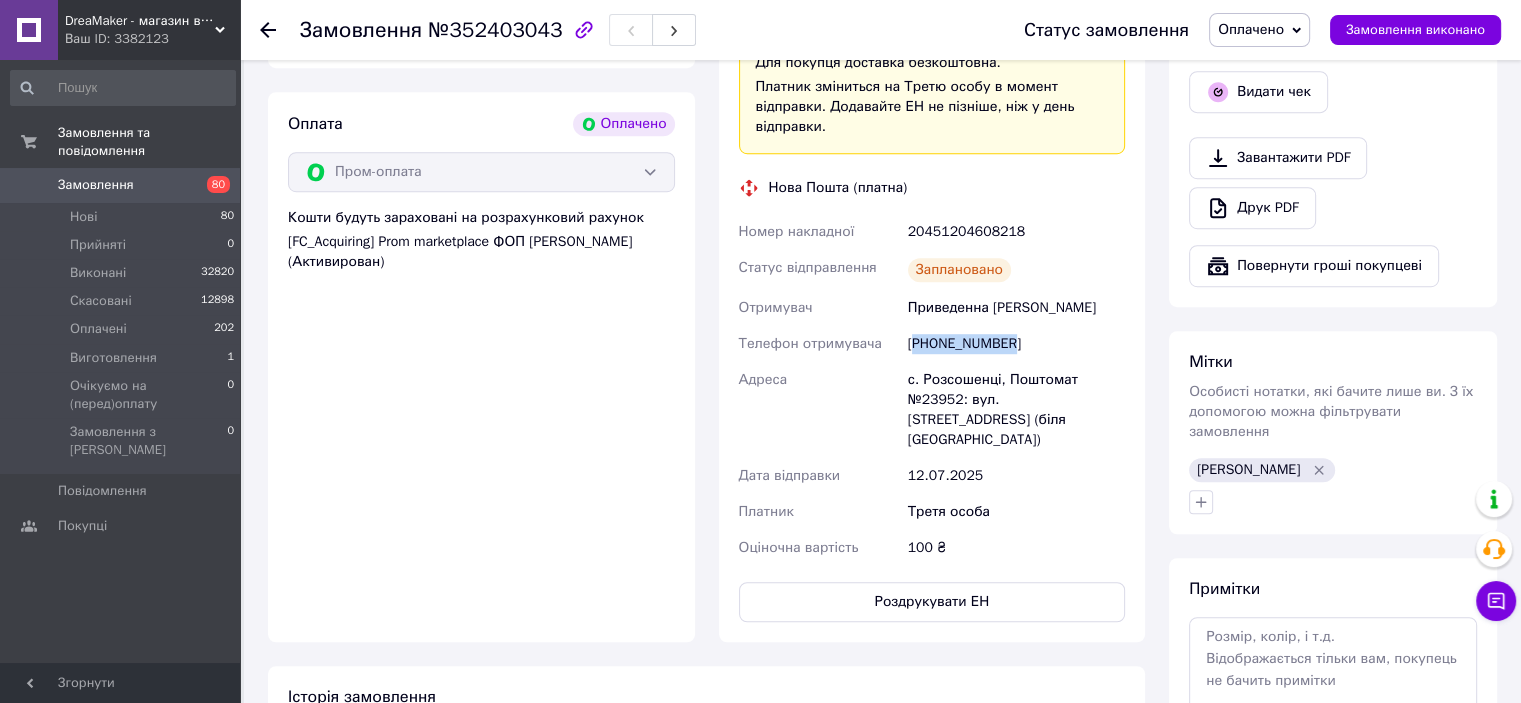 click on "[PHONE_NUMBER]" at bounding box center (1016, 344) 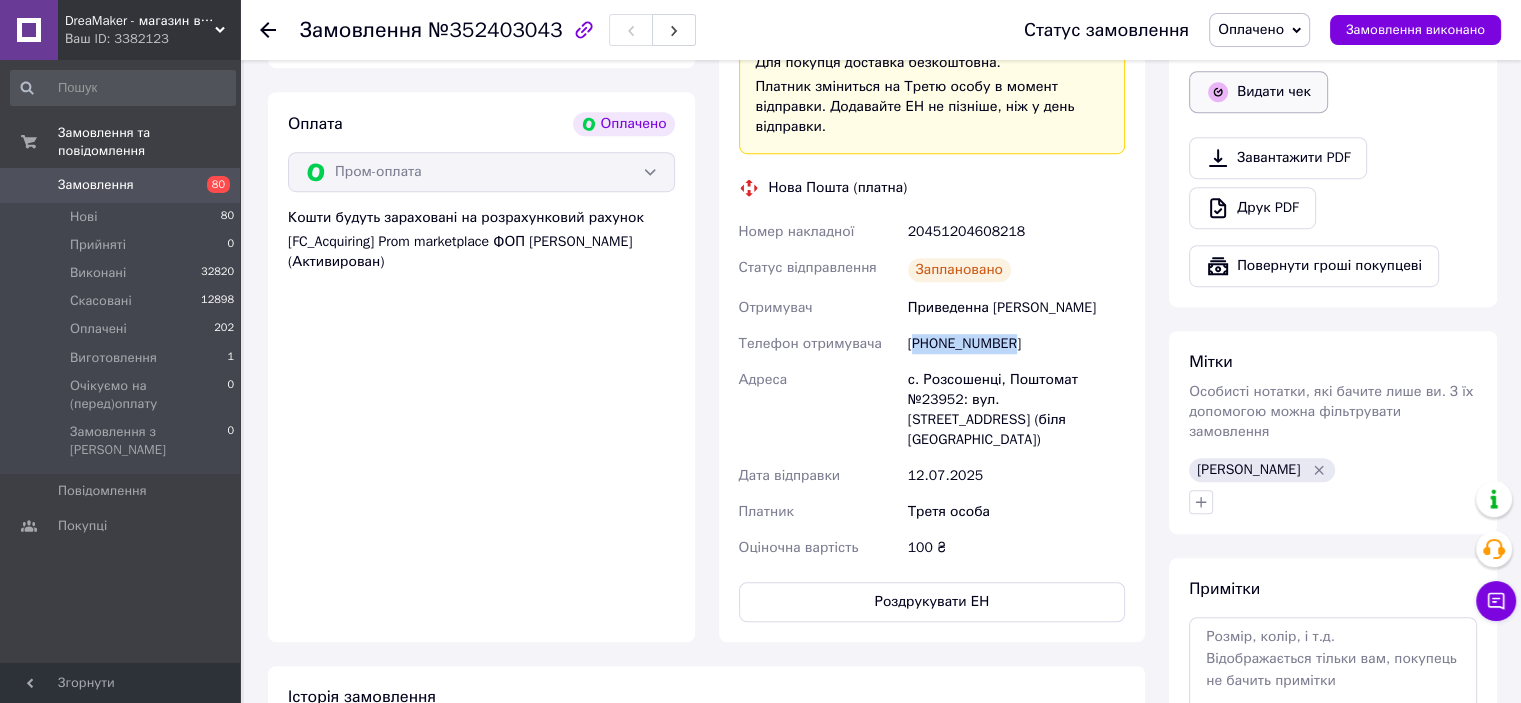 click on "Видати чек" at bounding box center (1258, 92) 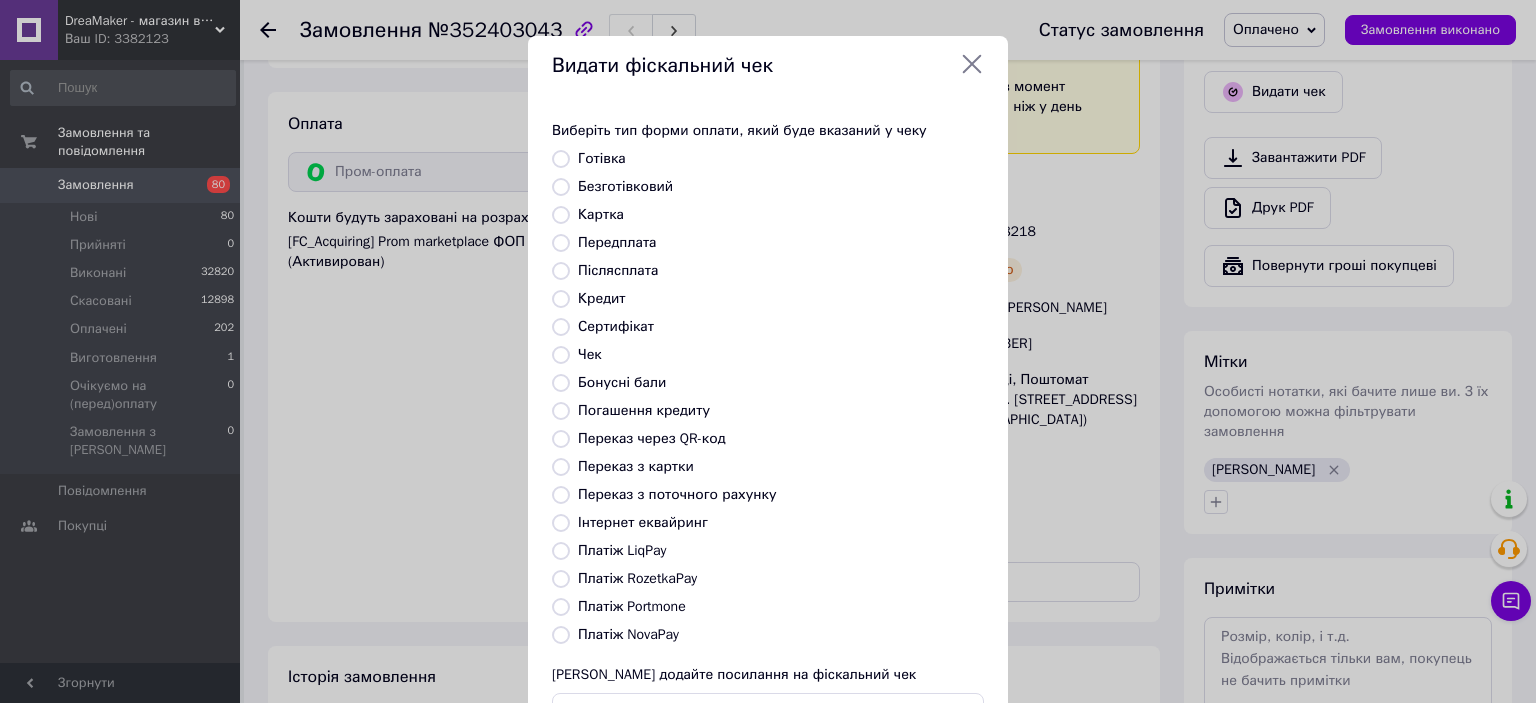 click on "Післясплата" at bounding box center [618, 270] 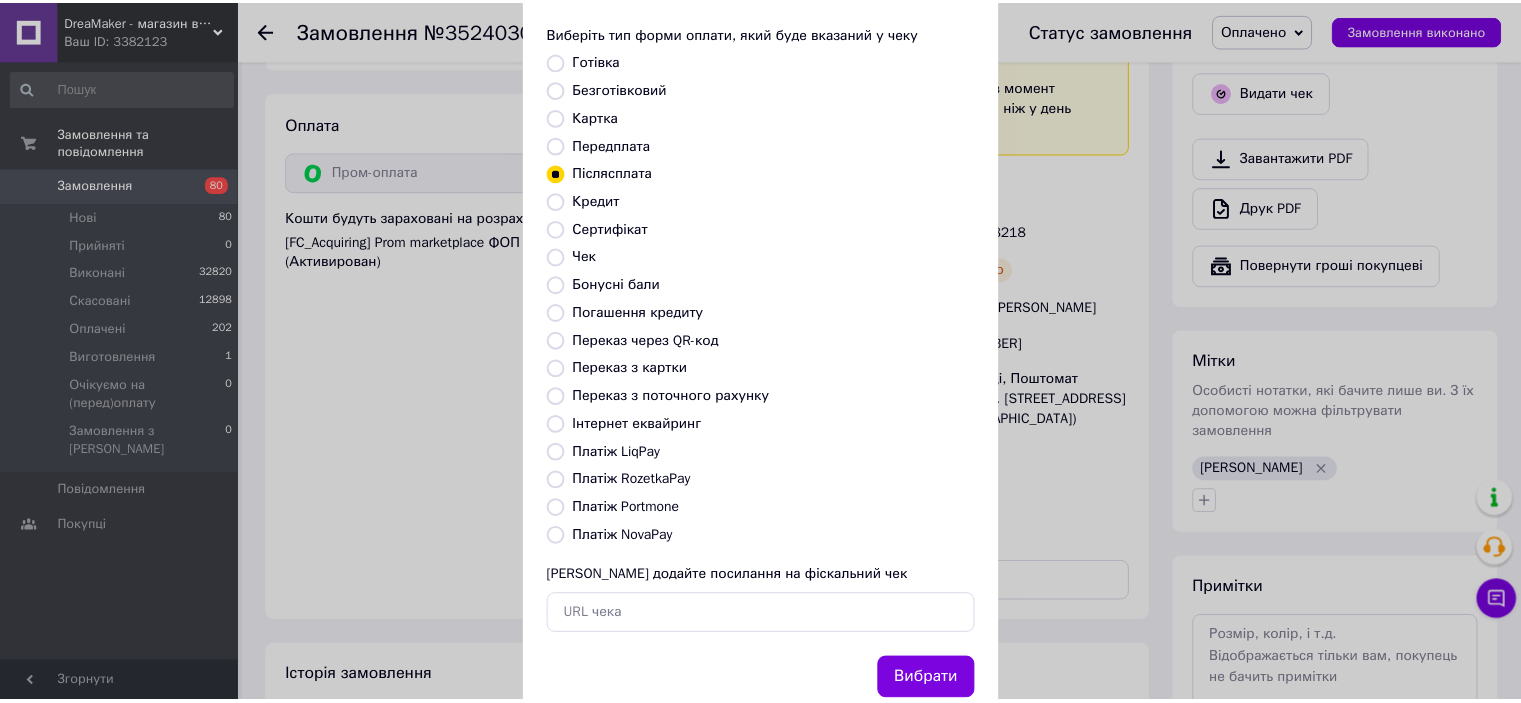 scroll, scrollTop: 155, scrollLeft: 0, axis: vertical 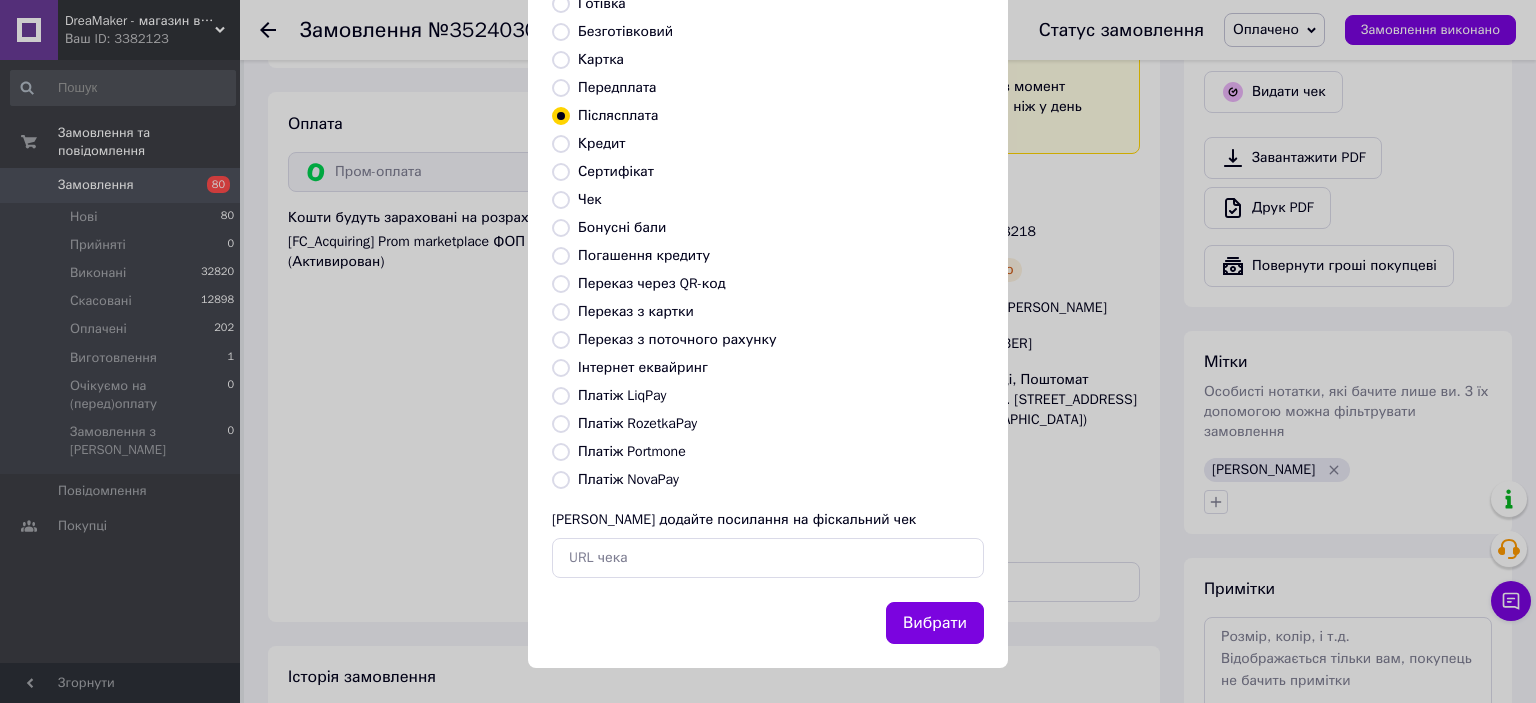 click on "Виберіть тип форми оплати, який буде вказаний у чеку Готівка Безготівковий Картка Передплата Післясплата Кредит Сертифікат Чек Бонусні бали Погашення кредиту Переказ через QR-код Переказ з картки Переказ з поточного рахунку Інтернет еквайринг Платіж LiqPay Платіж RozetkaPay Платіж Portmone Платіж NovaPay Або додайте посилання на фіскальний чек" at bounding box center [768, 272] 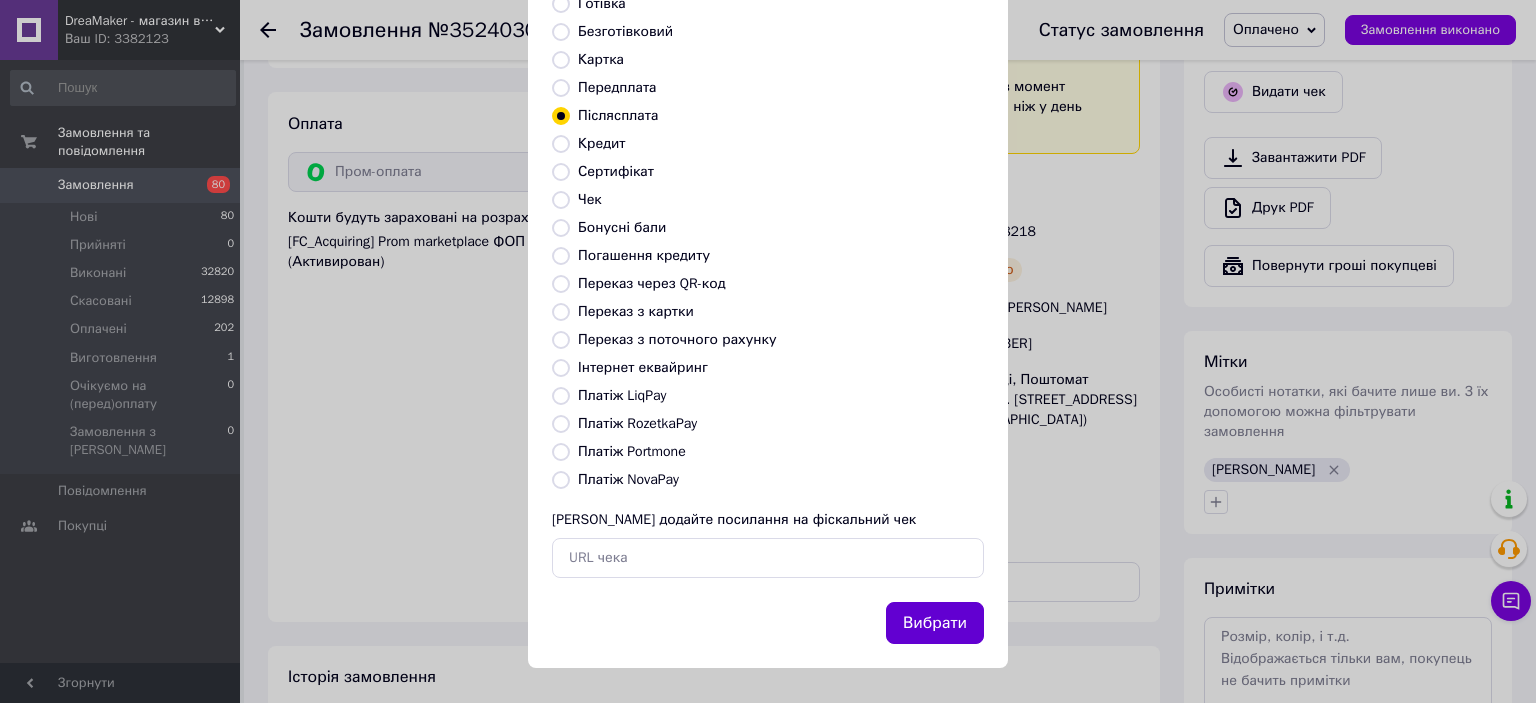 click on "Вибрати" at bounding box center (935, 623) 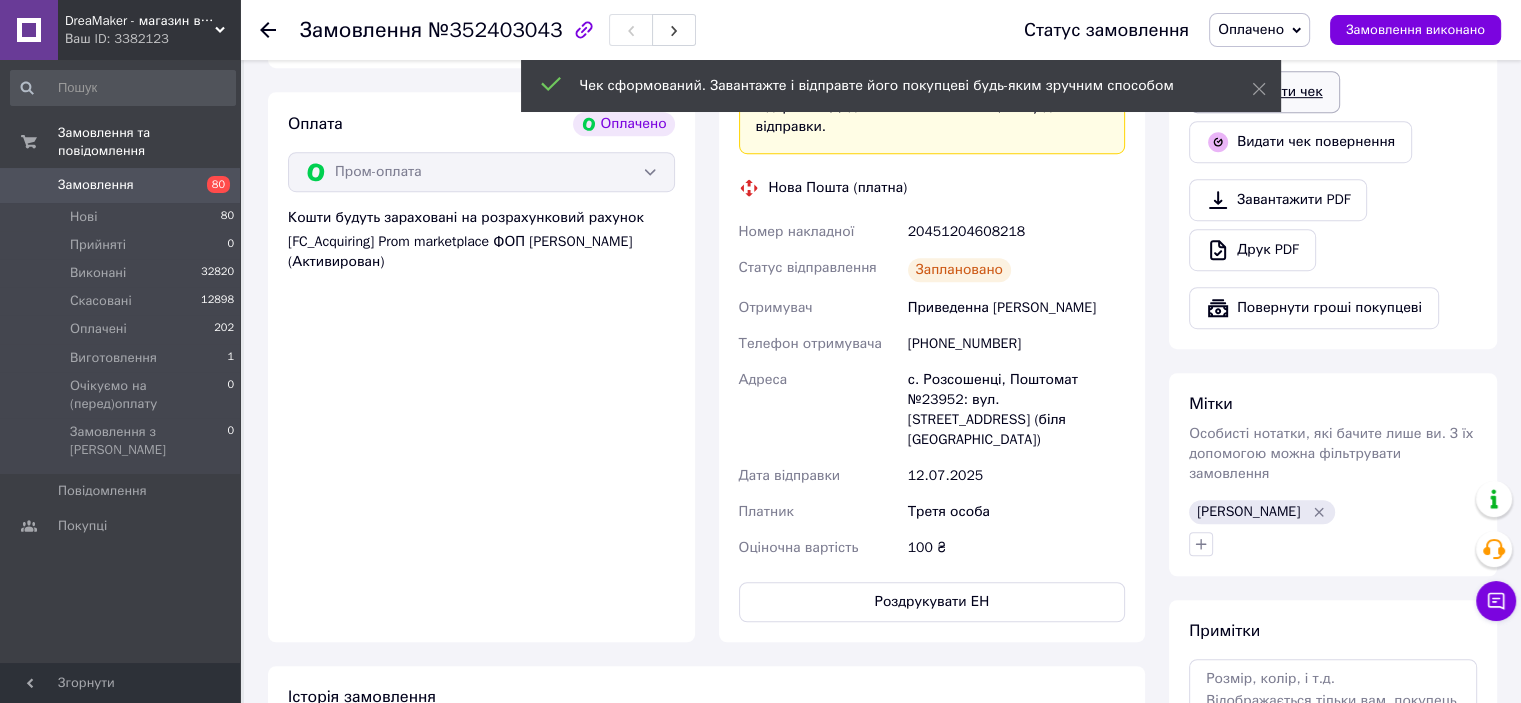 click on "Відкрити чек" at bounding box center (1264, 92) 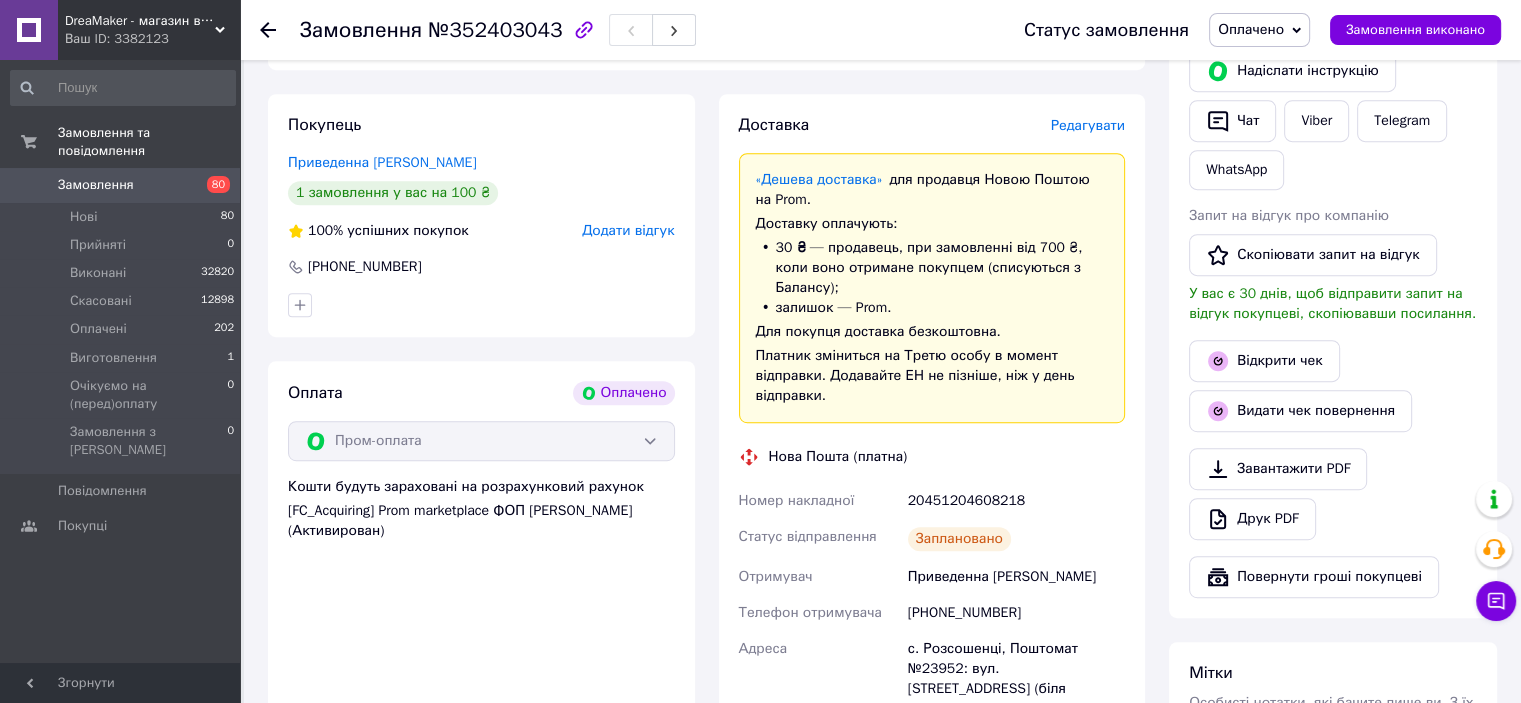 scroll, scrollTop: 691, scrollLeft: 0, axis: vertical 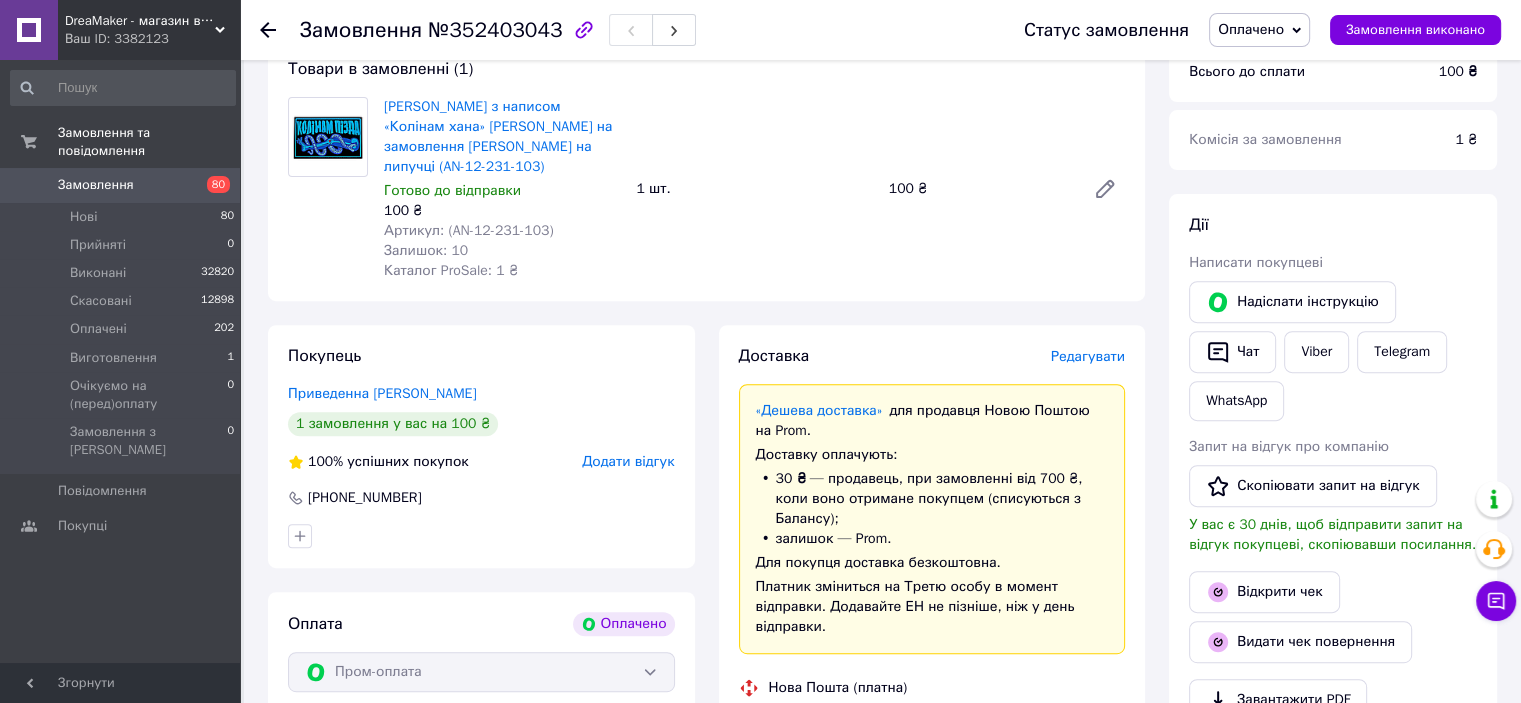 click on "Шеврон з написом «Колінам хана» Шеврони на замовлення Шеврони на липучці (AN-12-231-103) Готово до відправки 100 ₴ Артикул: (AN-12-231-103) Залишок: 10 Каталог ProSale: 1 ₴" at bounding box center (502, 189) 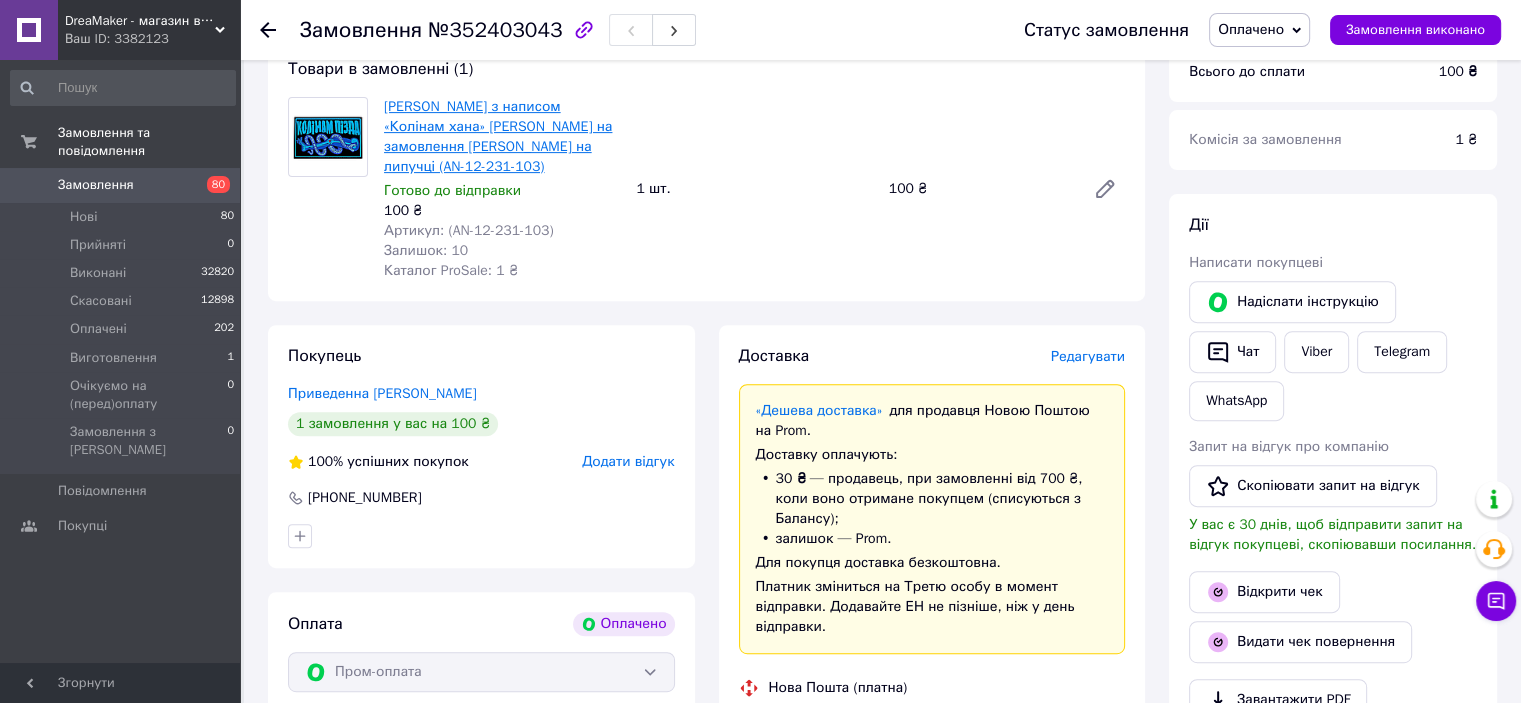 click on "Шеврон з написом «Колінам хана» Шеврони на замовлення Шеврони на липучці (AN-12-231-103)" at bounding box center (498, 136) 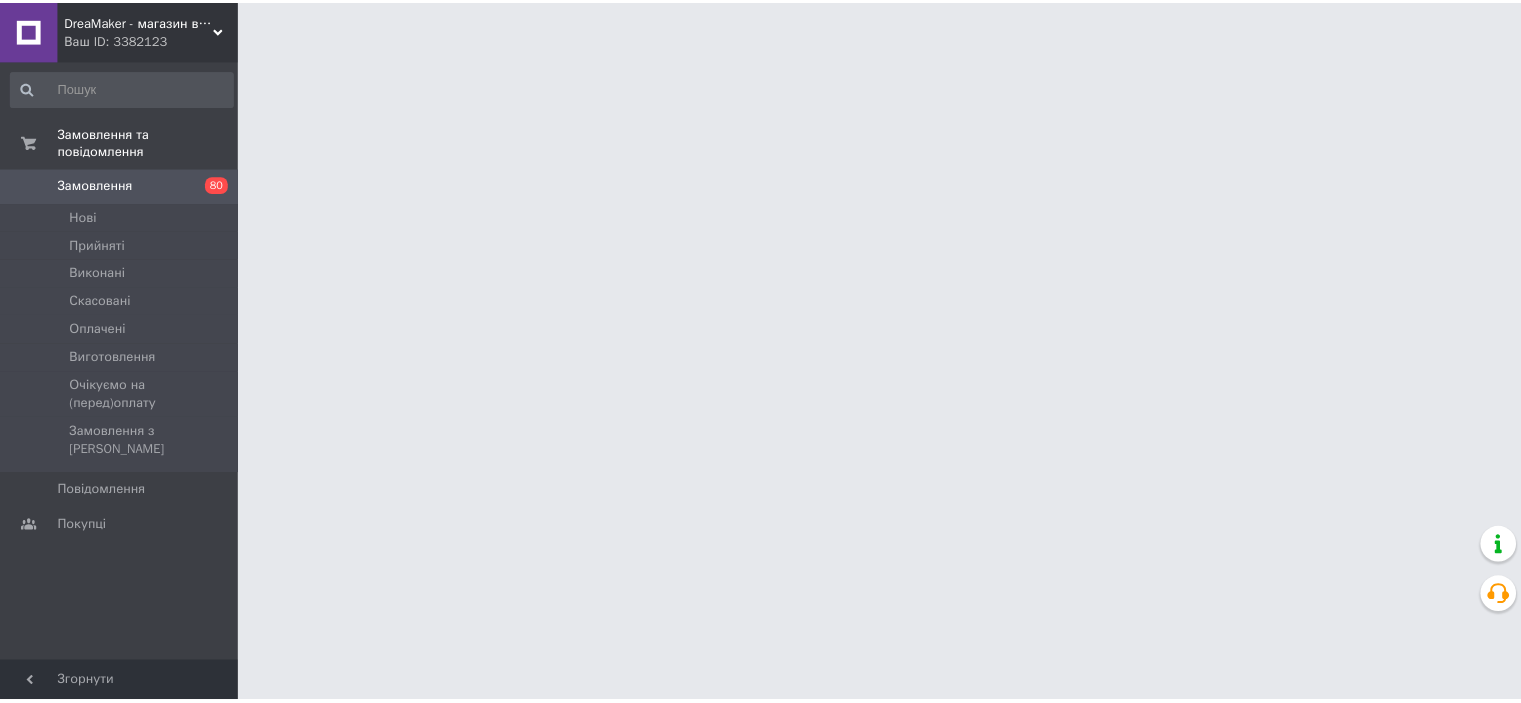scroll, scrollTop: 0, scrollLeft: 0, axis: both 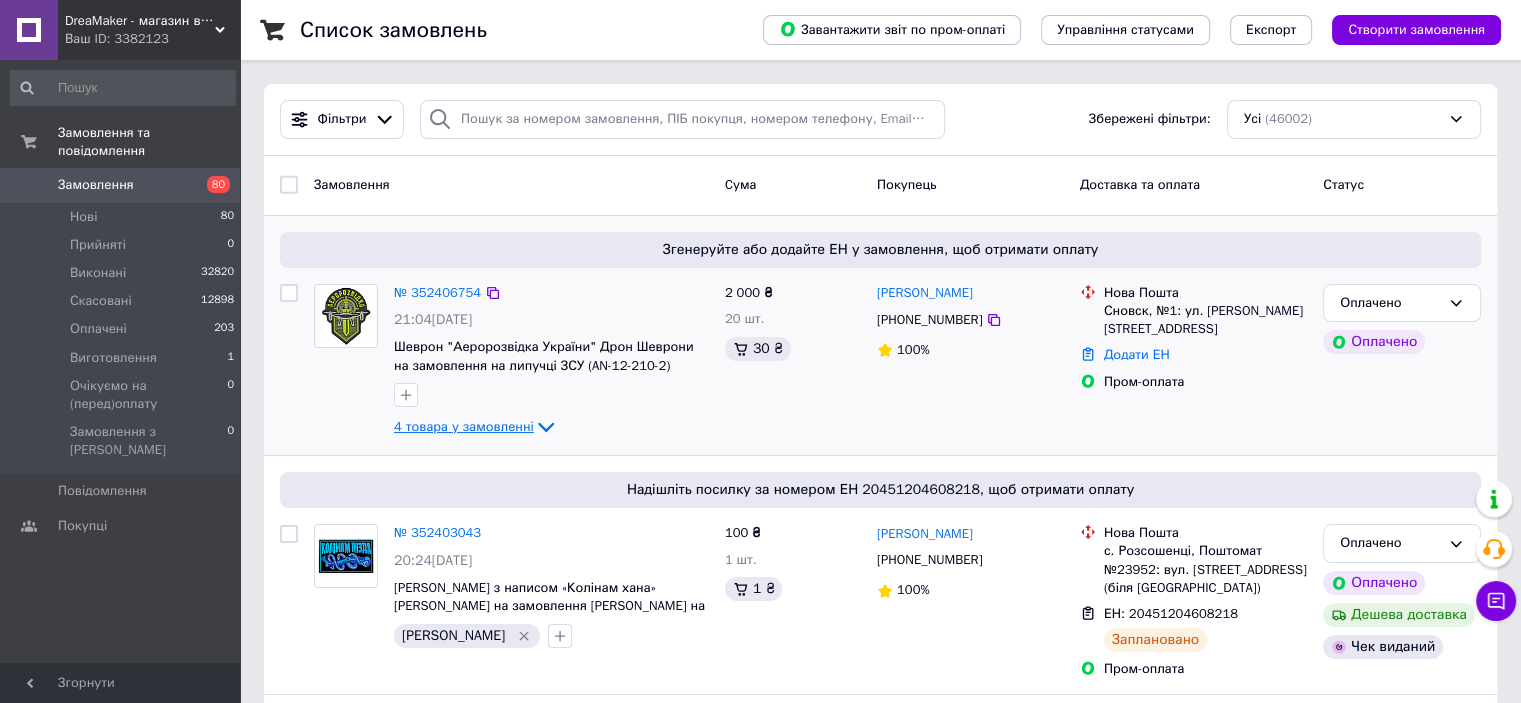 click on "4 товара у замовленні" at bounding box center [464, 426] 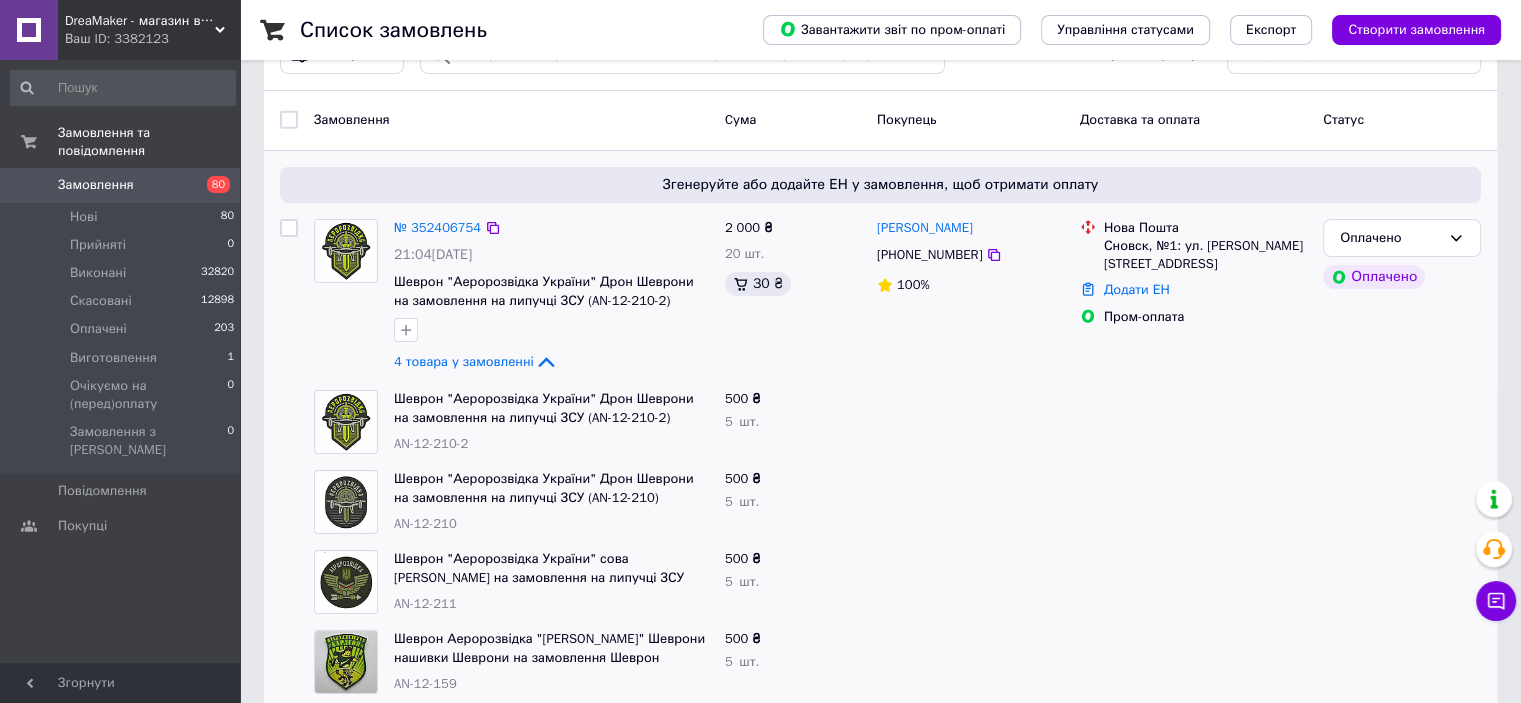 scroll, scrollTop: 100, scrollLeft: 0, axis: vertical 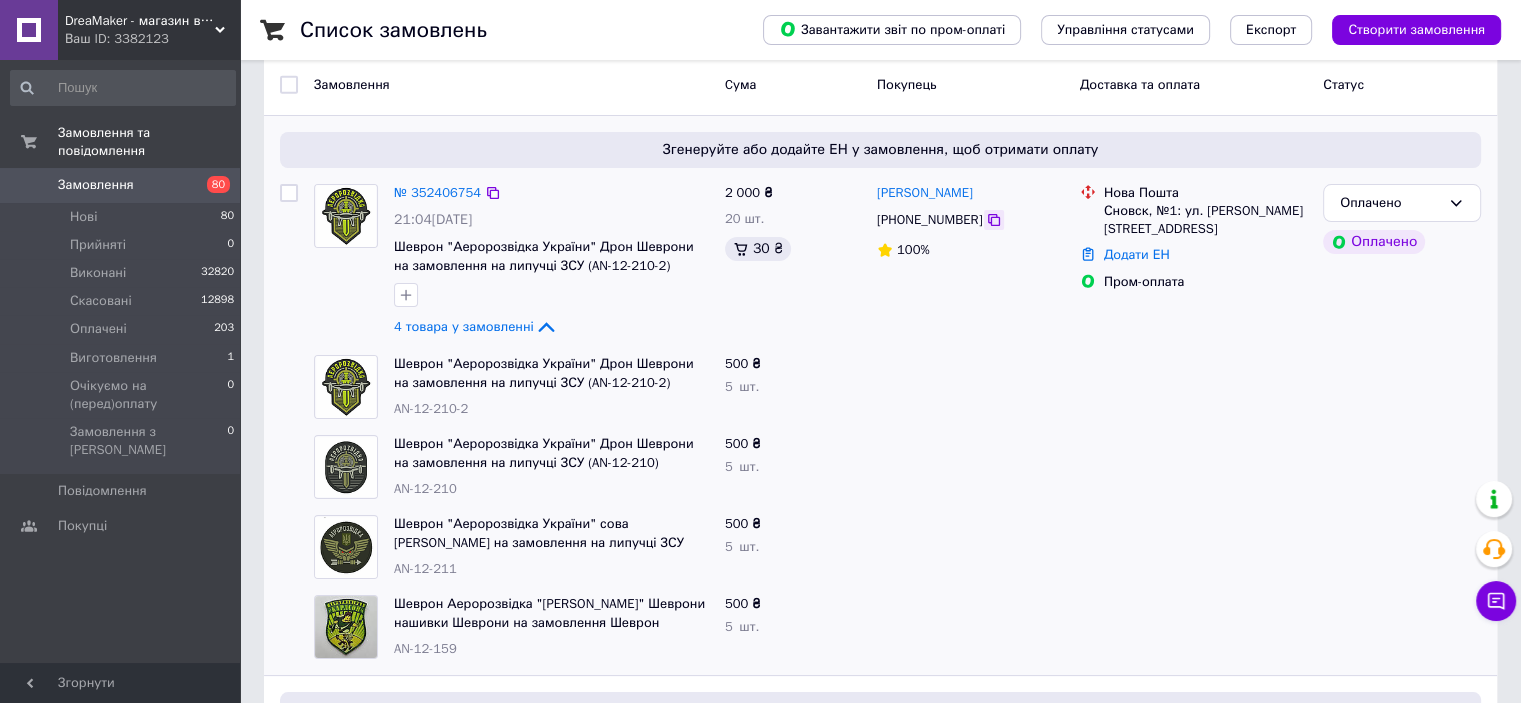 click 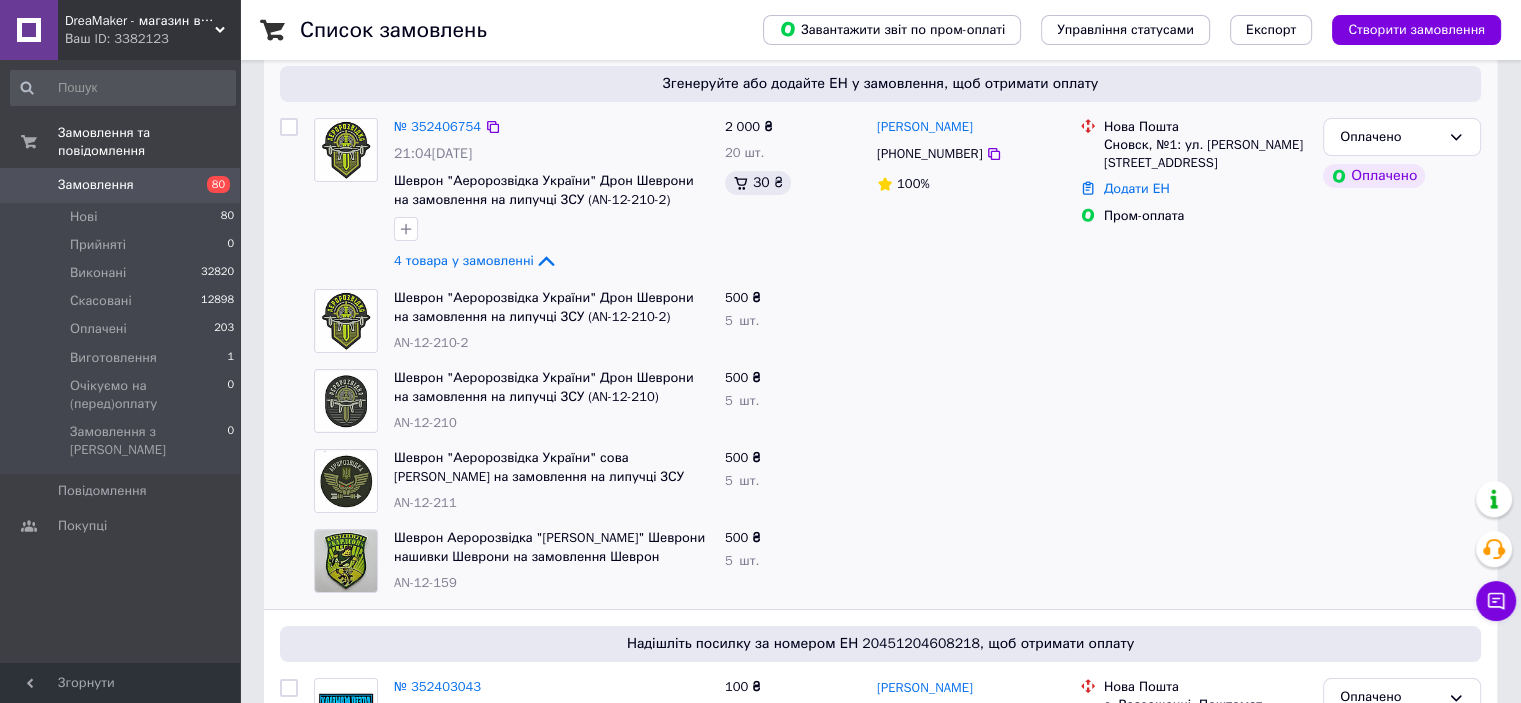 scroll, scrollTop: 200, scrollLeft: 0, axis: vertical 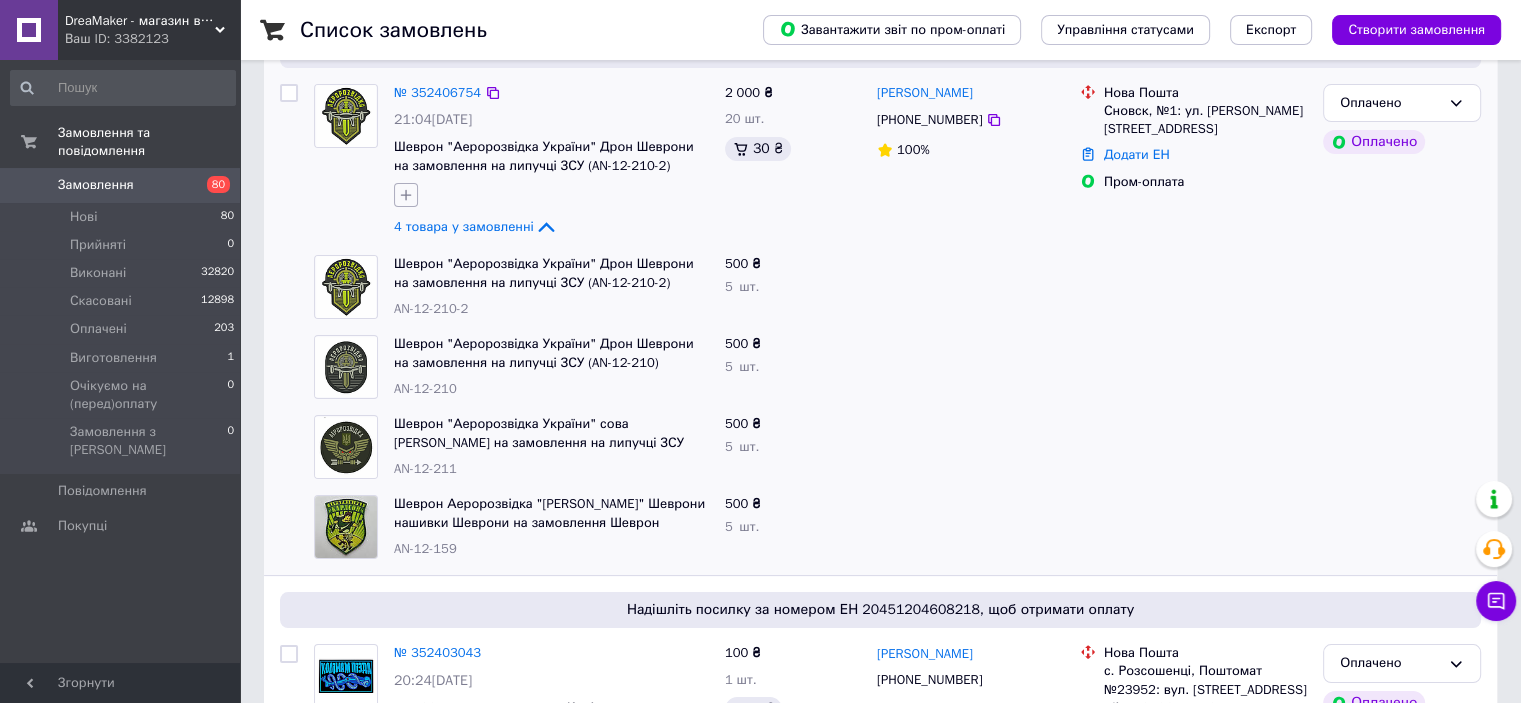 click 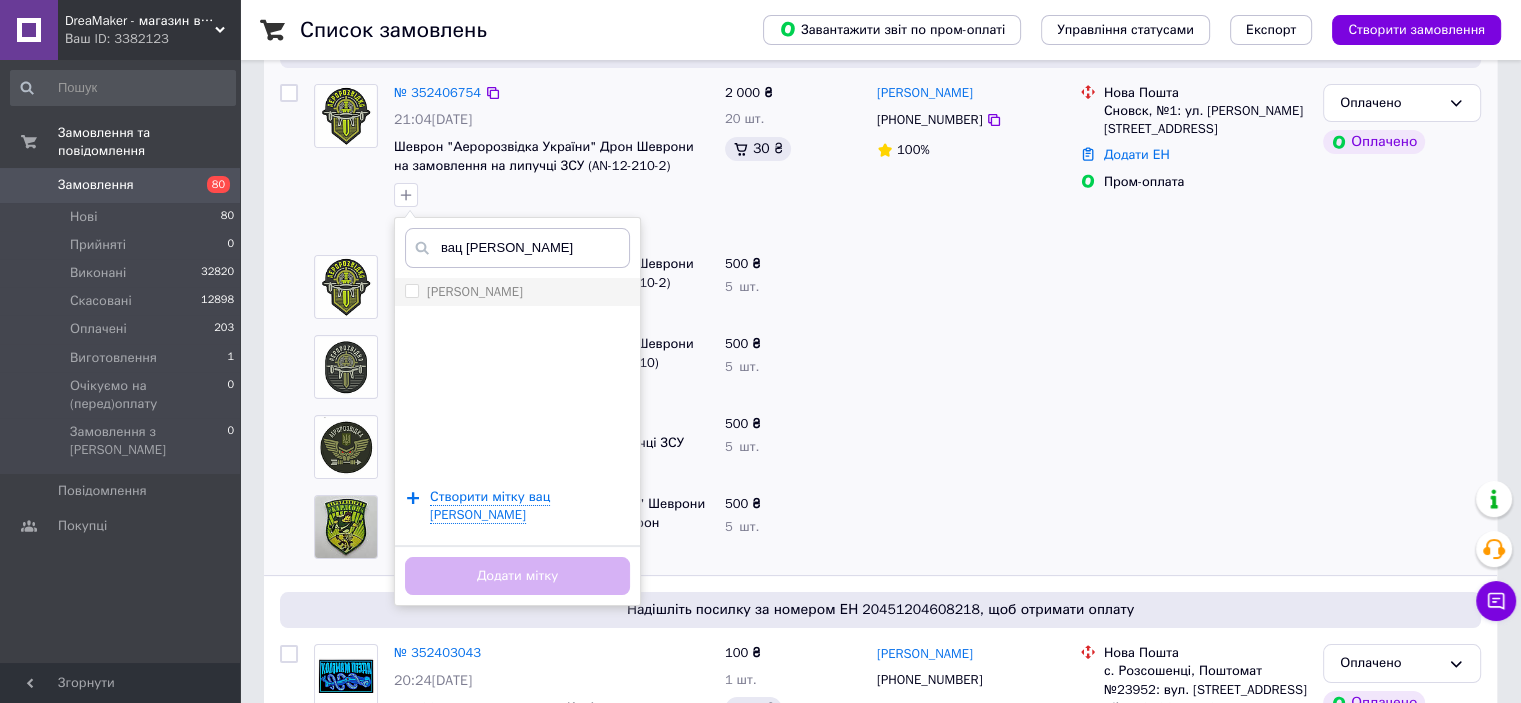 type on "вац и" 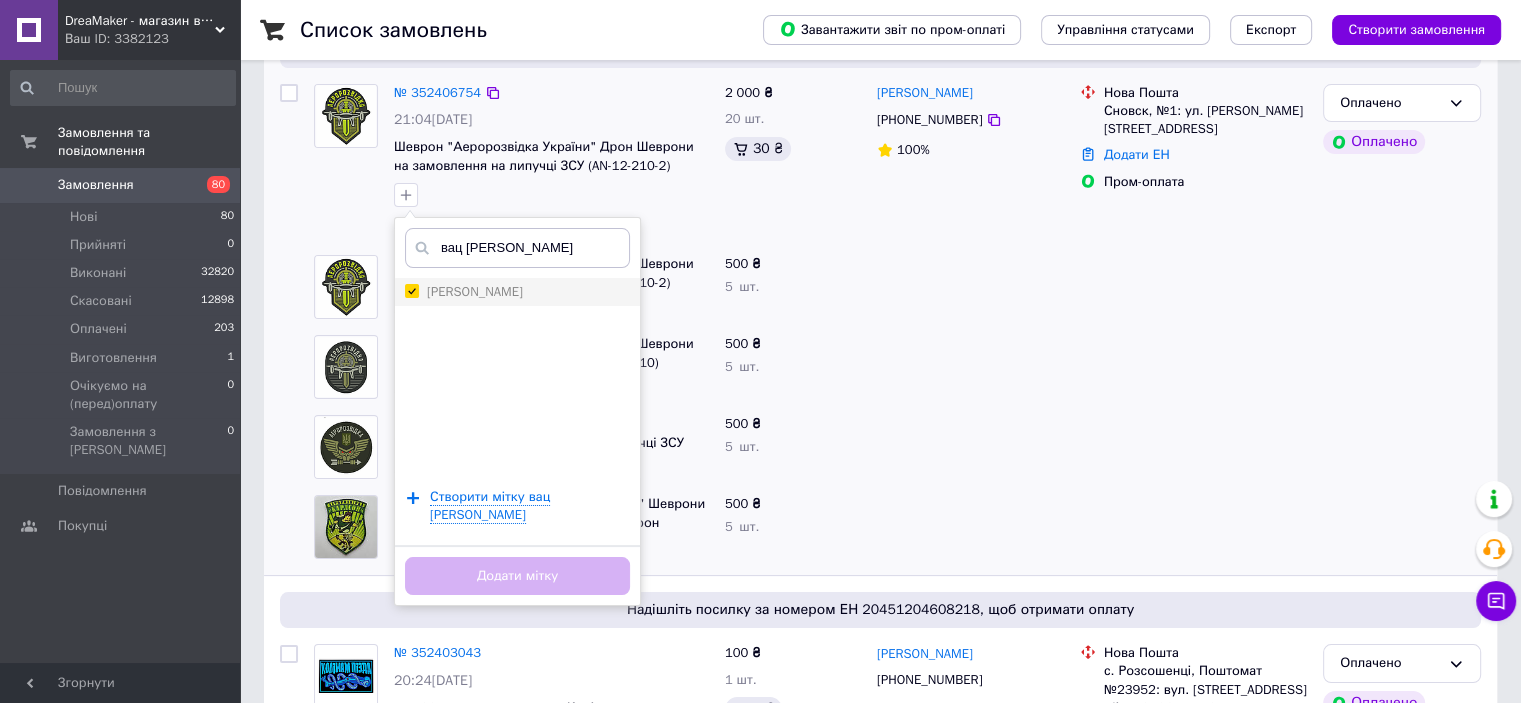 checkbox on "true" 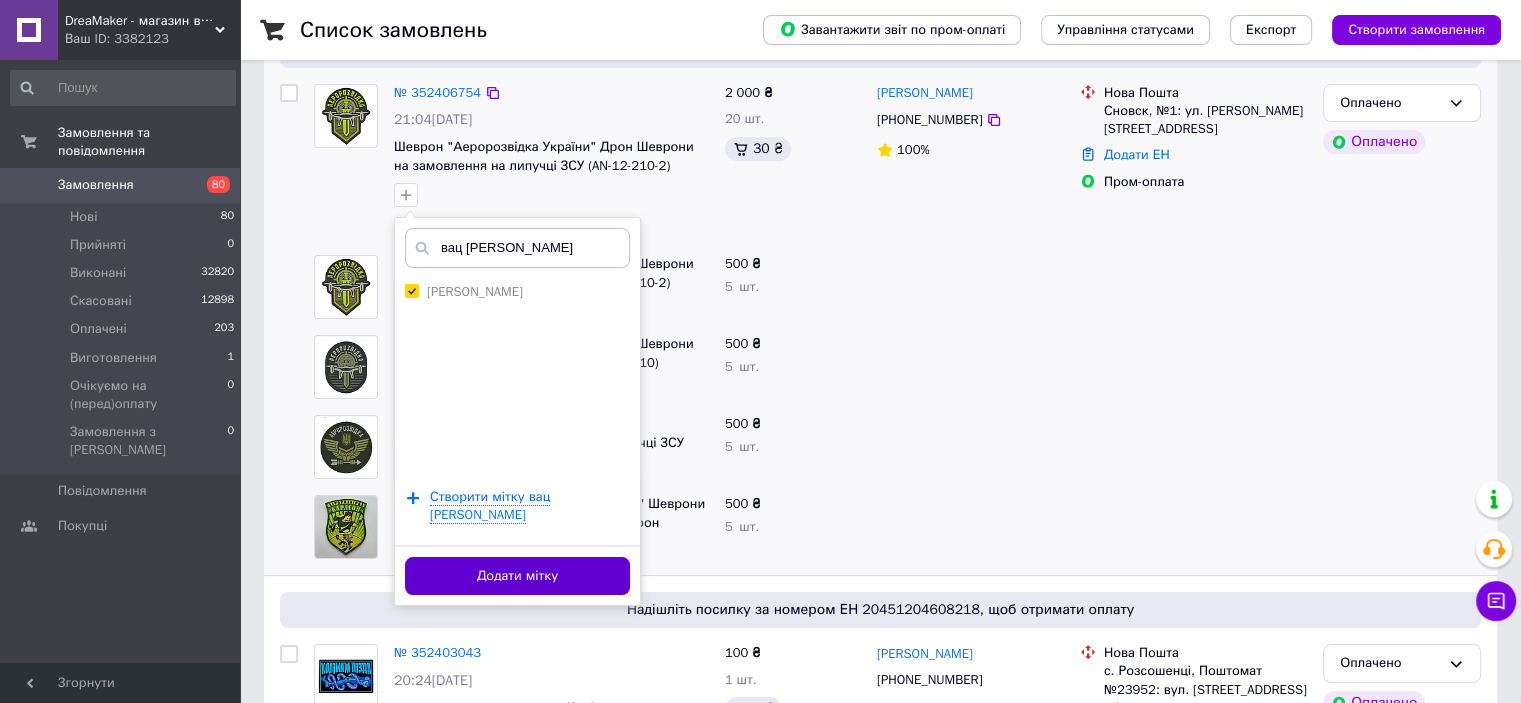 click on "Додати мітку" at bounding box center [517, 576] 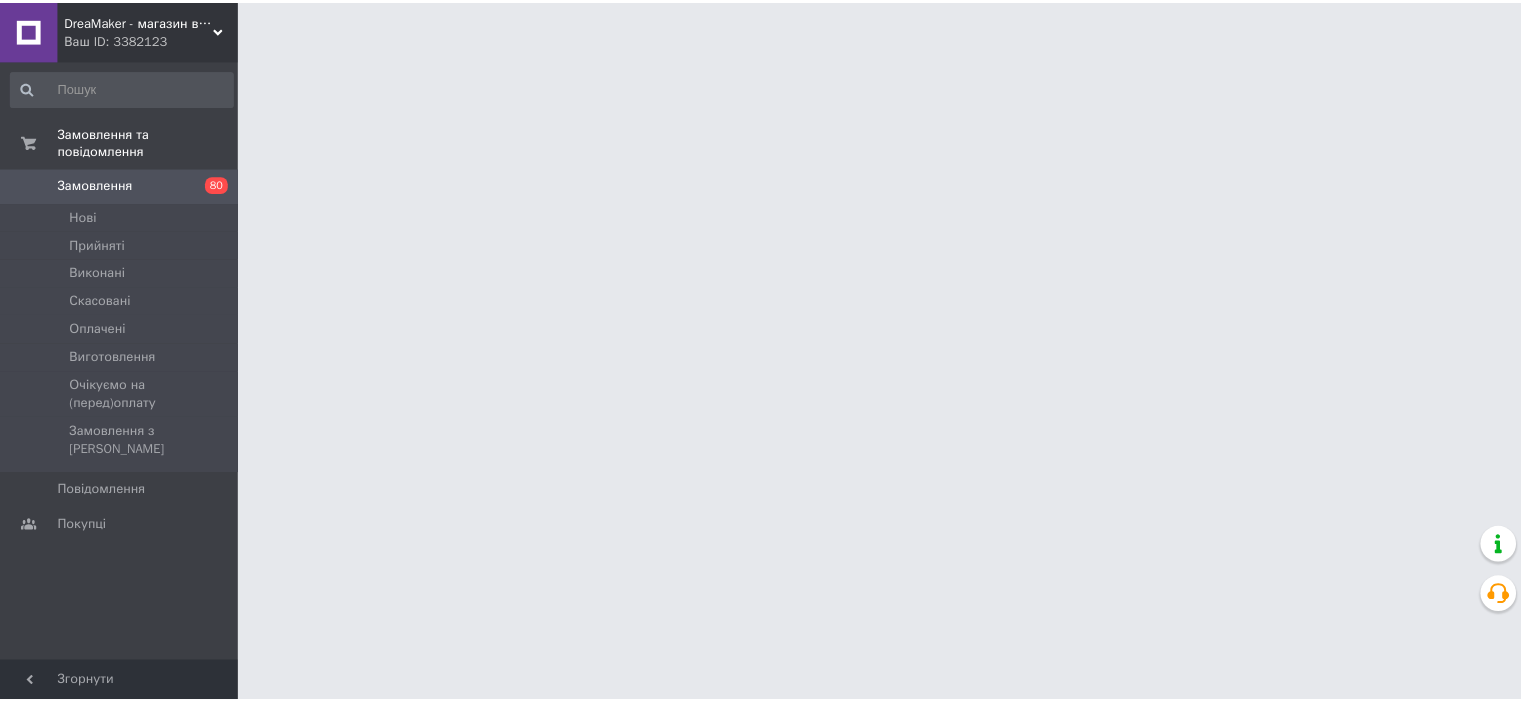 scroll, scrollTop: 0, scrollLeft: 0, axis: both 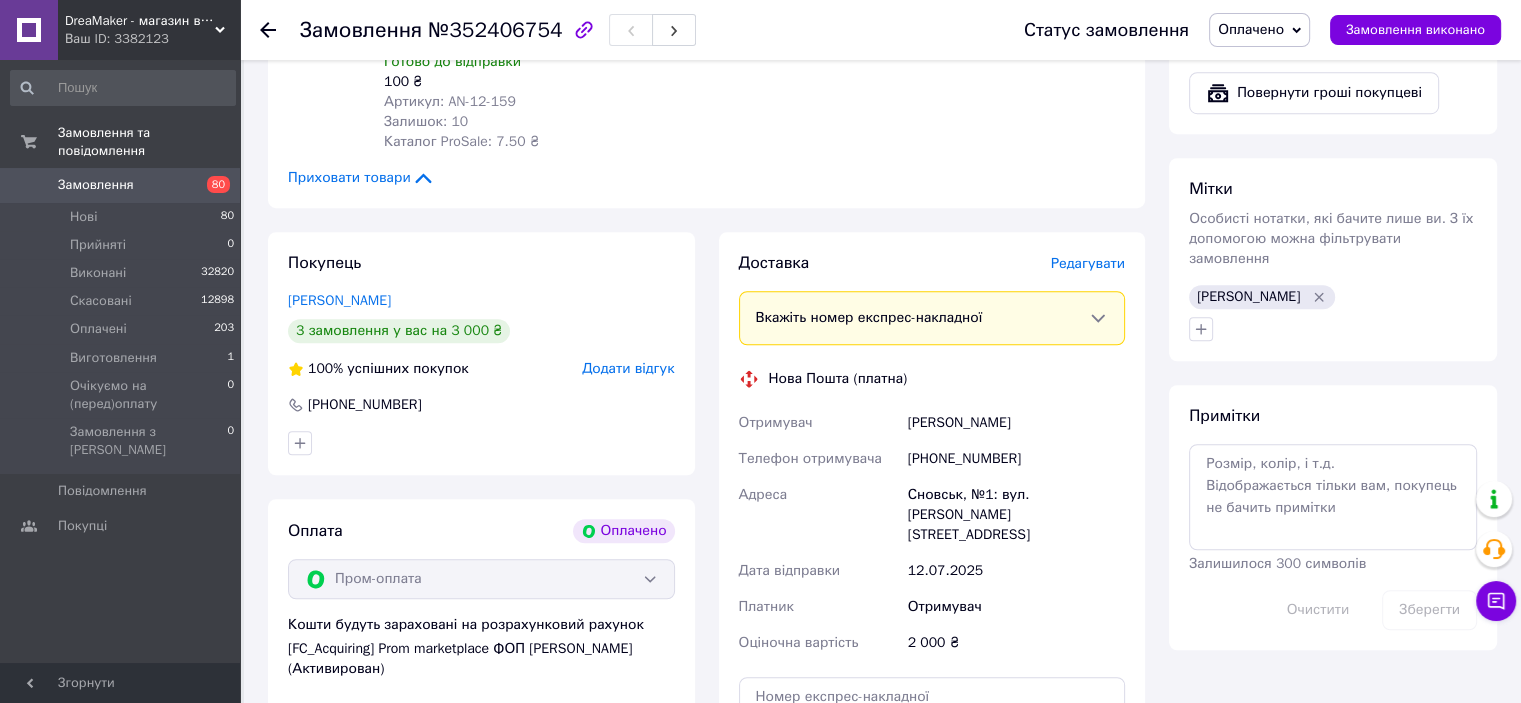 click on "Редагувати" at bounding box center [1088, 263] 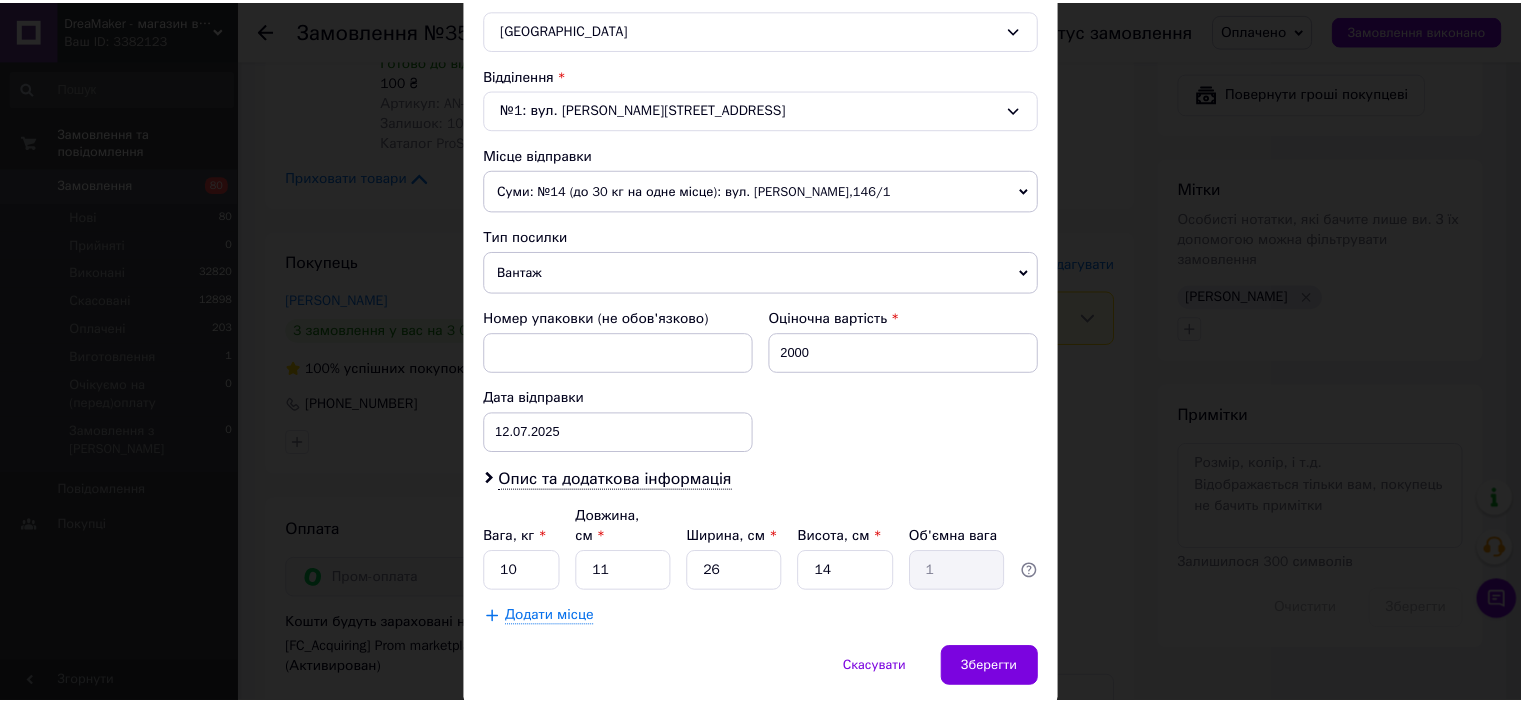 scroll, scrollTop: 619, scrollLeft: 0, axis: vertical 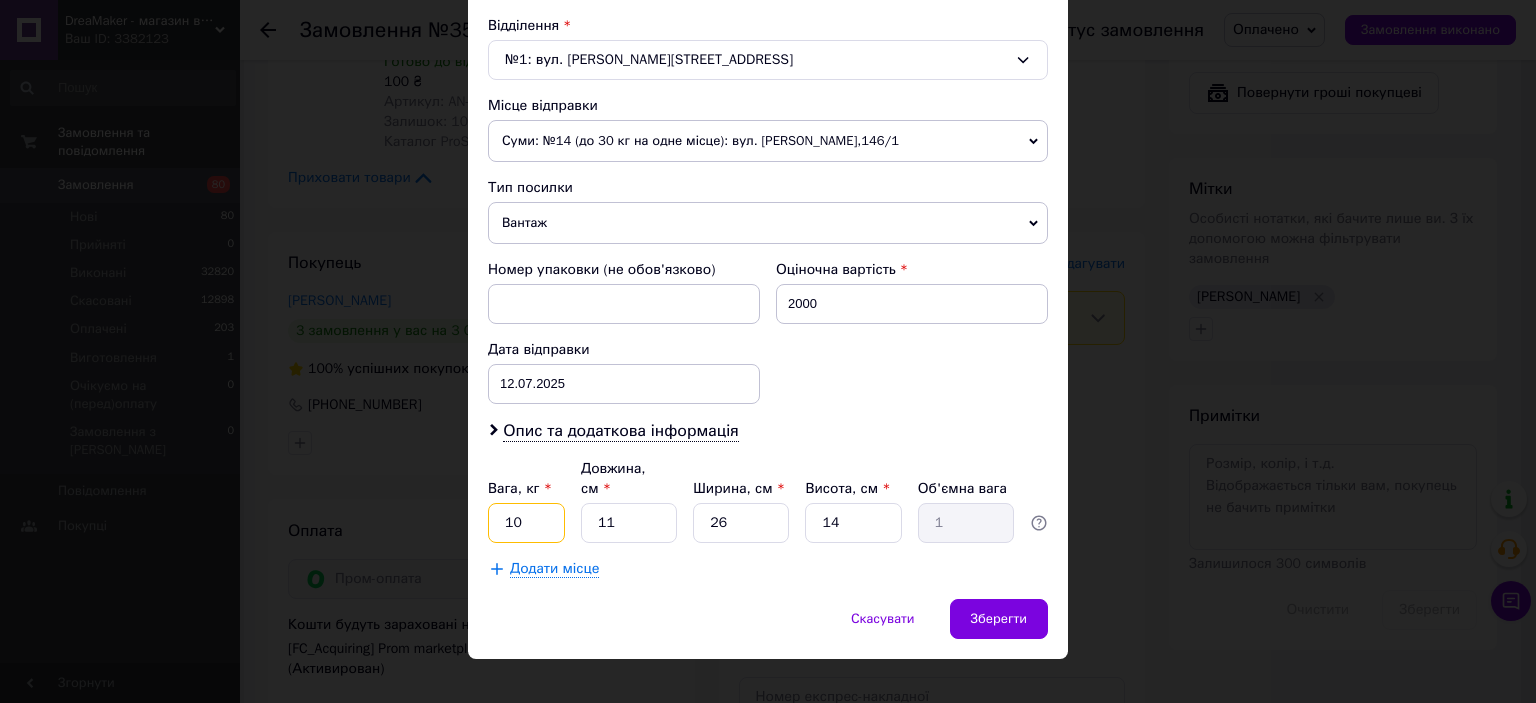 click on "10" at bounding box center (526, 523) 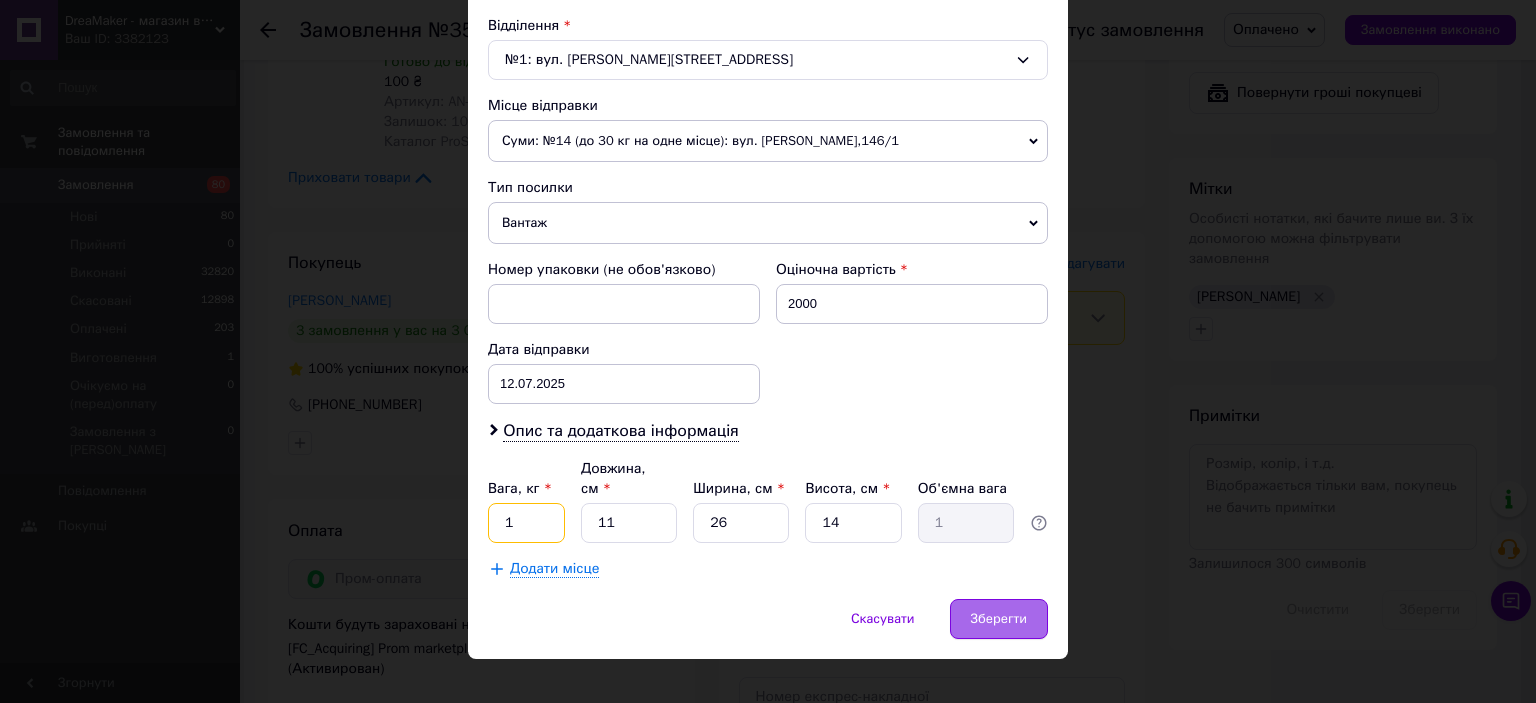 type on "1" 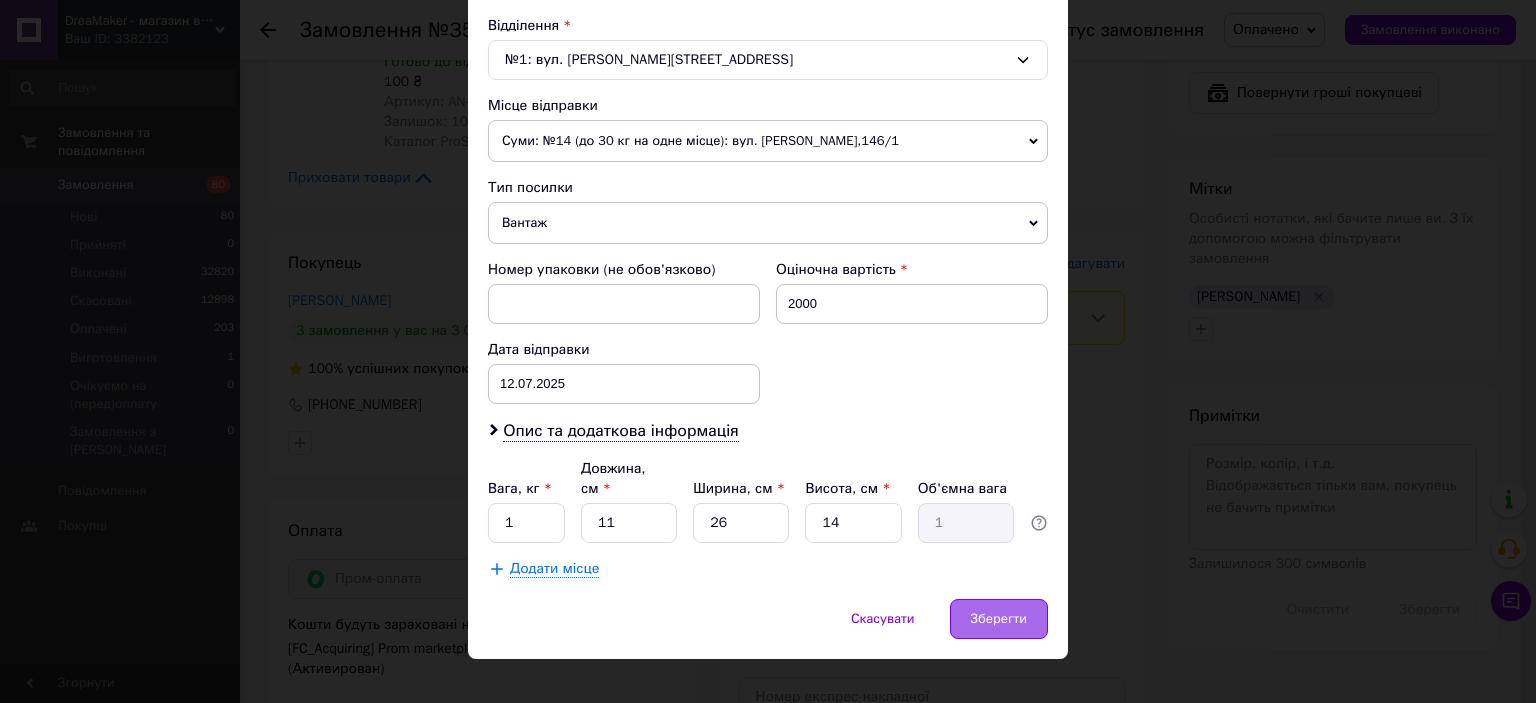 click on "Зберегти" at bounding box center [999, 619] 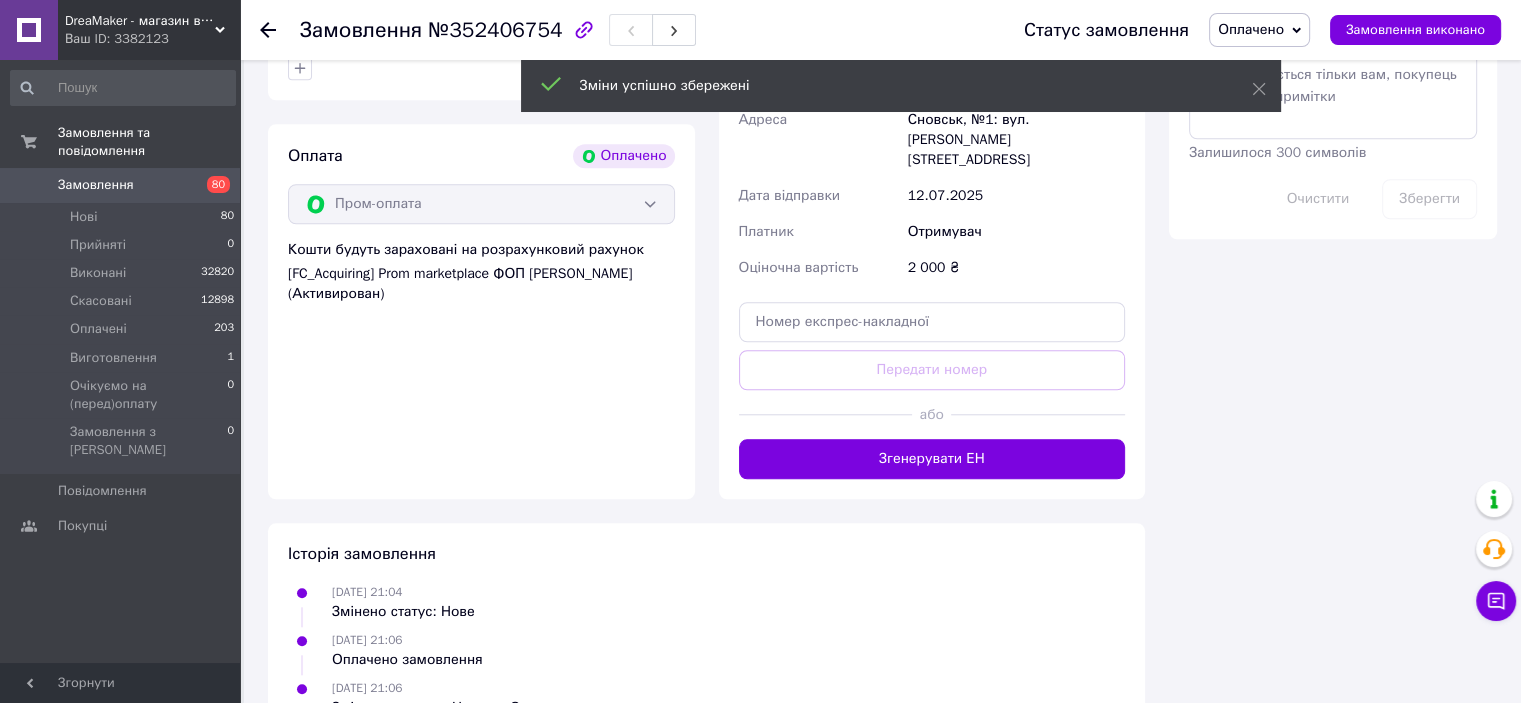 scroll, scrollTop: 1800, scrollLeft: 0, axis: vertical 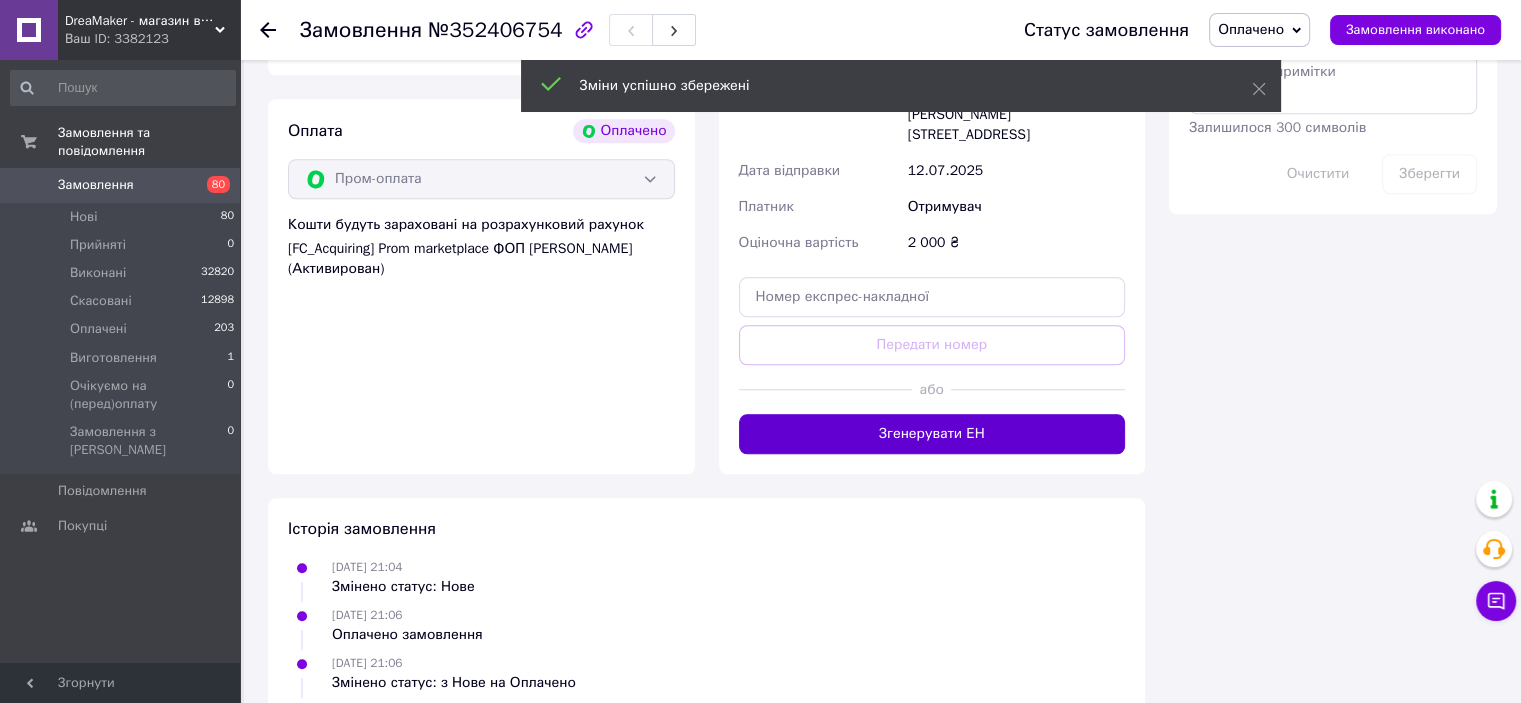 click on "Згенерувати ЕН" at bounding box center [932, 434] 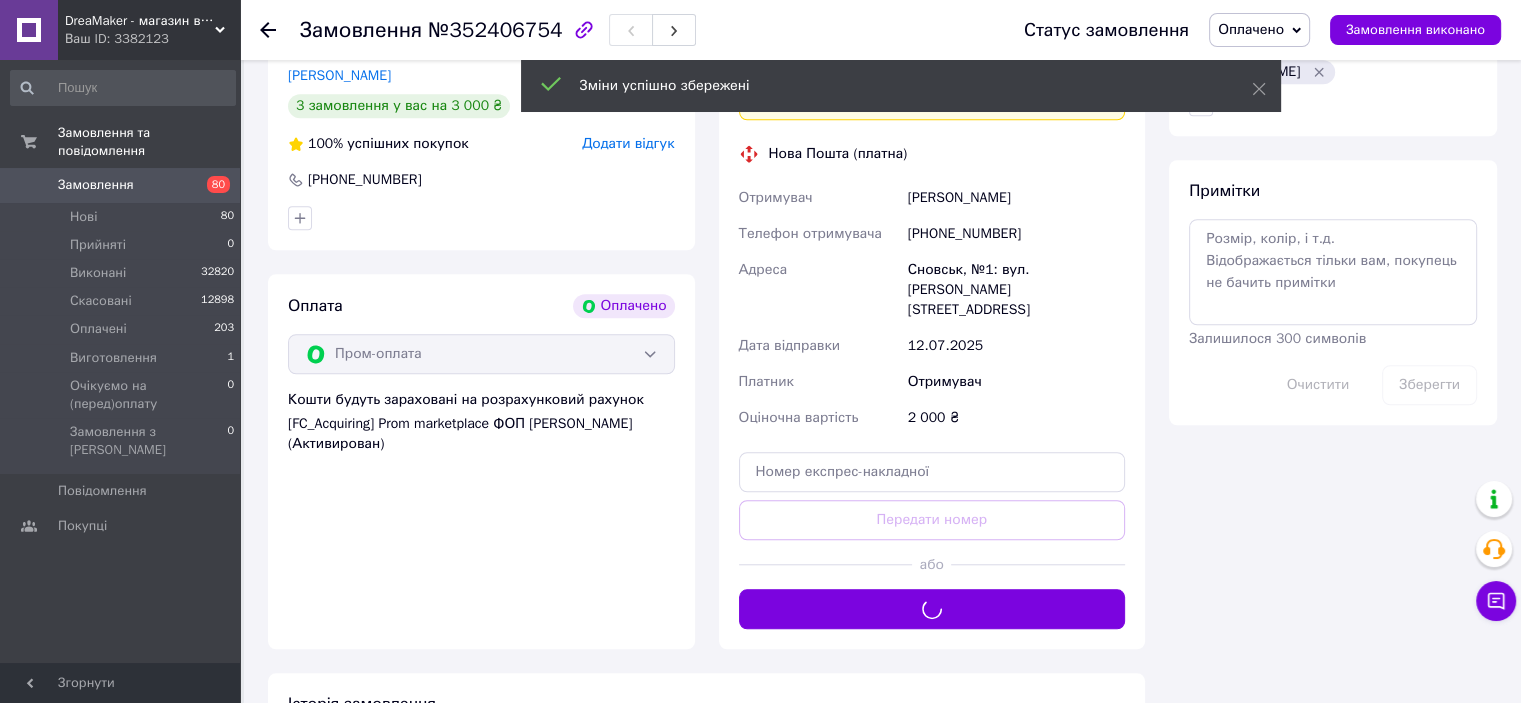scroll, scrollTop: 1500, scrollLeft: 0, axis: vertical 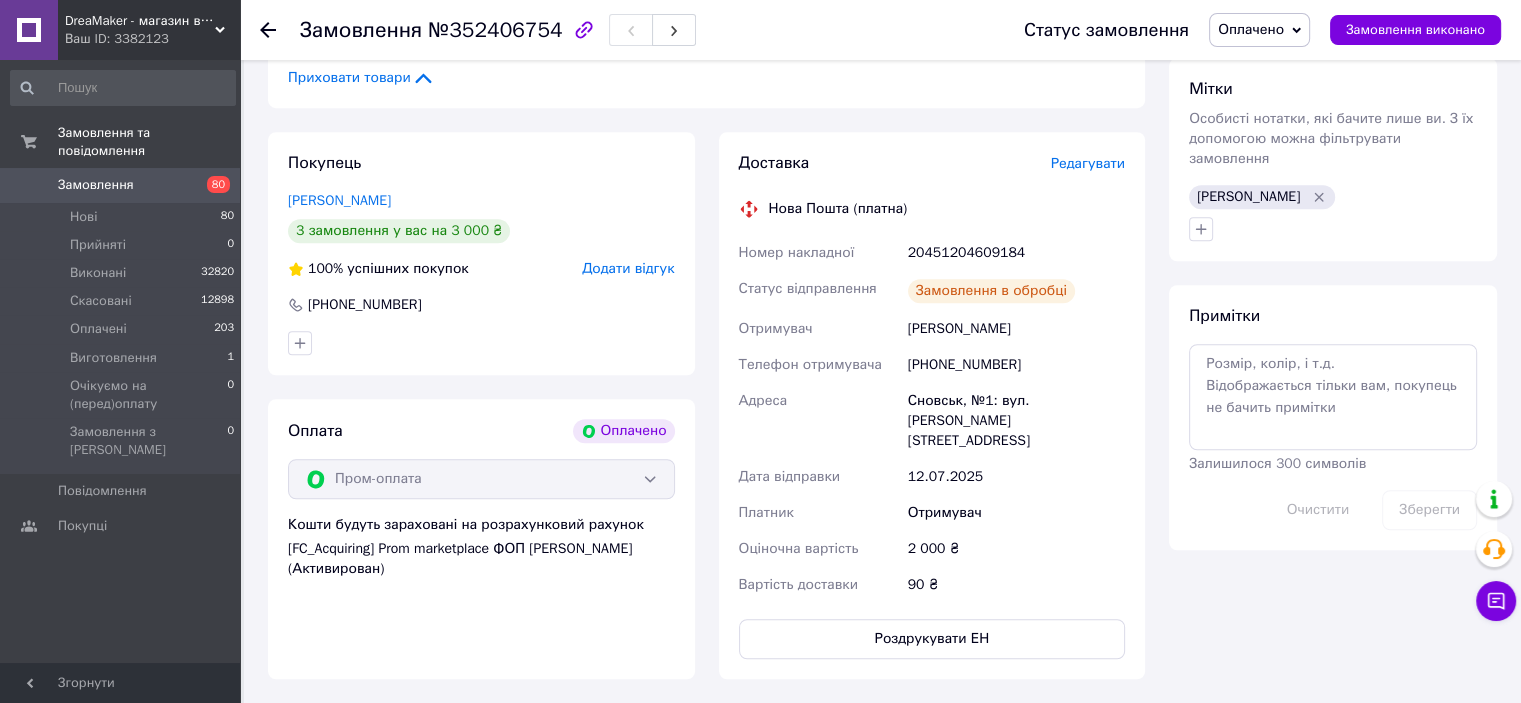 click on "20451204609184" at bounding box center [1016, 253] 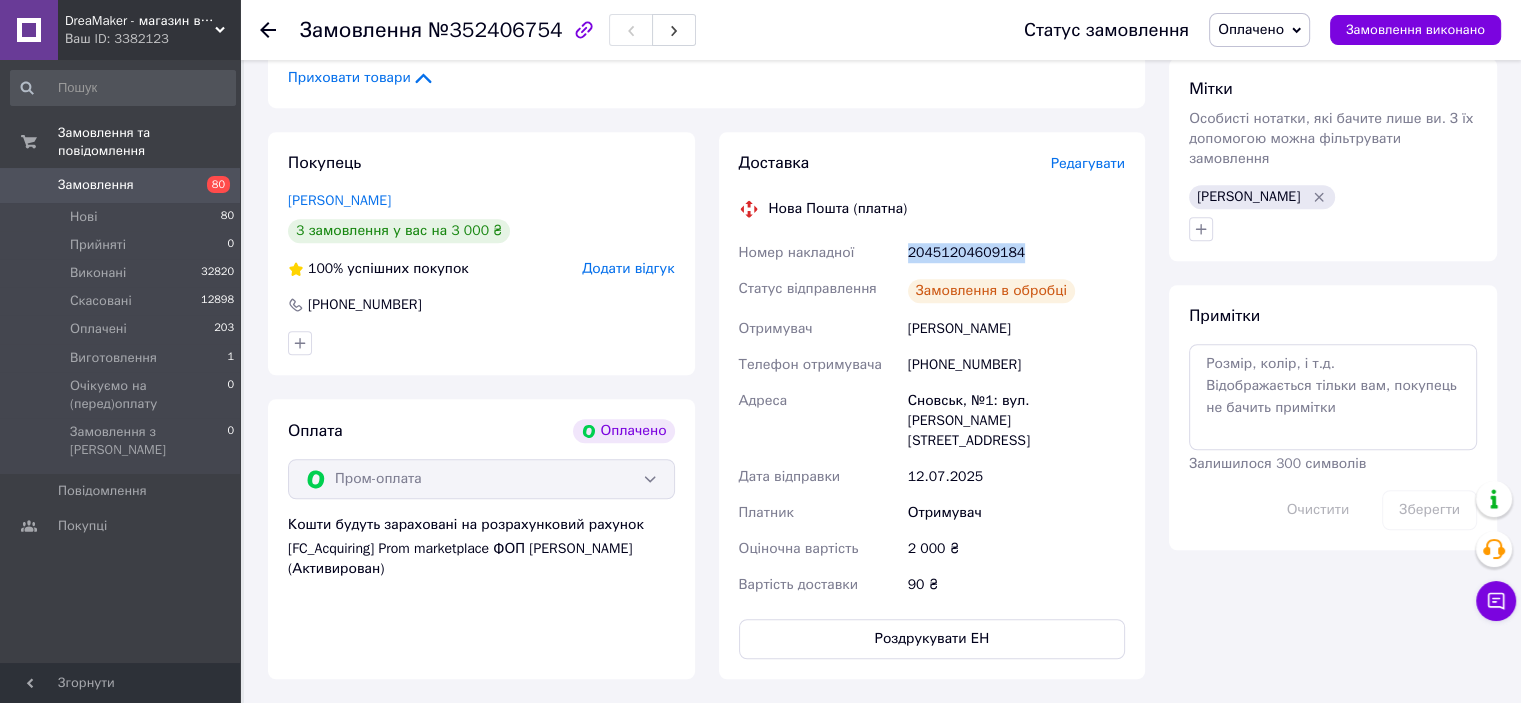 click on "20451204609184" at bounding box center [1016, 253] 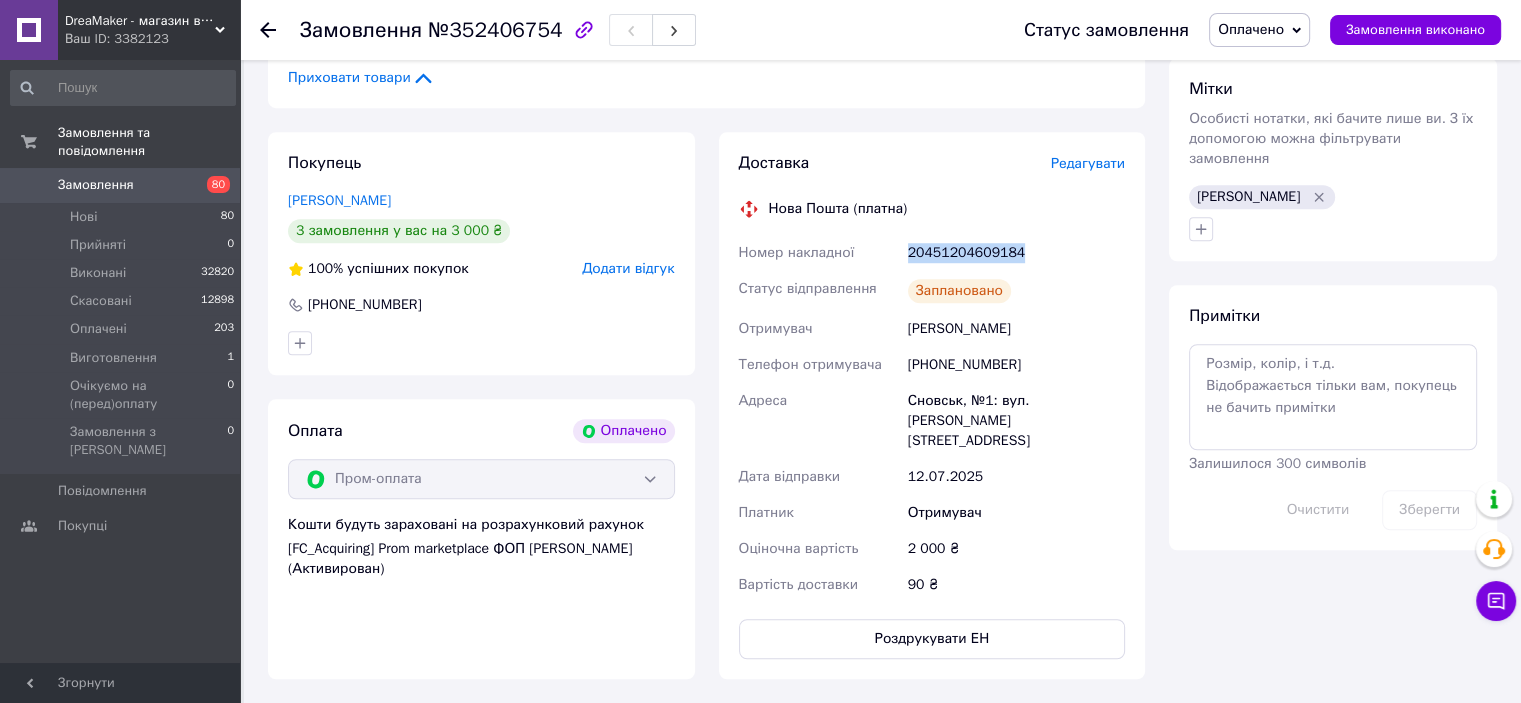 copy on "20451204609184" 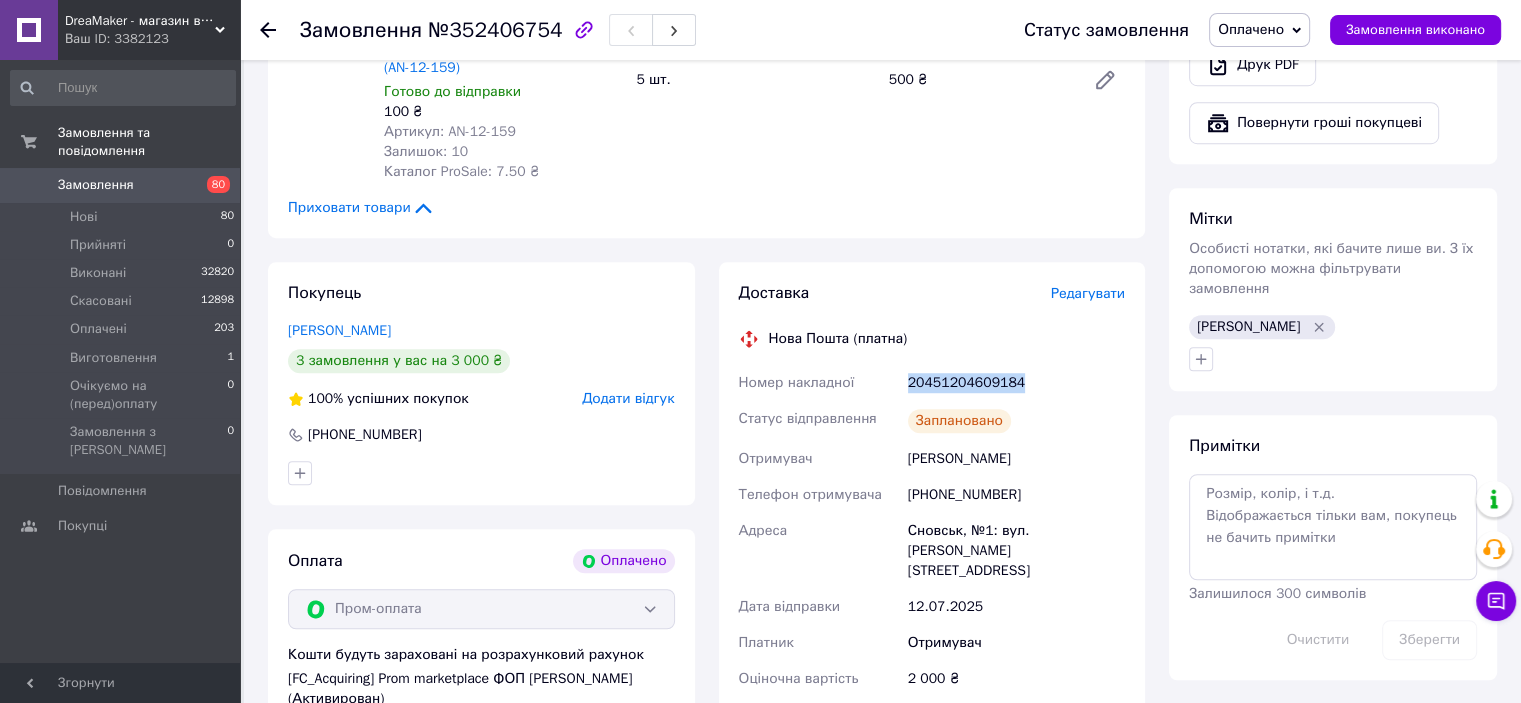 scroll, scrollTop: 1600, scrollLeft: 0, axis: vertical 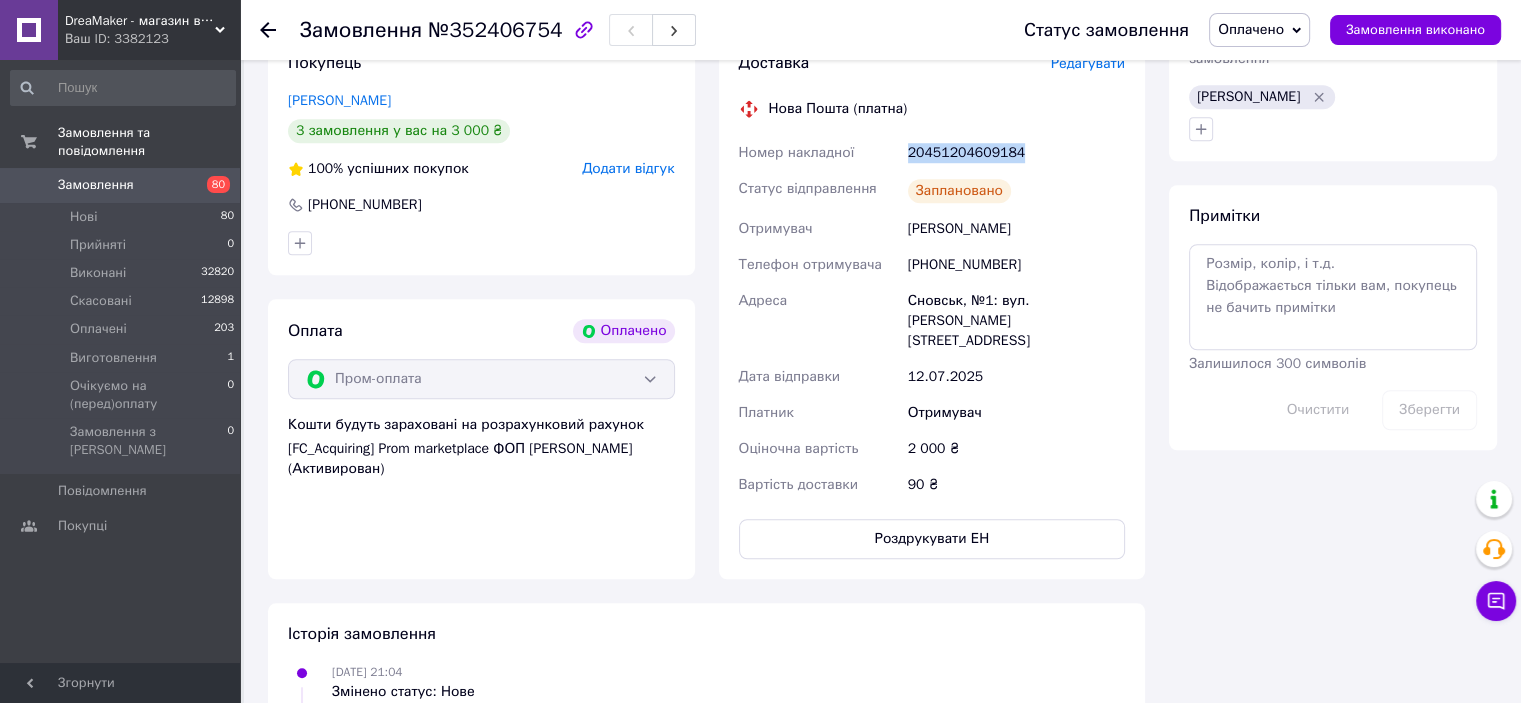 drag, startPoint x: 906, startPoint y: 195, endPoint x: 1060, endPoint y: 194, distance: 154.00325 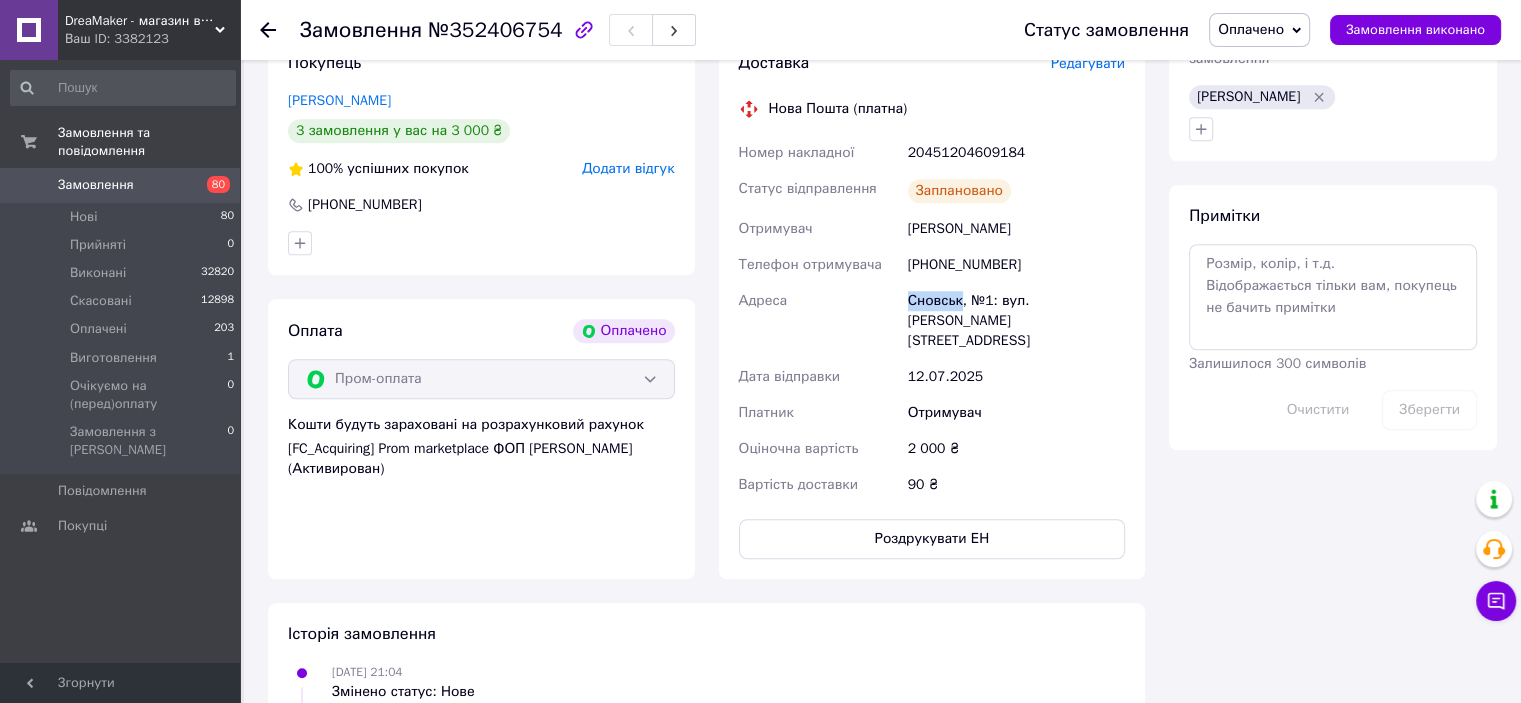 drag, startPoint x: 890, startPoint y: 263, endPoint x: 961, endPoint y: 256, distance: 71.34424 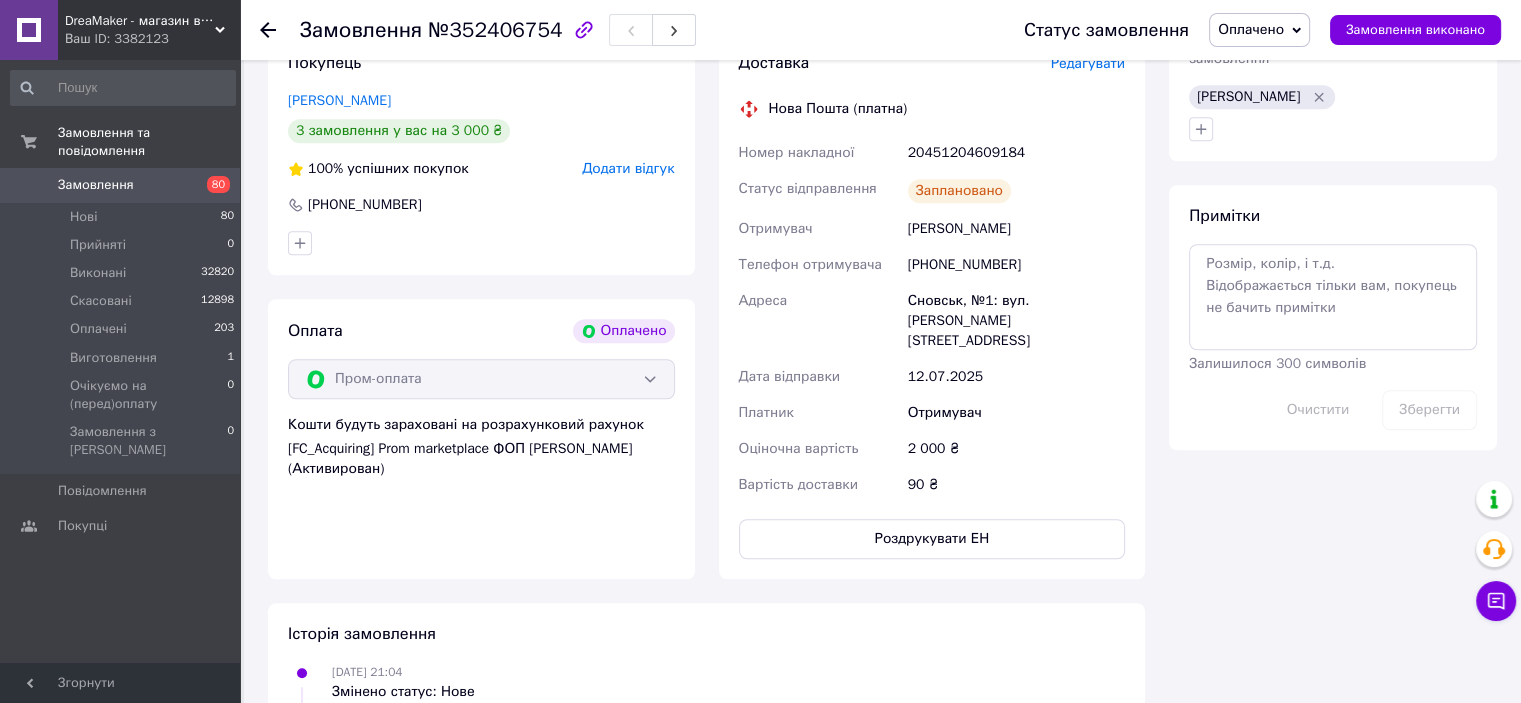 click on "[PHONE_NUMBER]" at bounding box center [1016, 265] 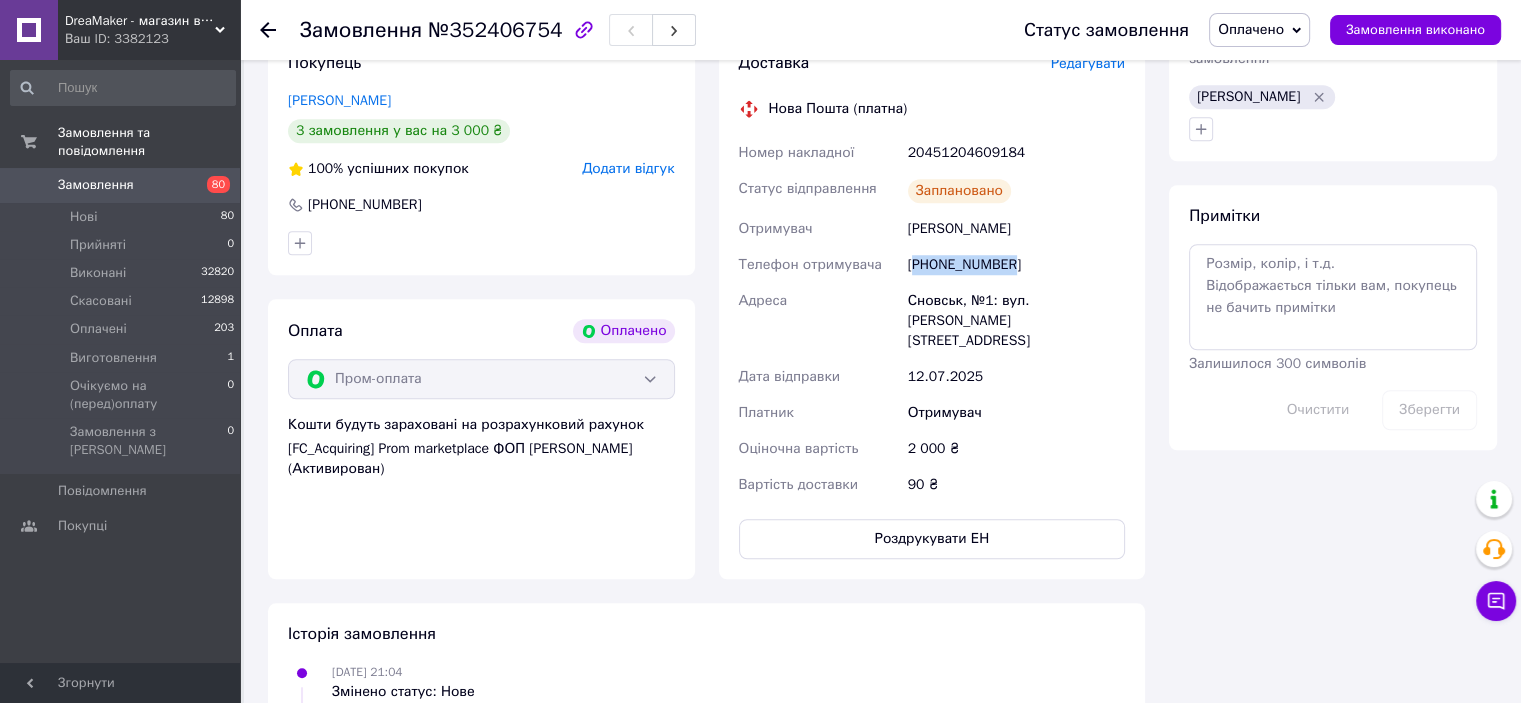 click on "[PHONE_NUMBER]" at bounding box center (1016, 265) 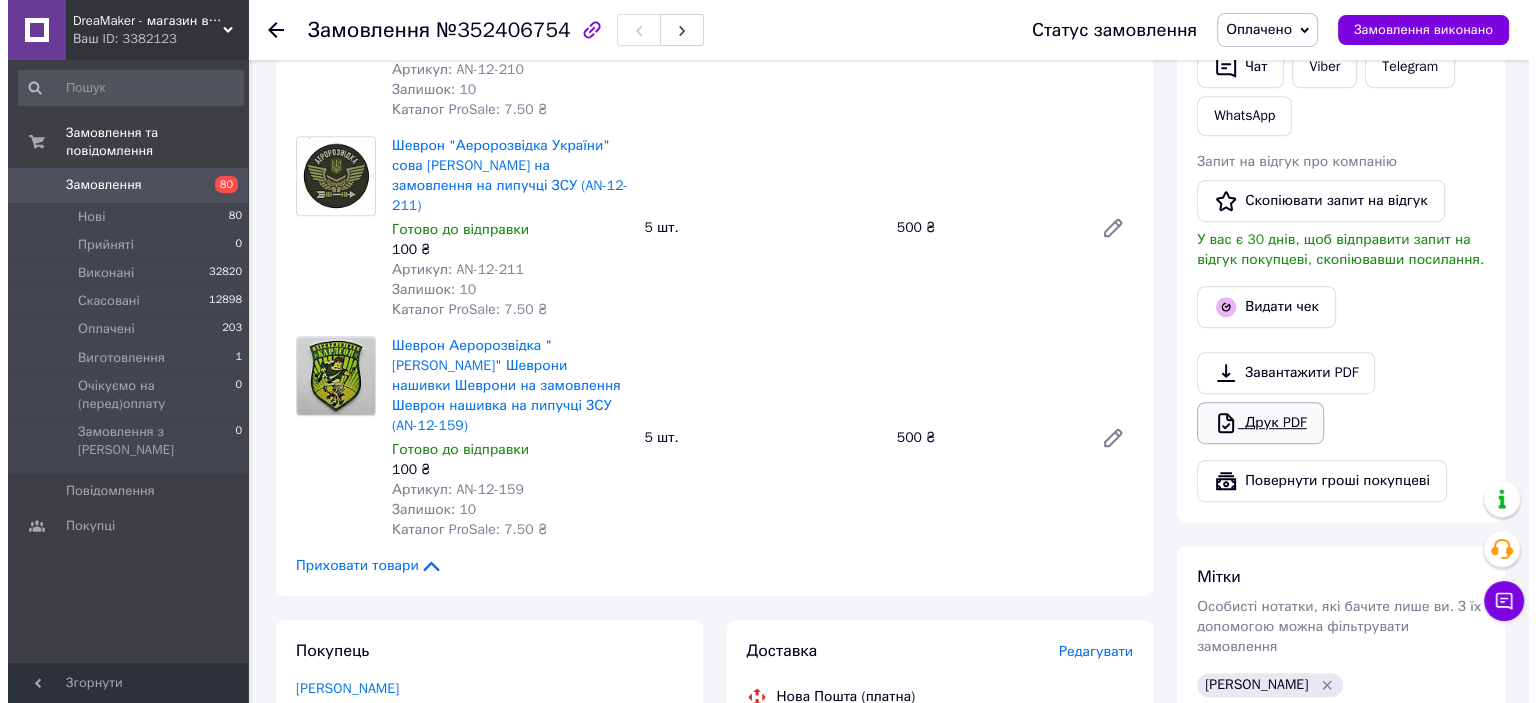scroll, scrollTop: 1000, scrollLeft: 0, axis: vertical 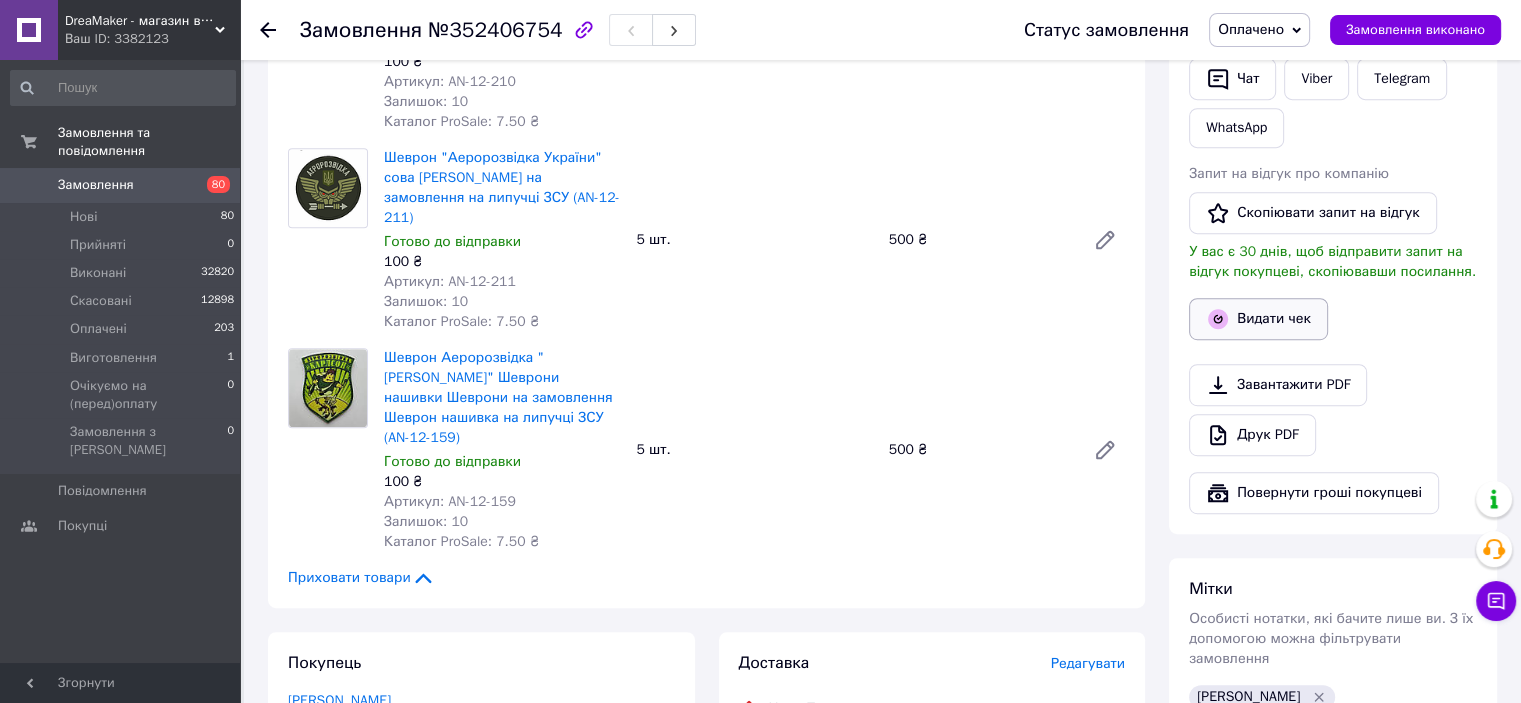 click on "Видати чек" at bounding box center [1258, 319] 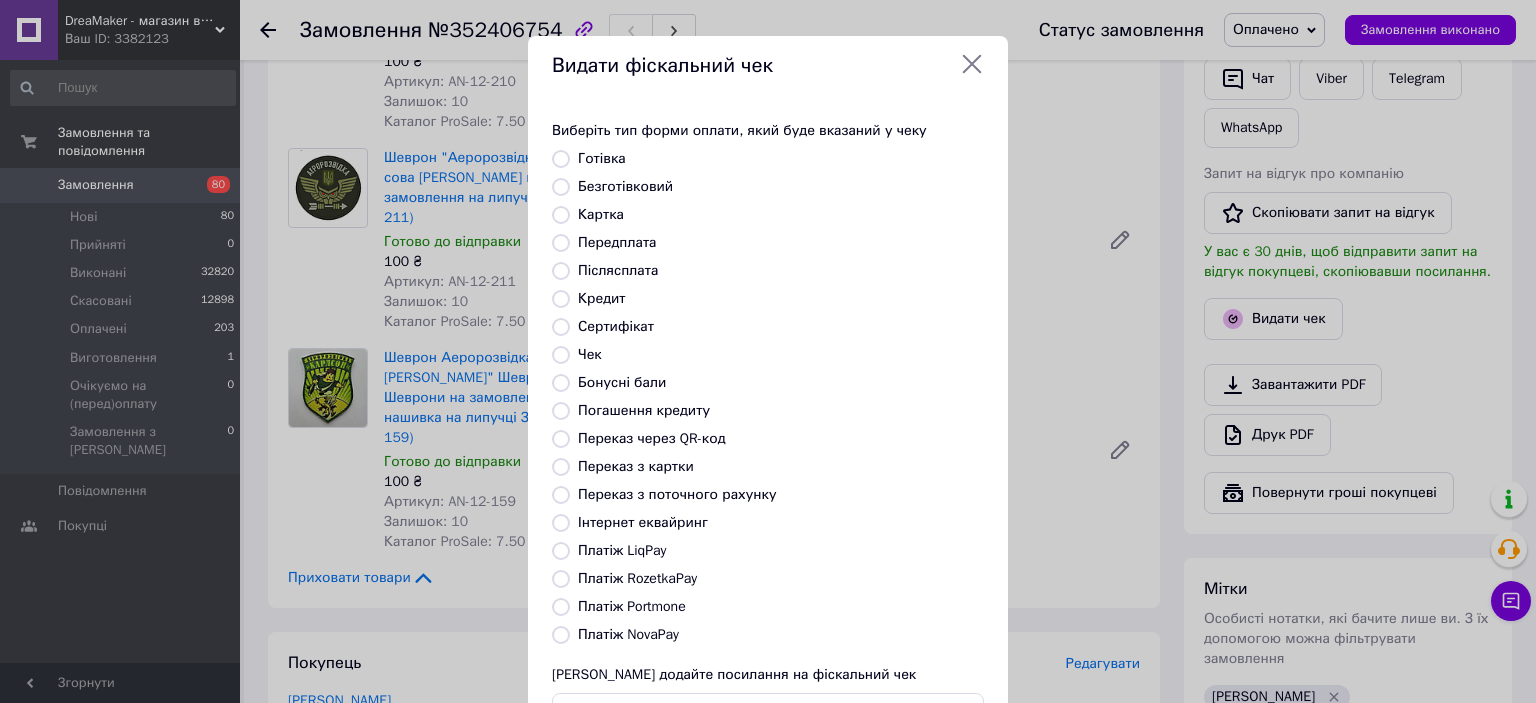 click on "Післясплата" at bounding box center (618, 270) 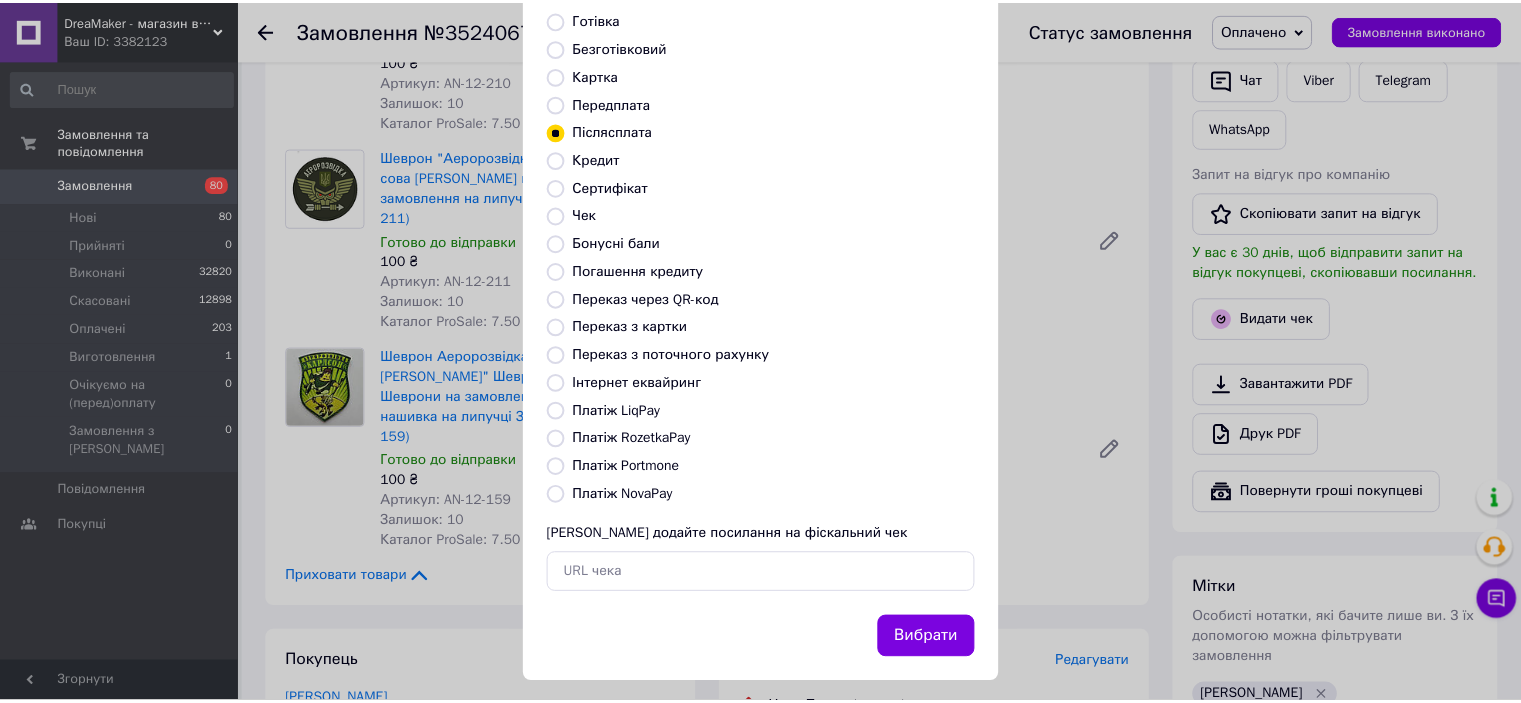 scroll, scrollTop: 155, scrollLeft: 0, axis: vertical 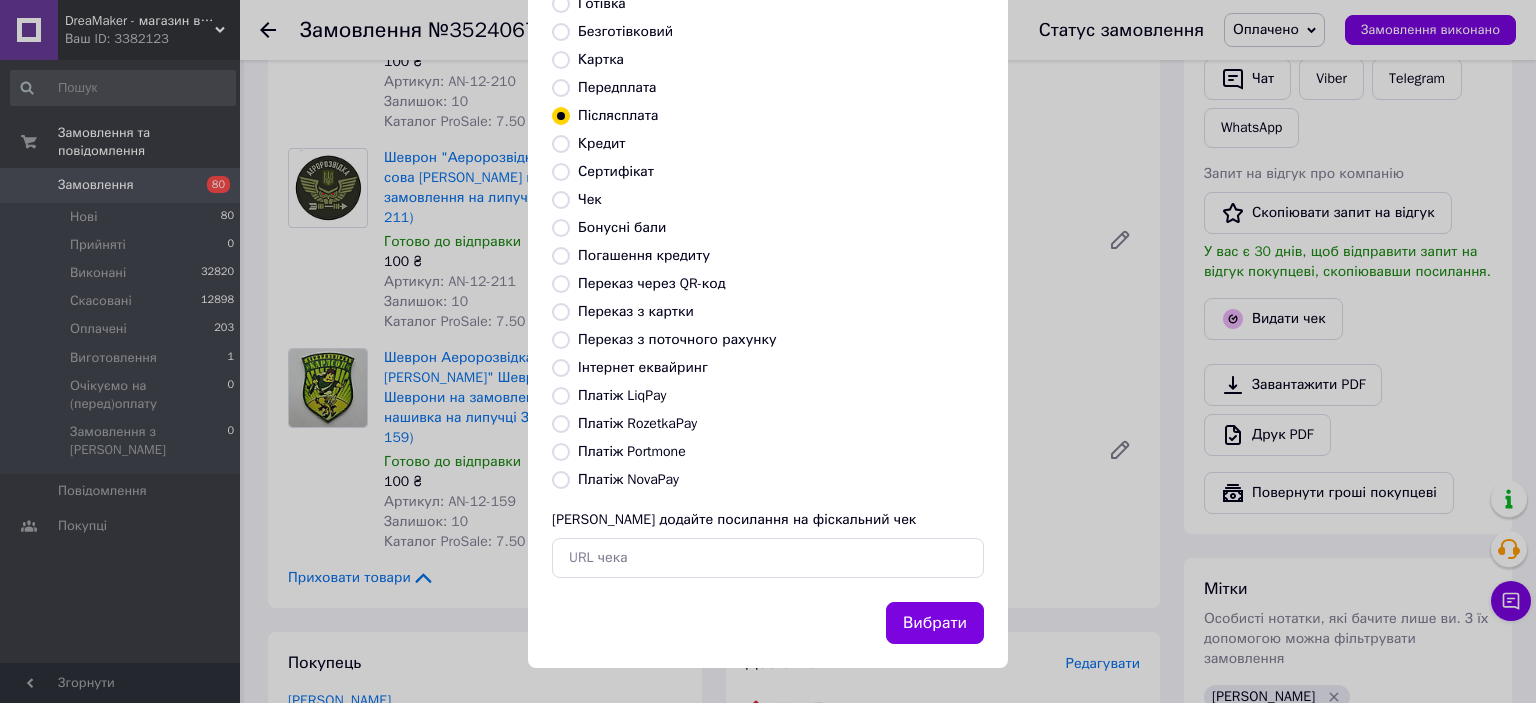 click on "Вибрати" at bounding box center [935, 623] 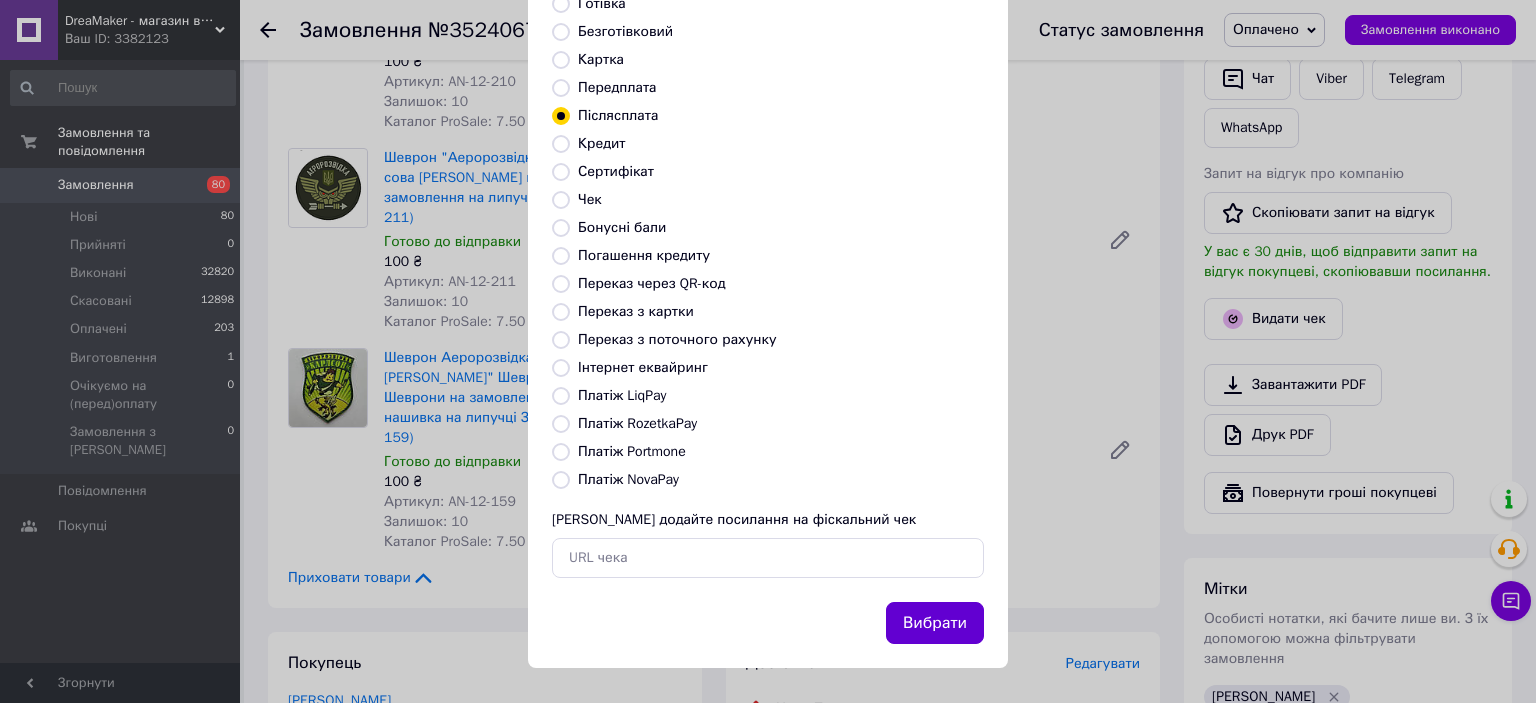 click on "Вибрати" at bounding box center [935, 623] 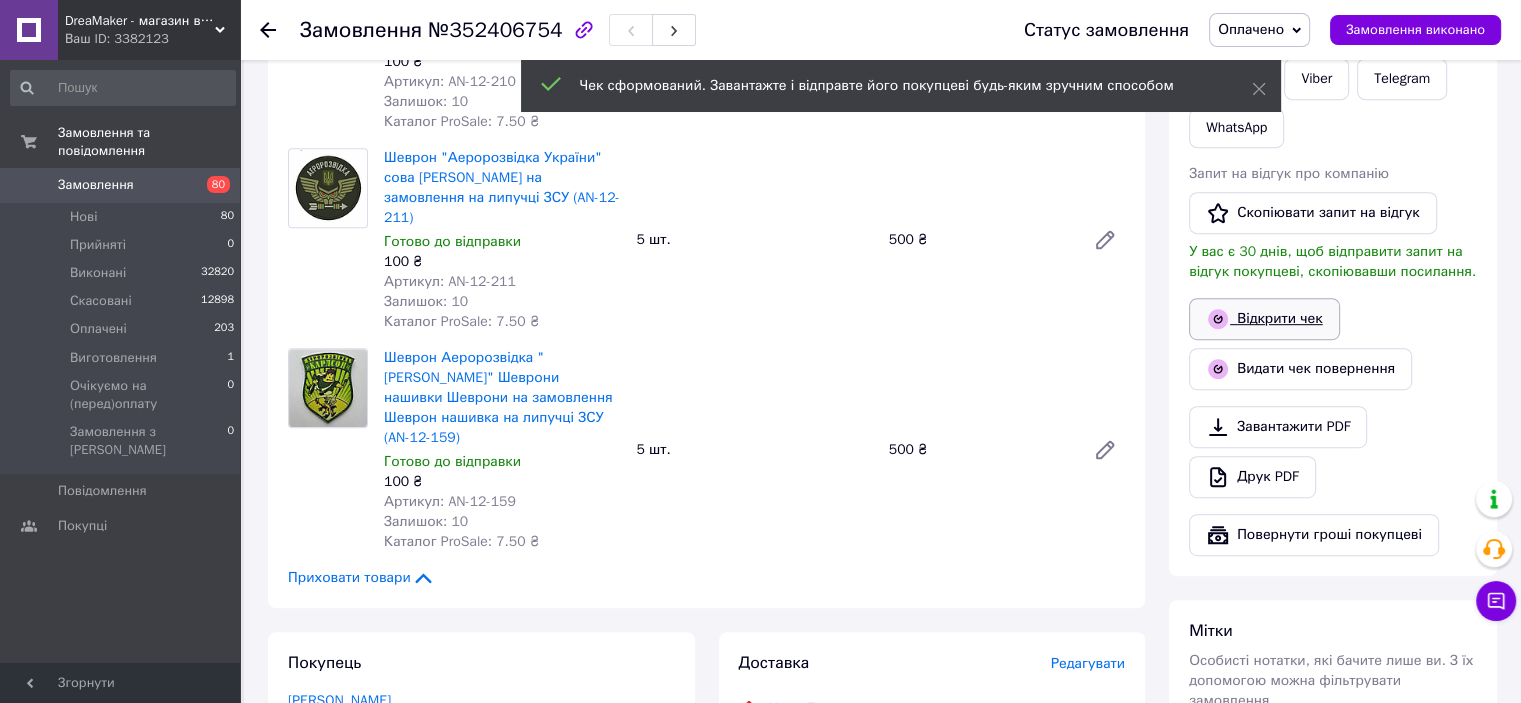 click on "Відкрити чек" at bounding box center (1264, 319) 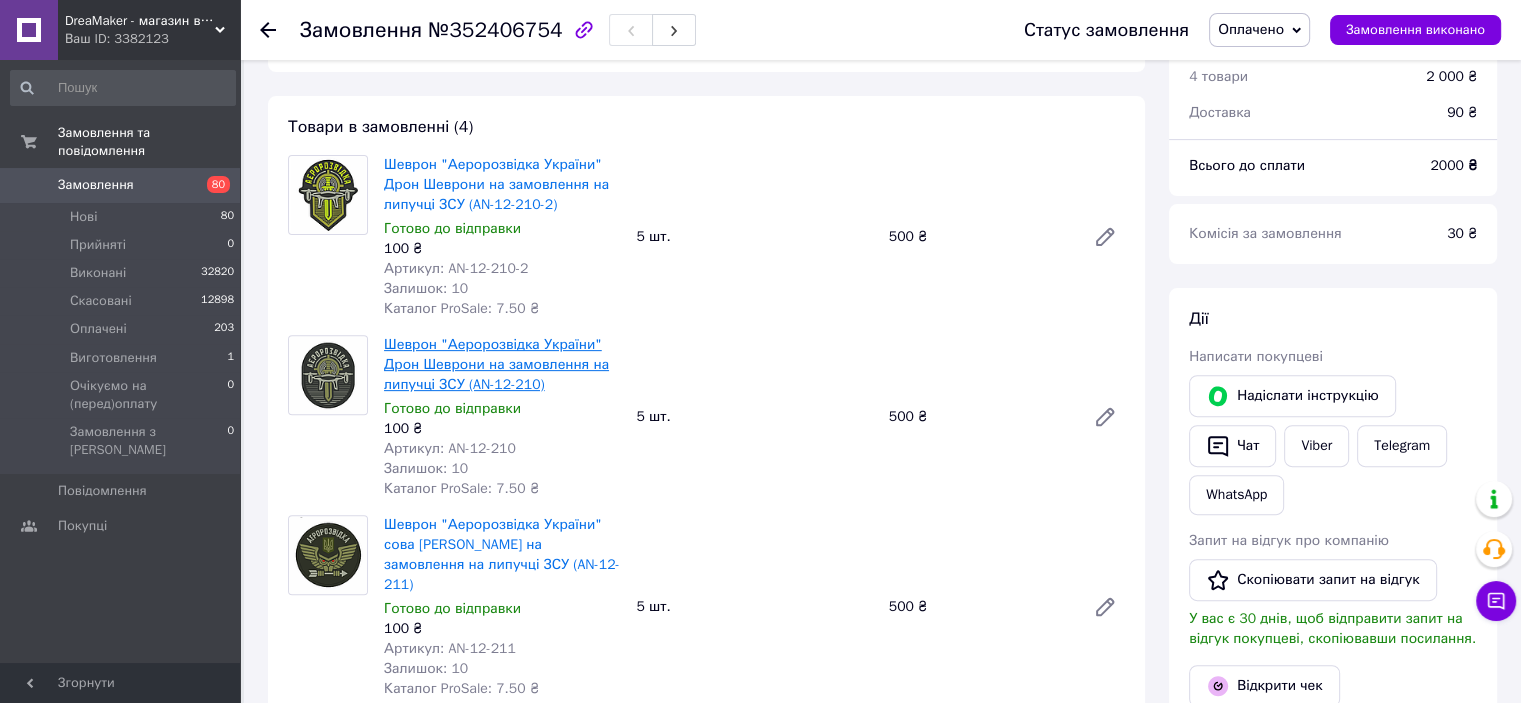 scroll, scrollTop: 600, scrollLeft: 0, axis: vertical 